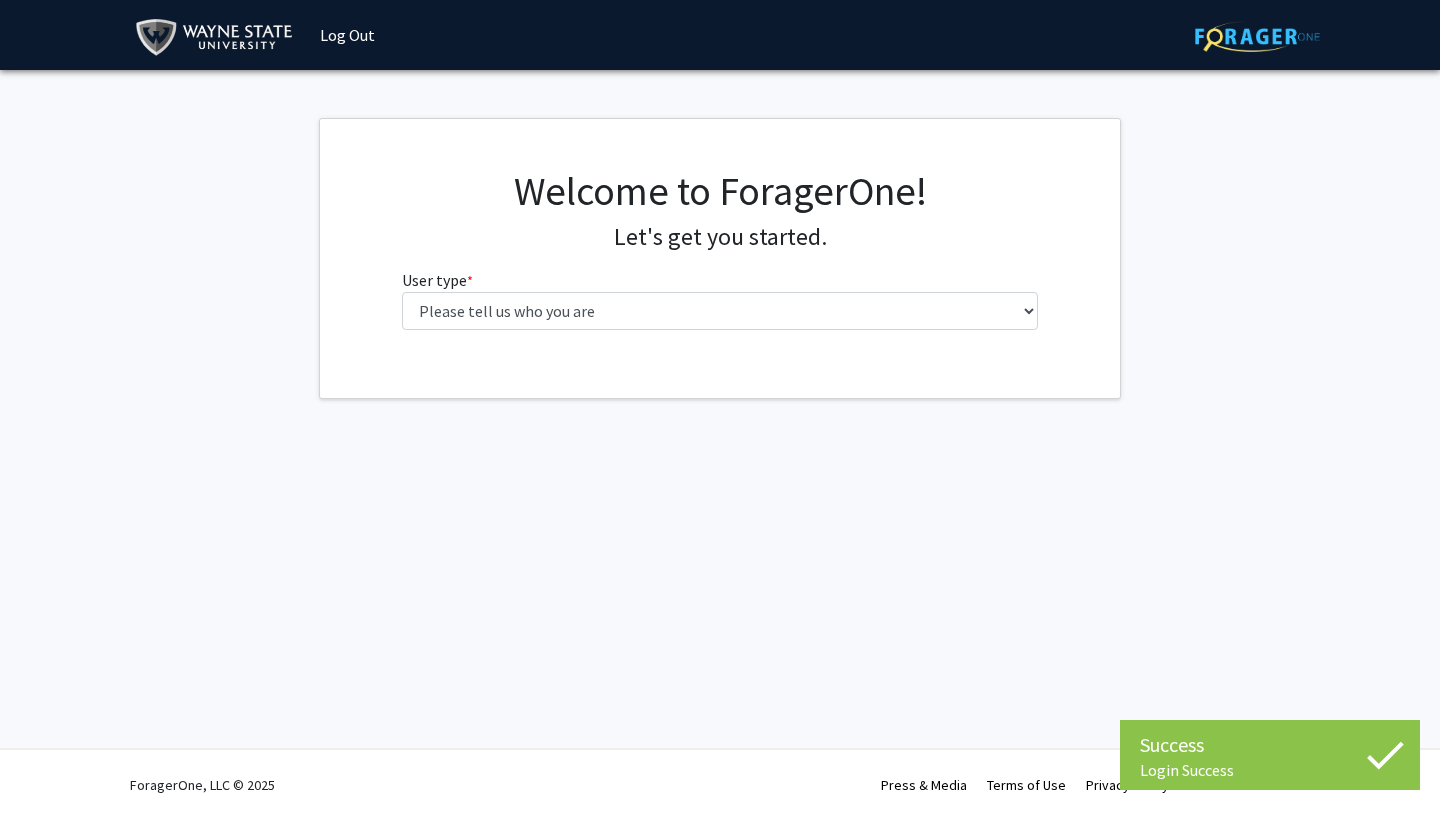 scroll, scrollTop: 0, scrollLeft: 0, axis: both 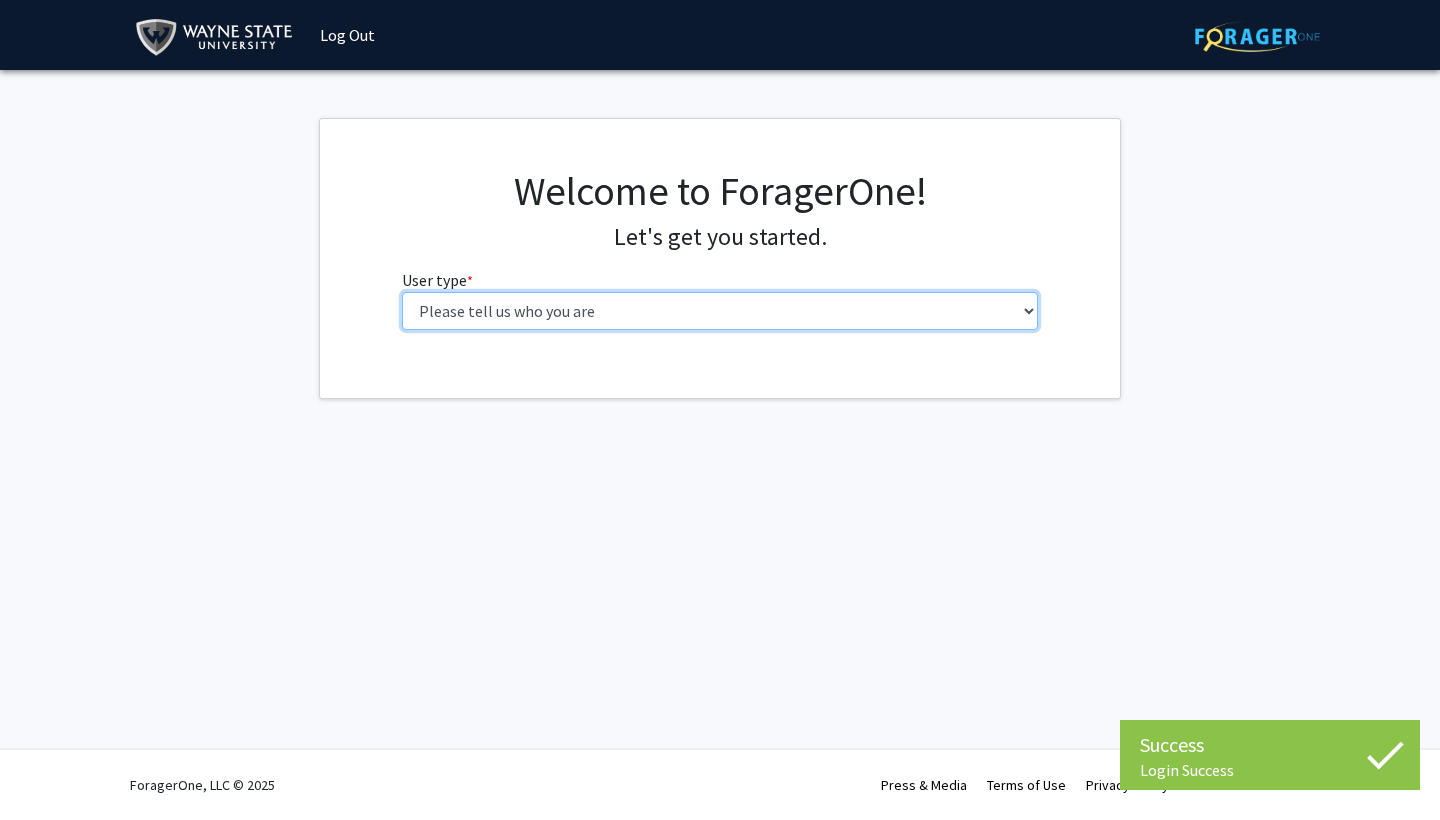 select on "1: undergrad" 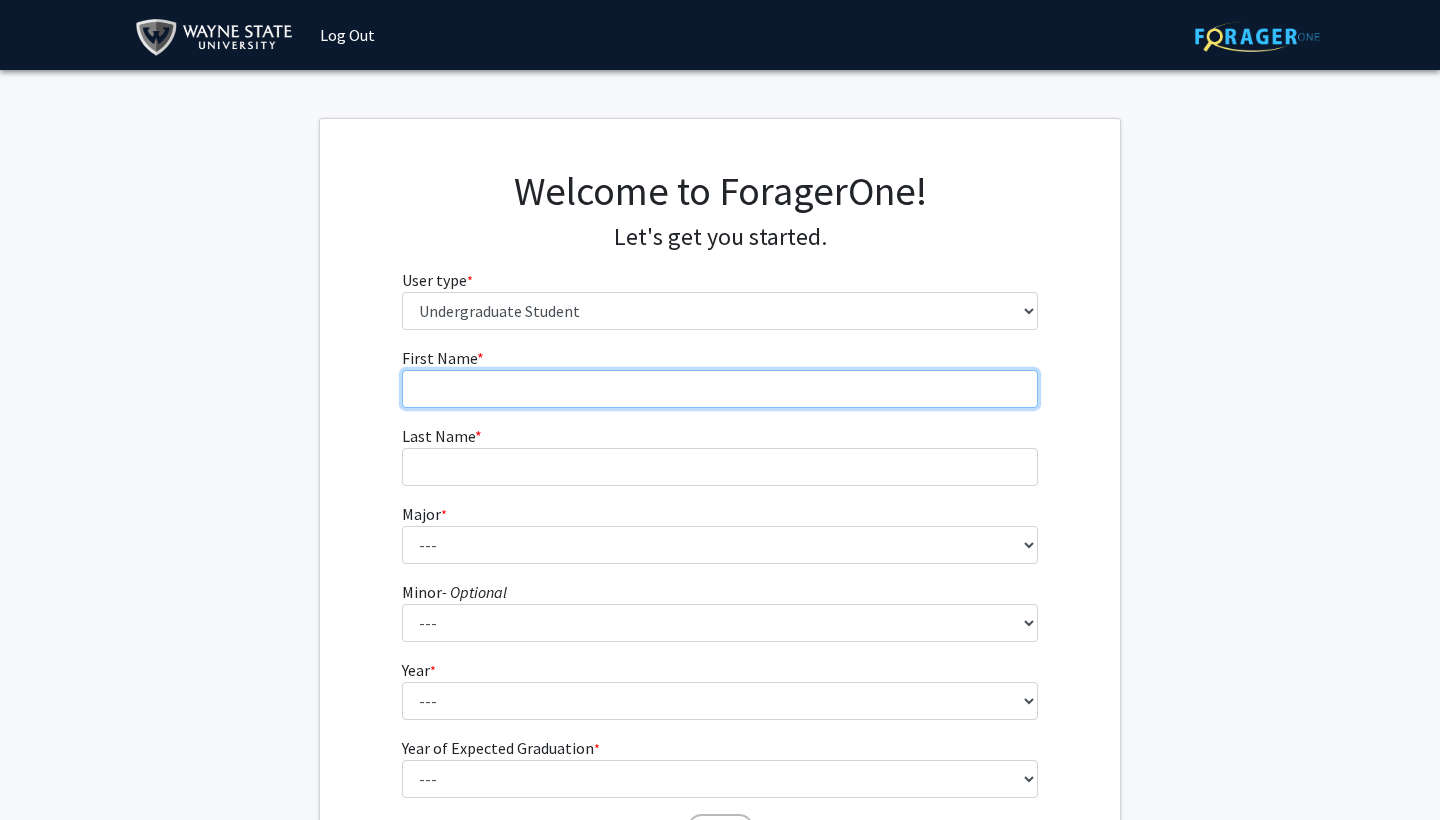 click on "First Name * required" at bounding box center [720, 389] 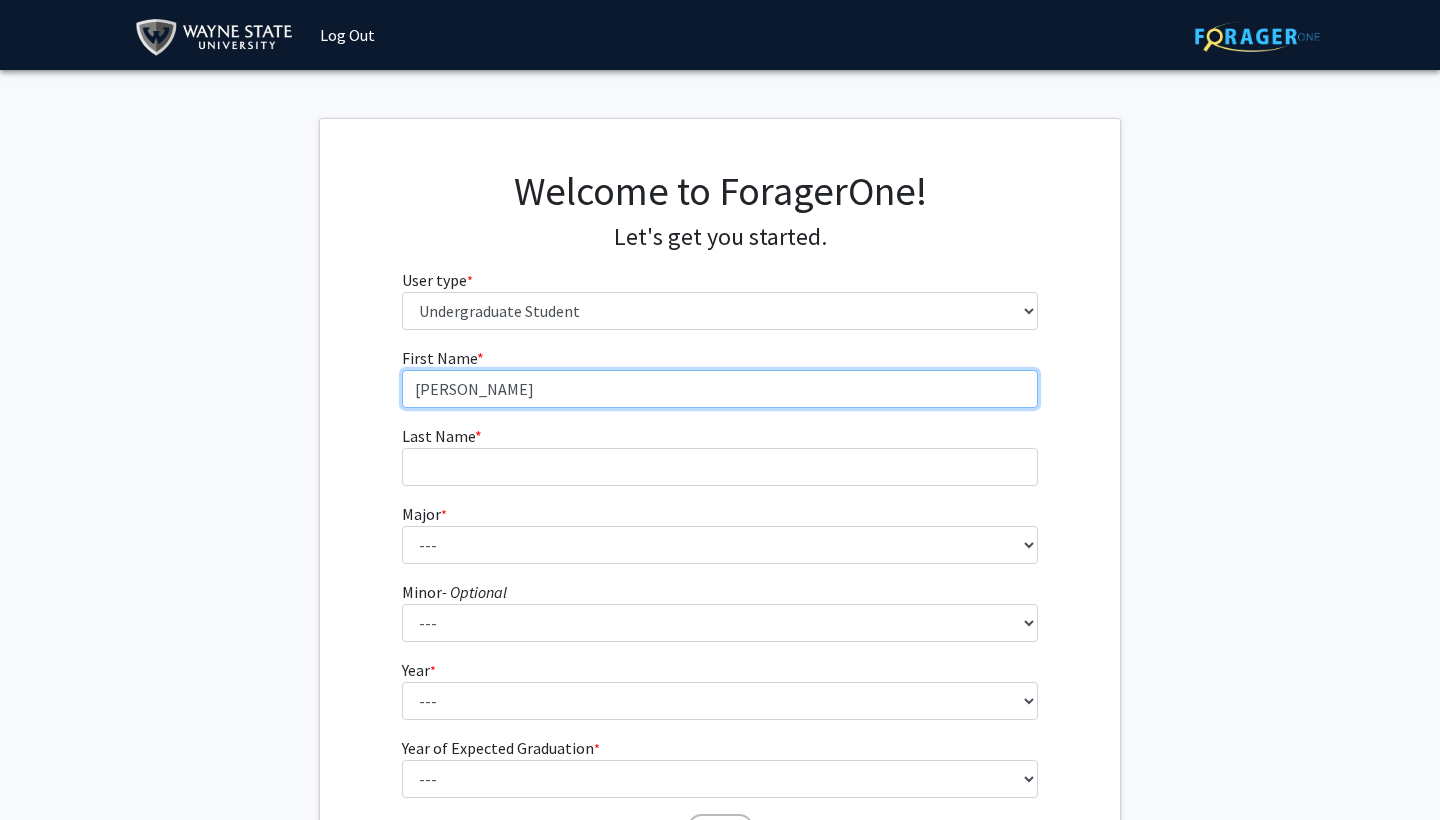 type on "[PERSON_NAME]" 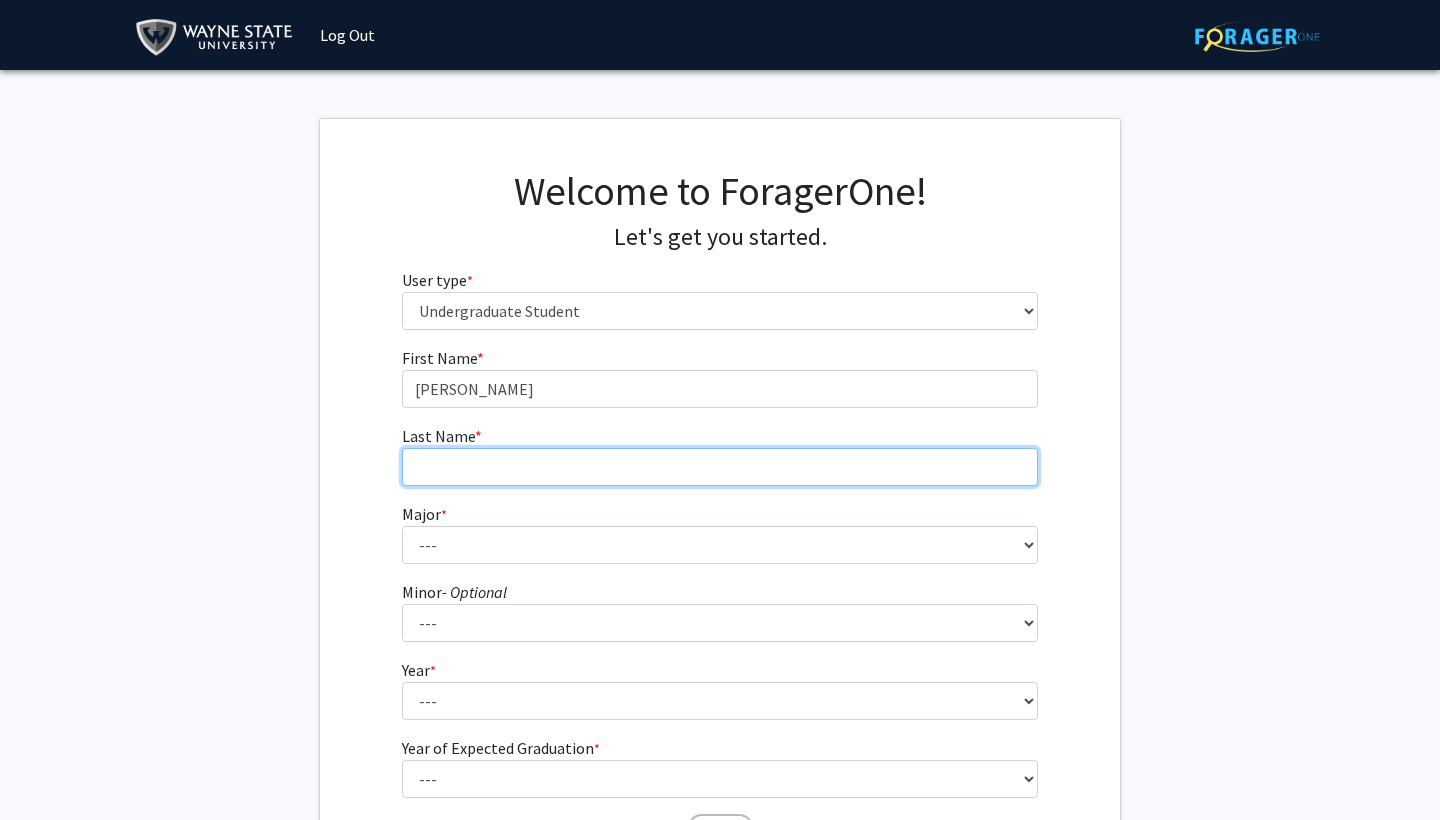 click on "Last Name * required" at bounding box center (720, 467) 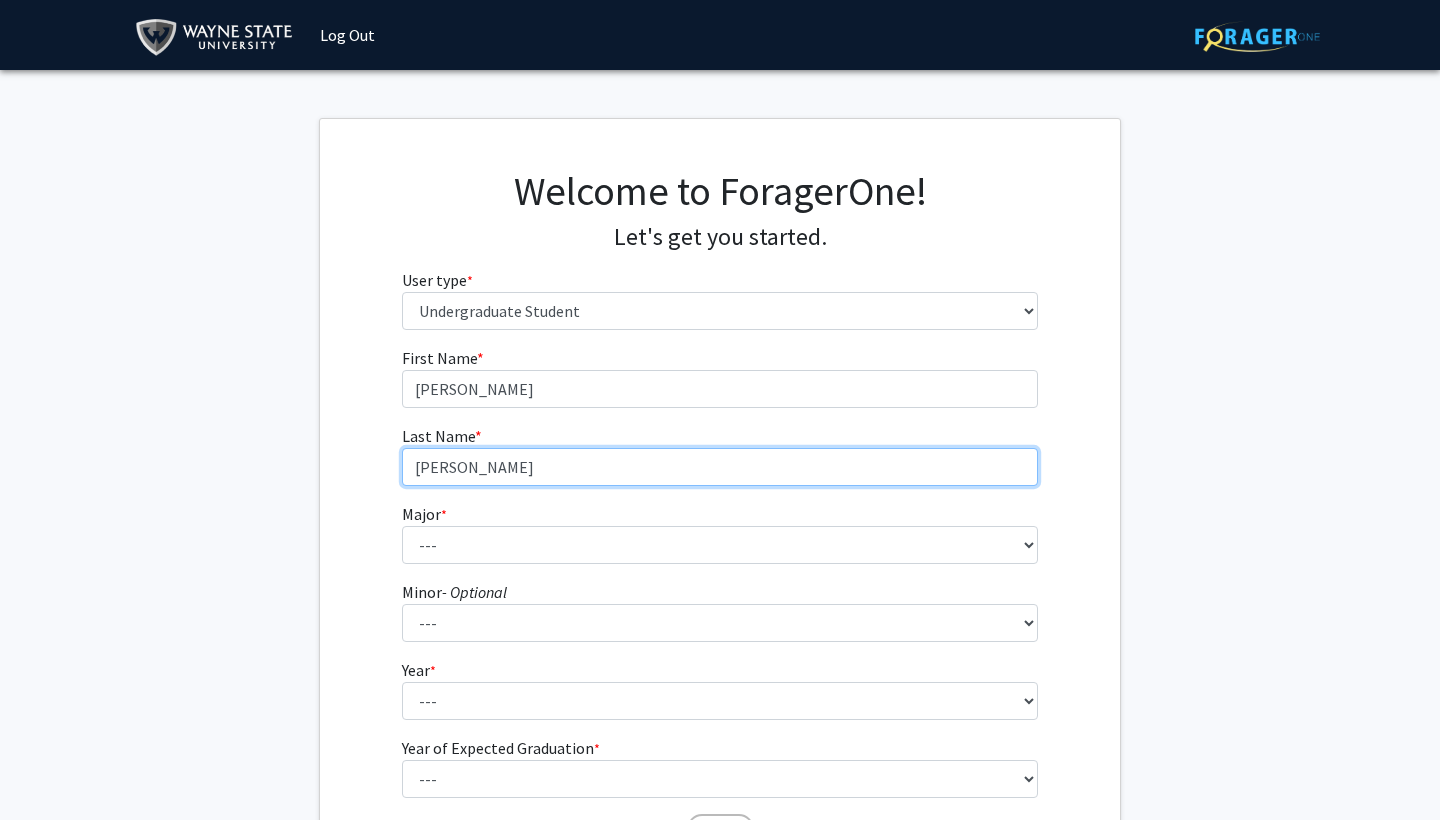 type on "[PERSON_NAME]" 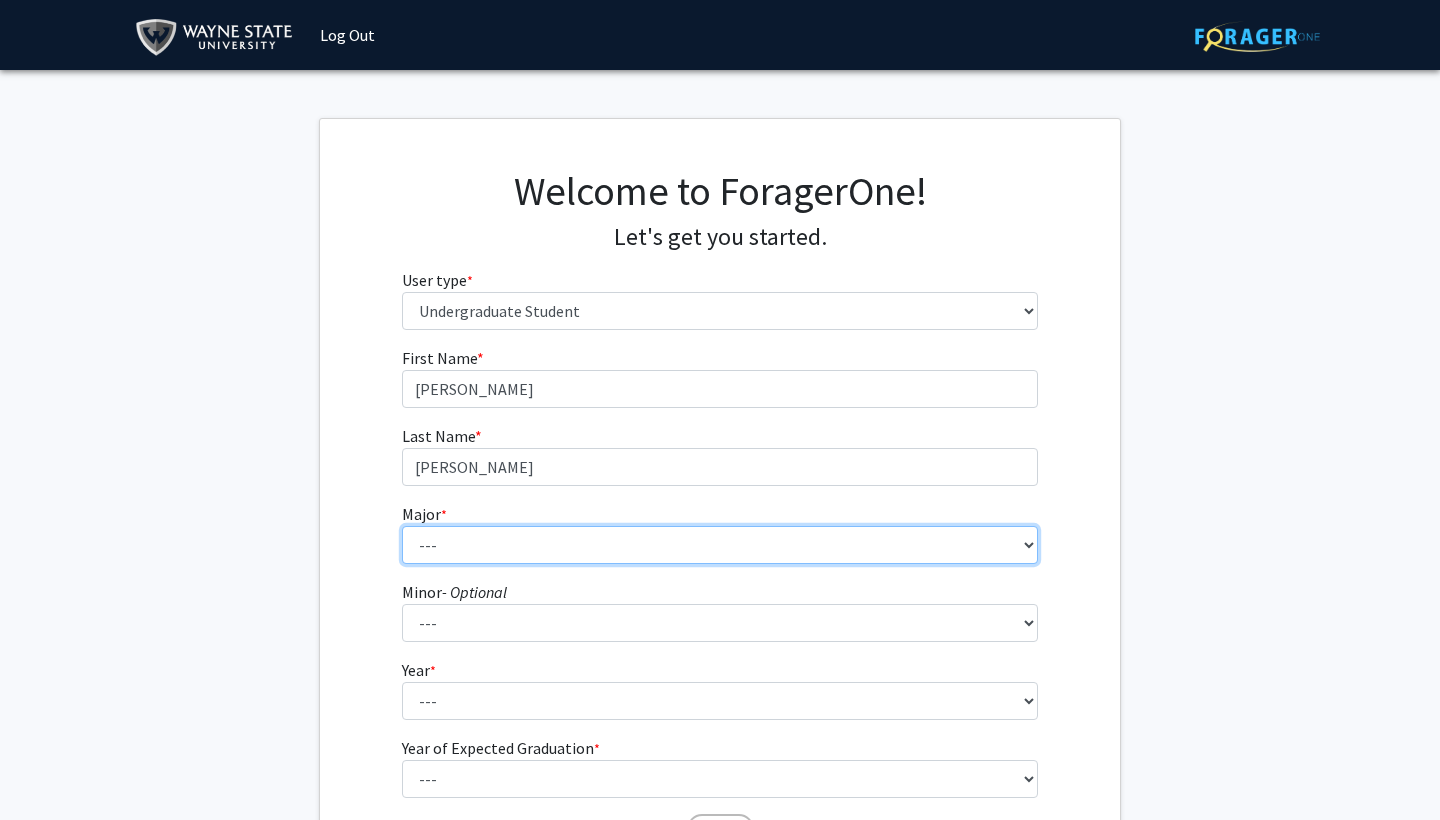 select on "78: 1858" 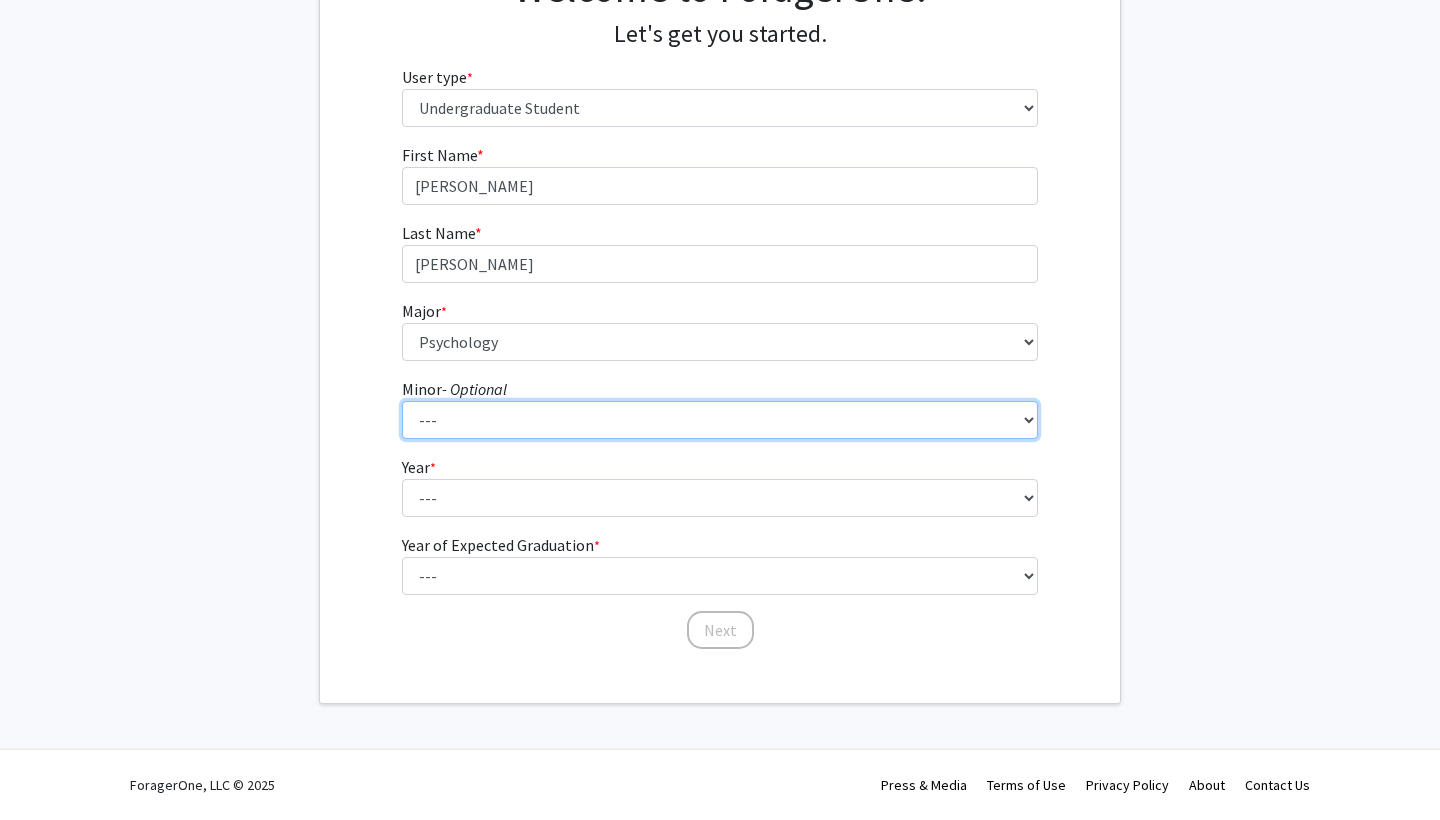scroll, scrollTop: 202, scrollLeft: 0, axis: vertical 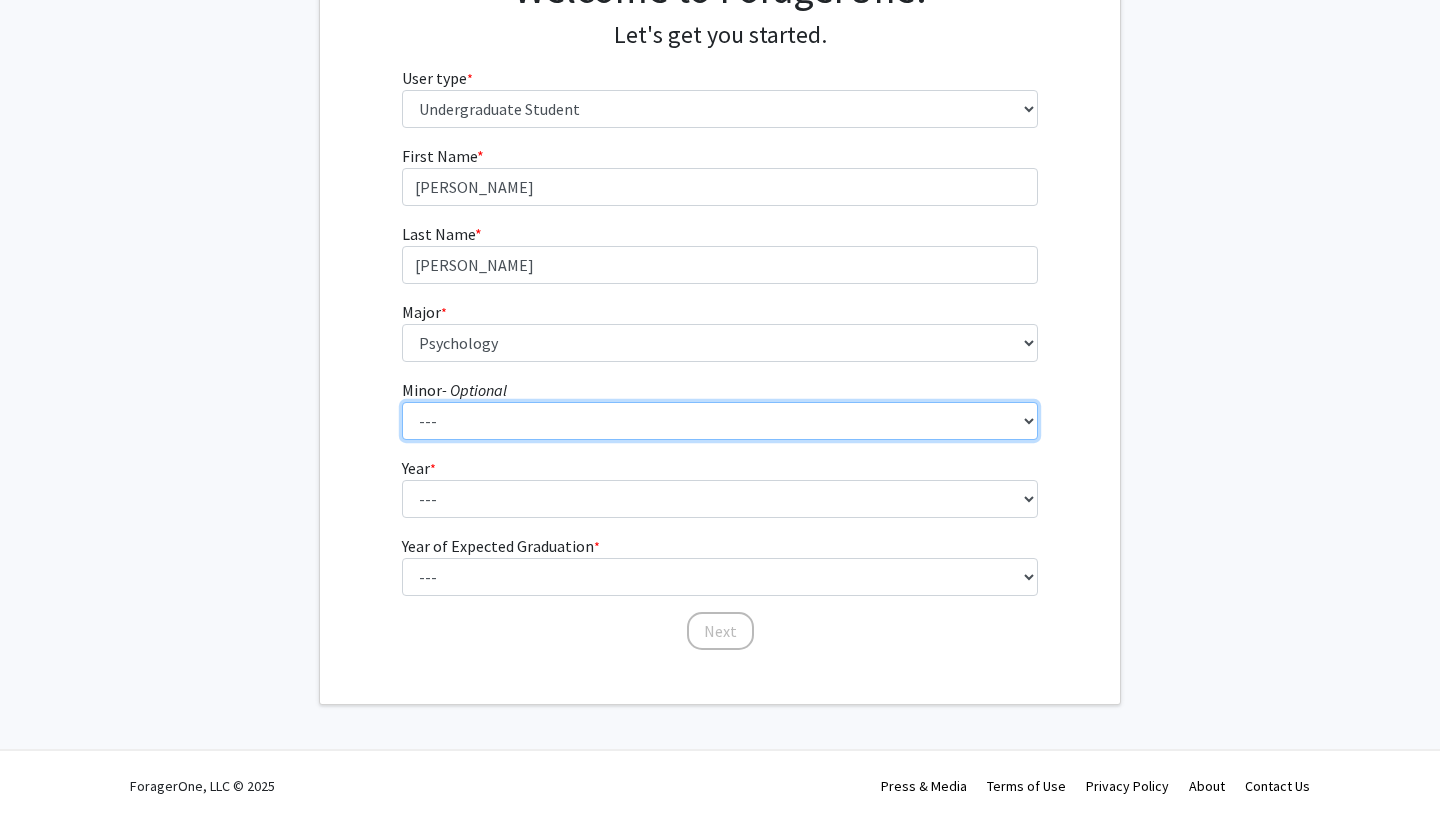select on "18: 1383" 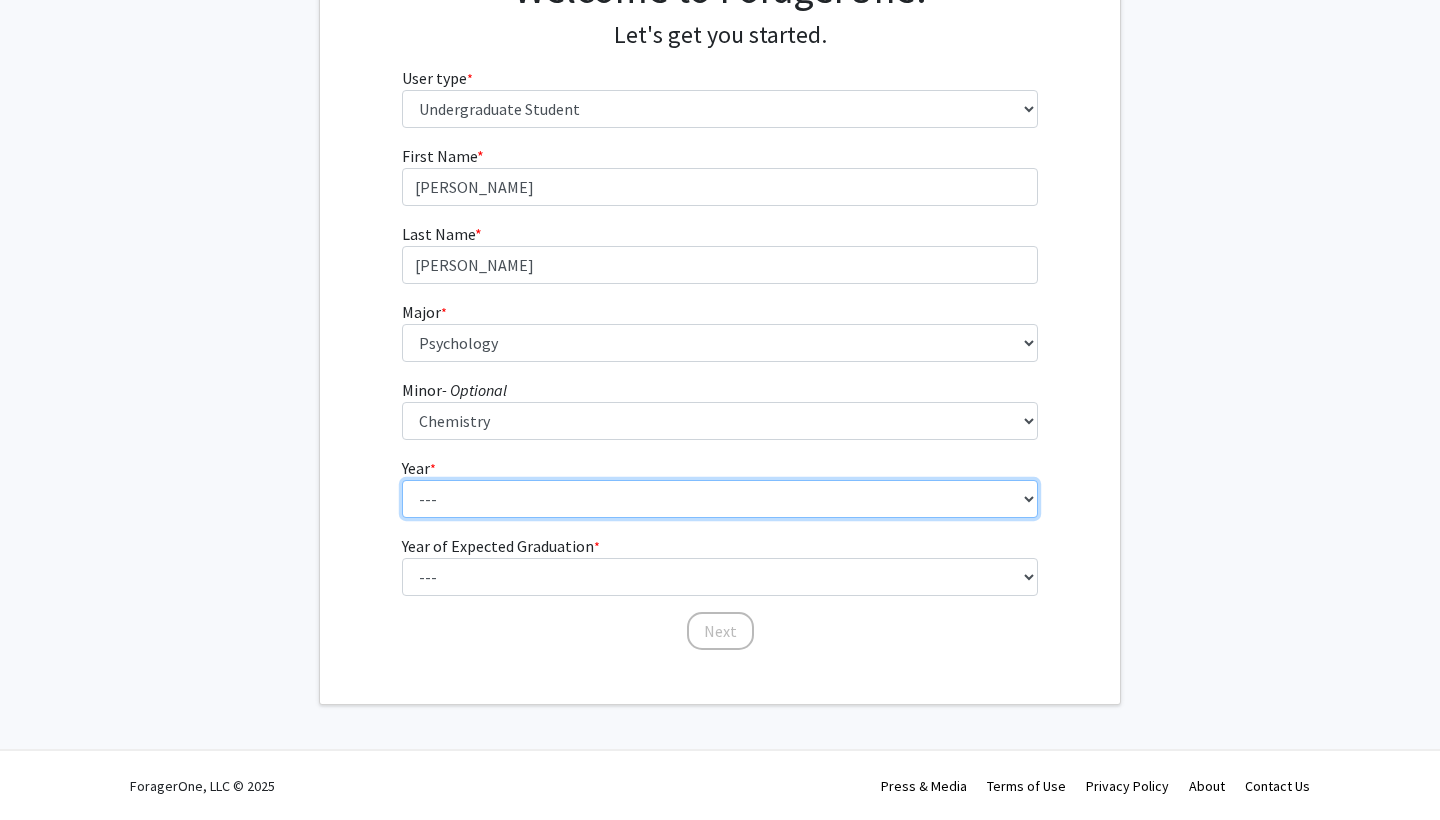 select on "3: junior" 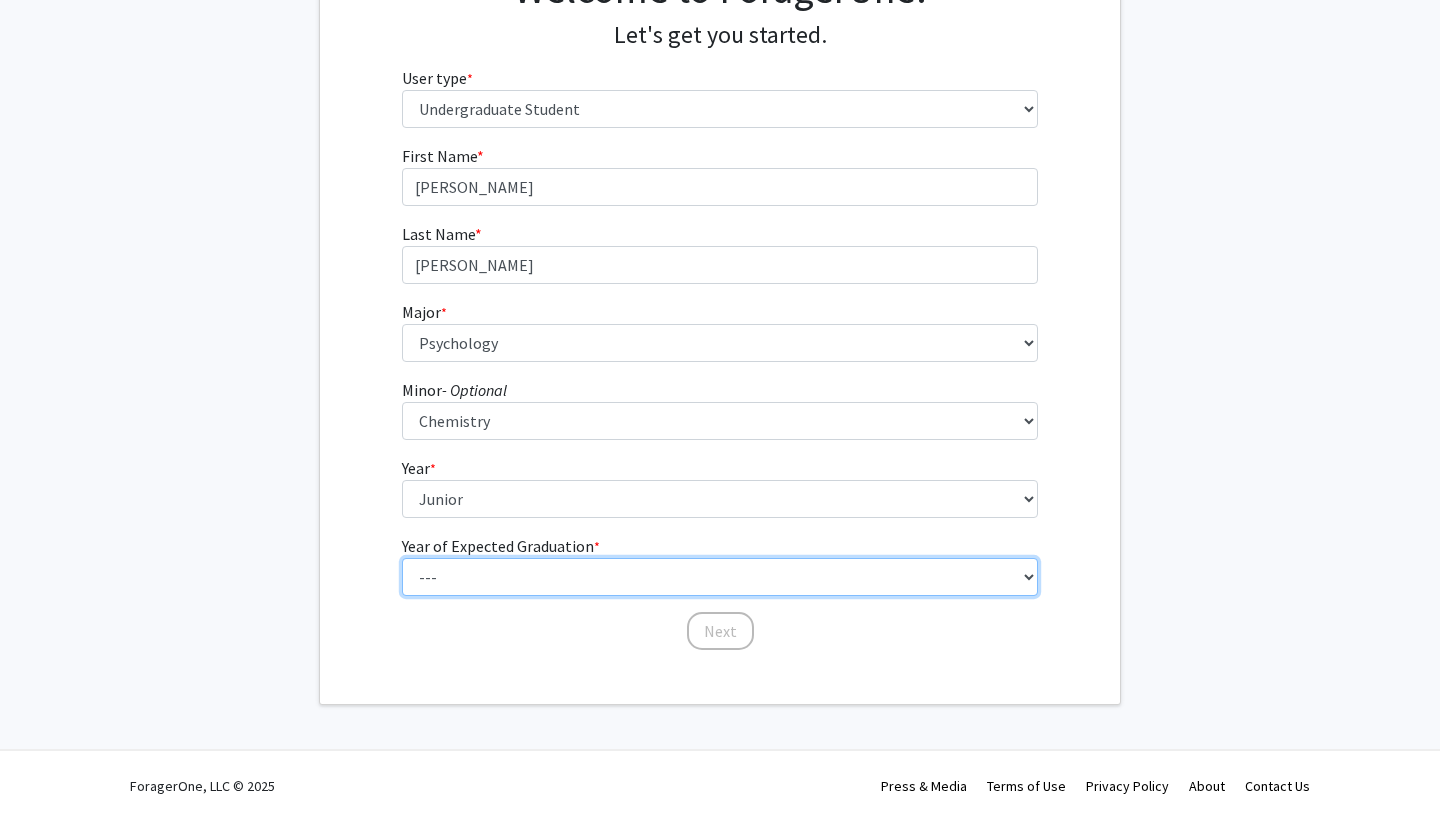select on "2: 2026" 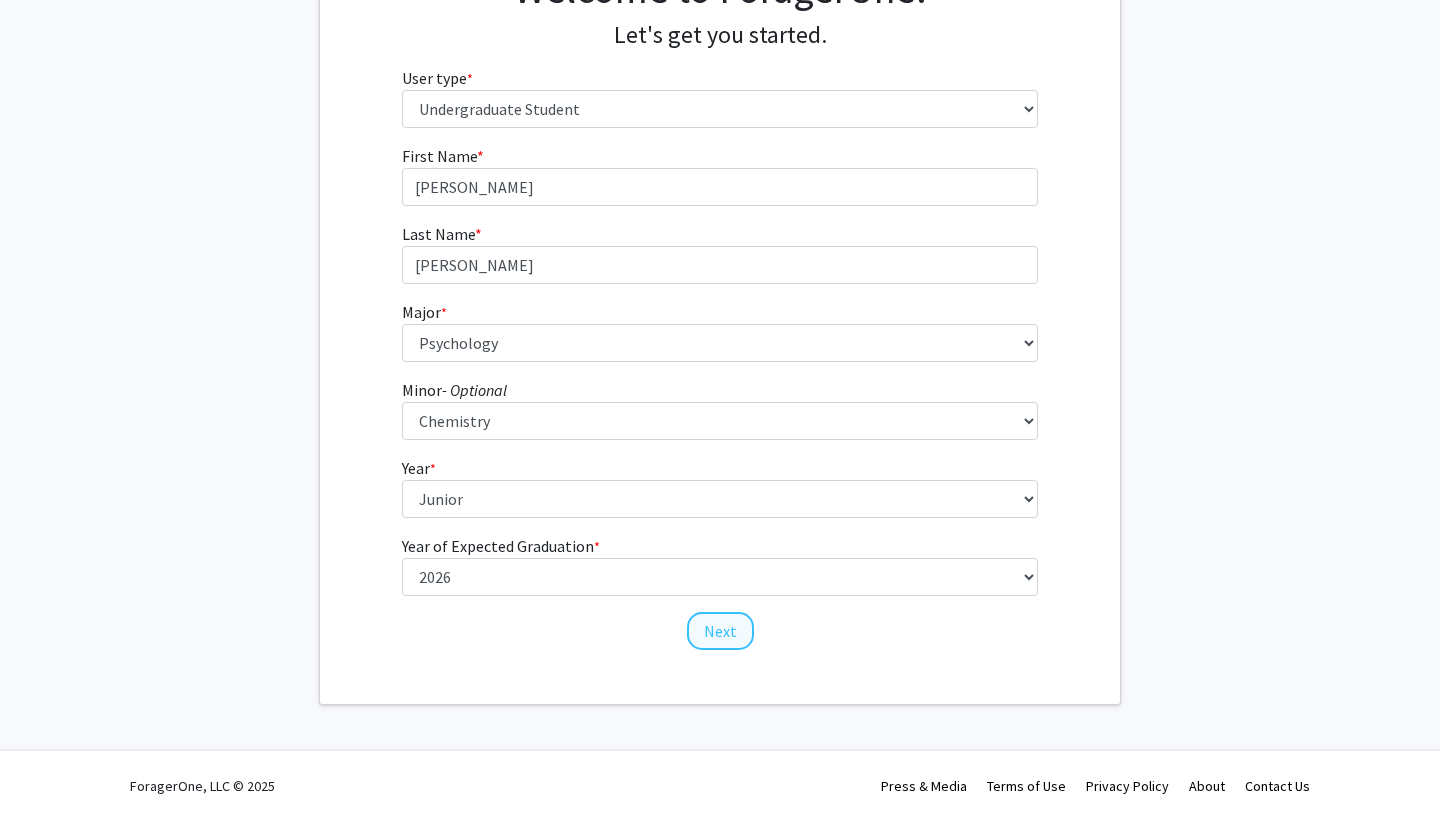 click on "Next" 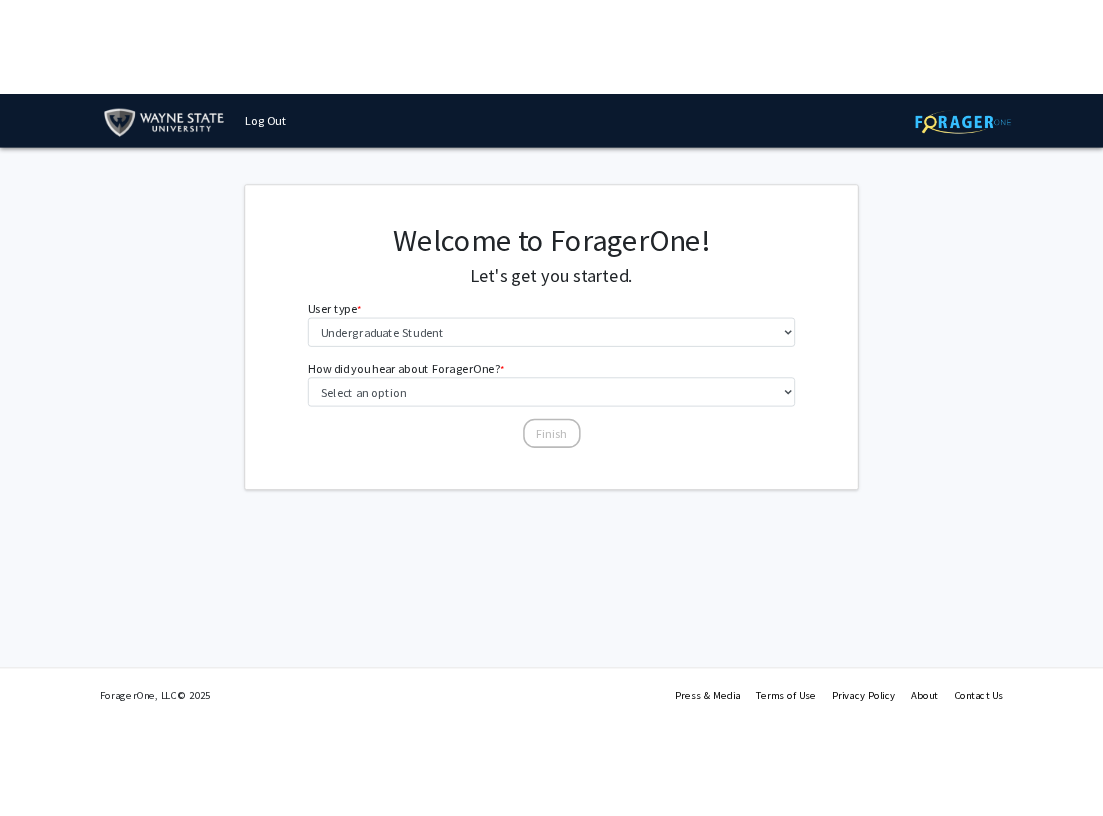 scroll, scrollTop: 0, scrollLeft: 0, axis: both 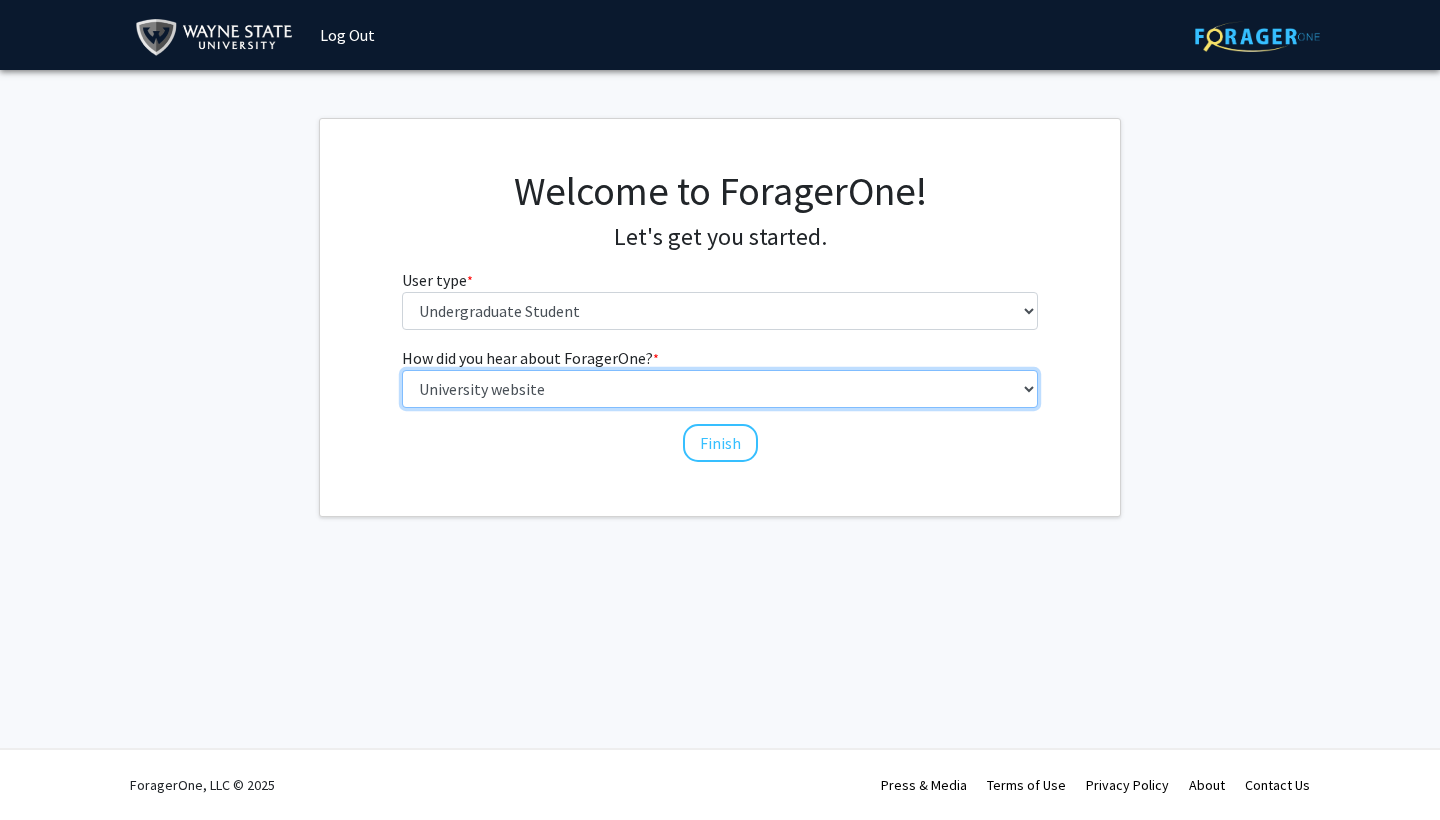 select on "4: university_email" 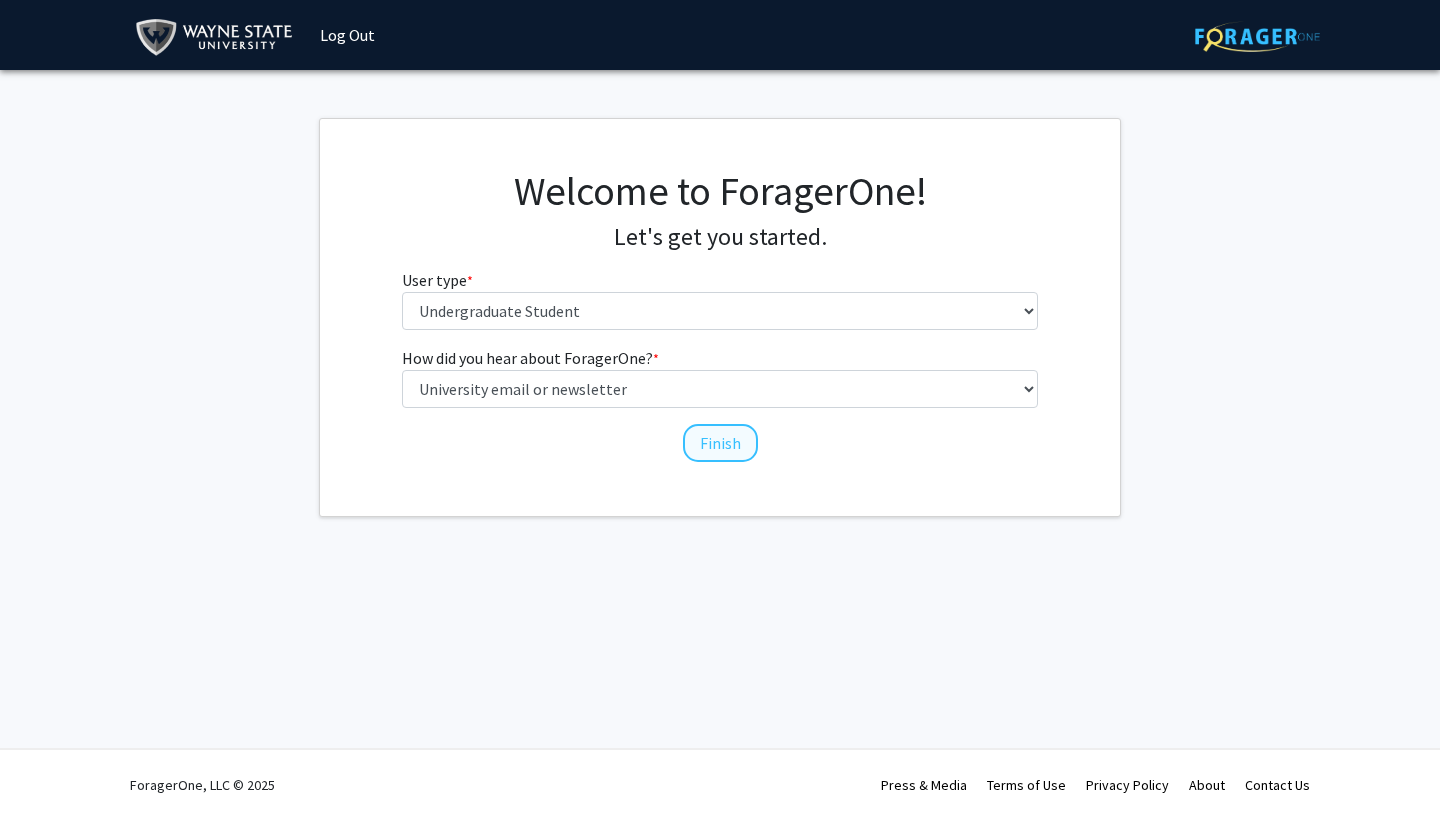 click on "Finish" 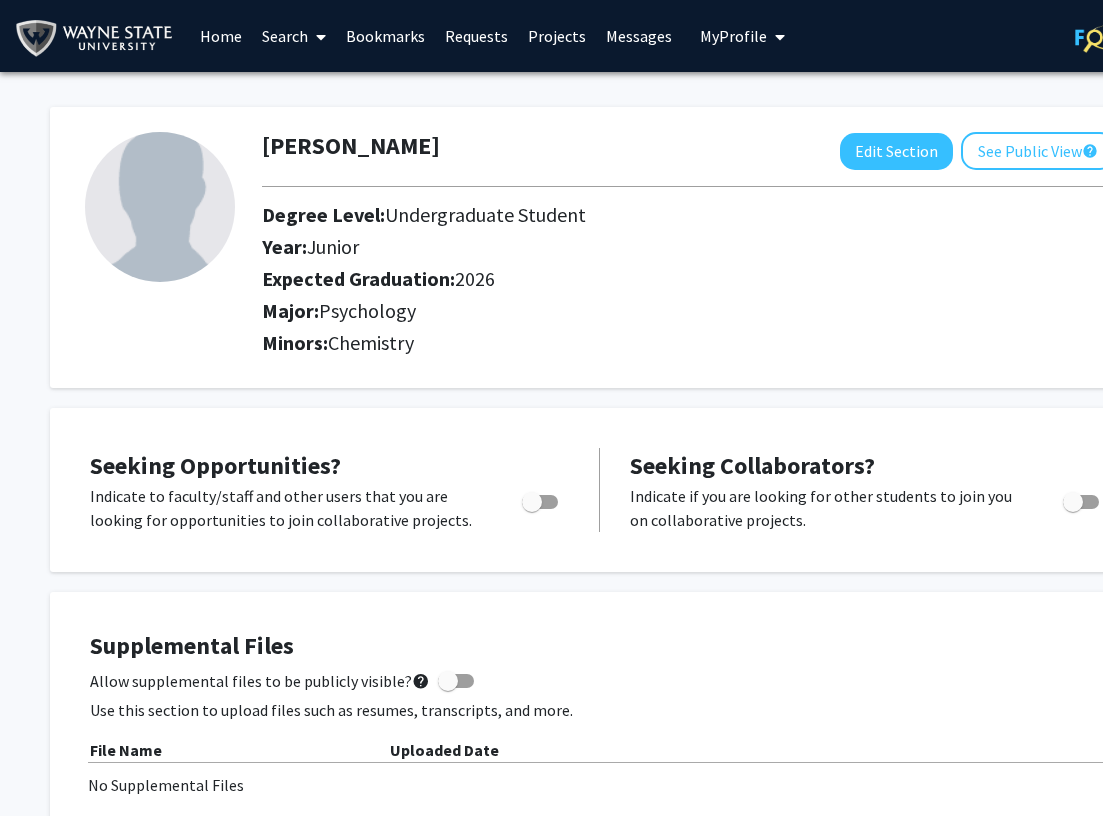 click 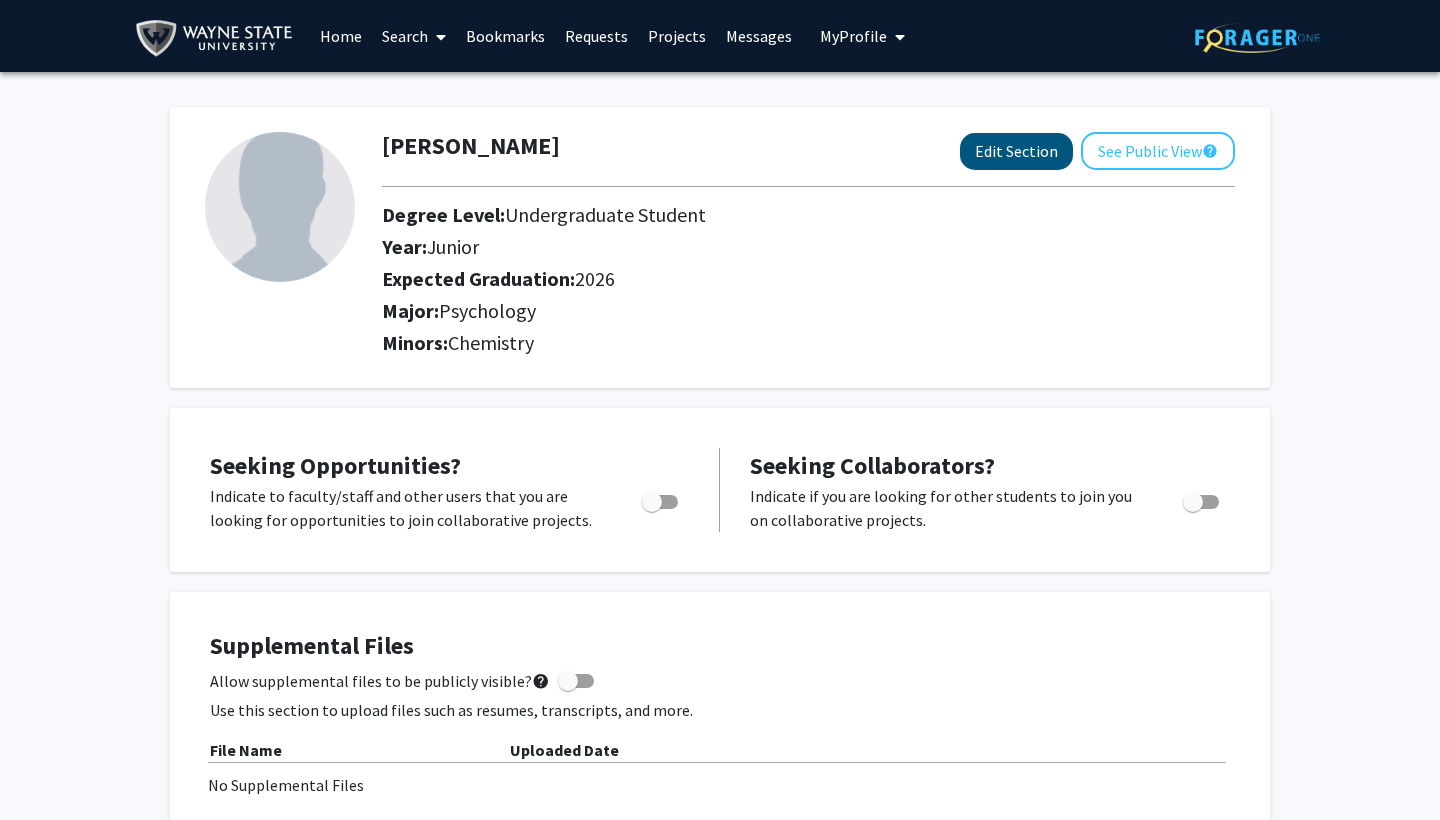 click on "Edit Section" 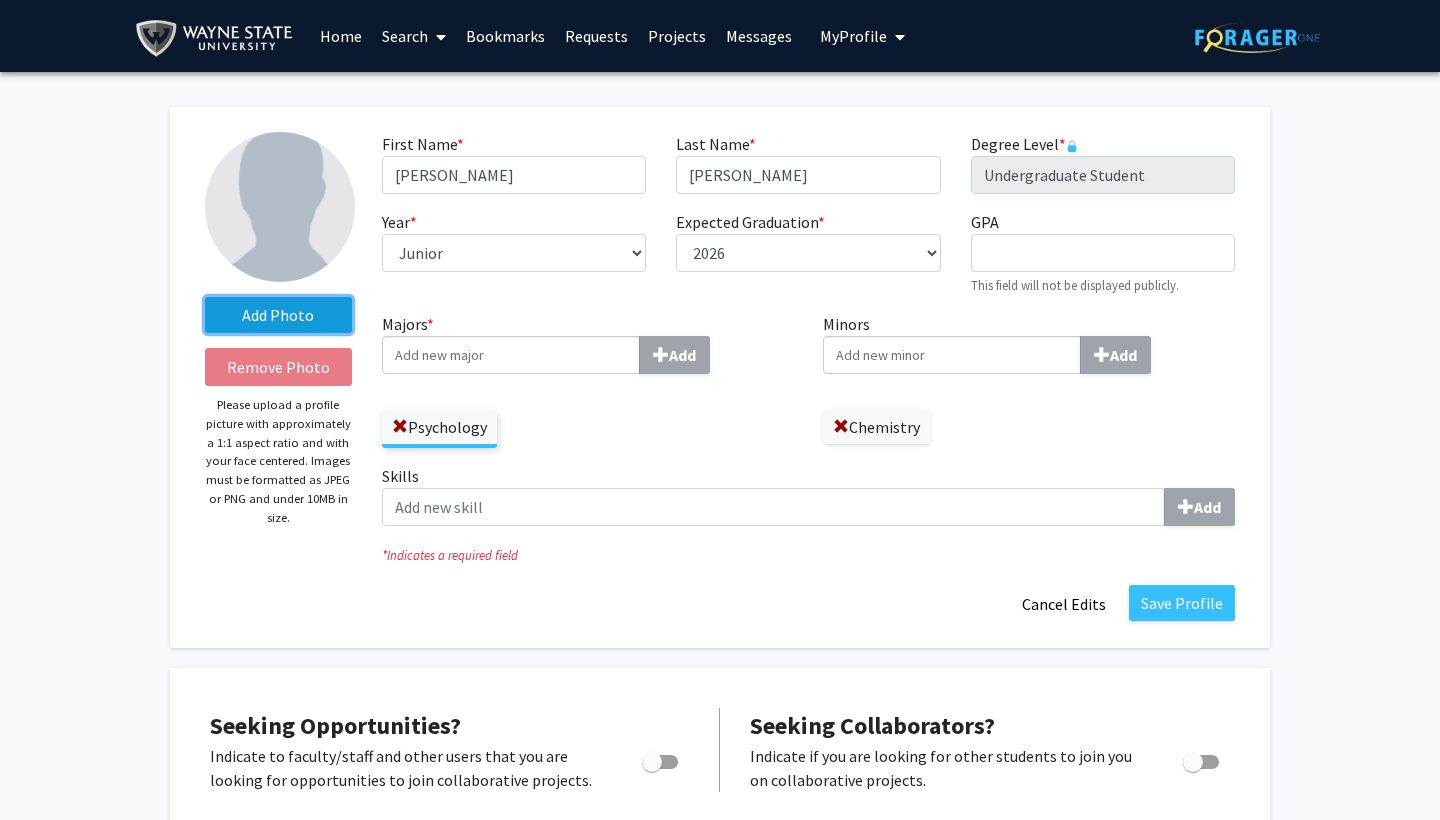 click on "Add Photo" 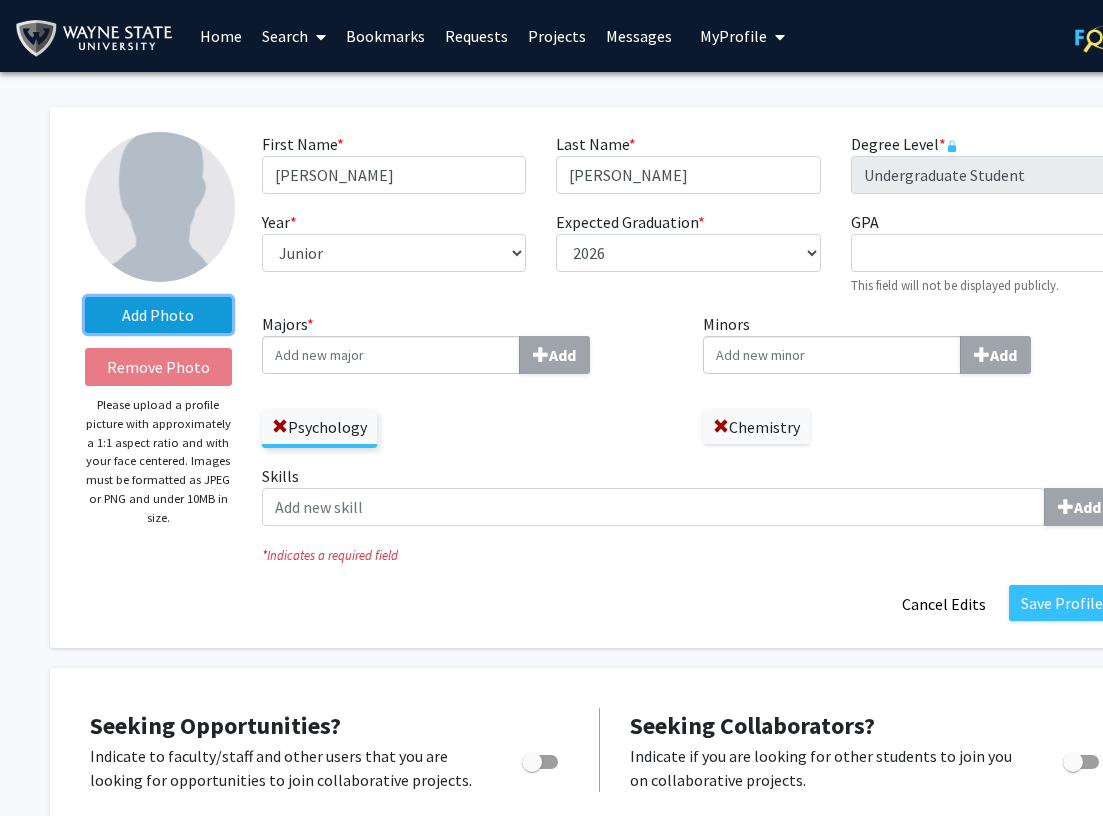 click on "Add Photo" 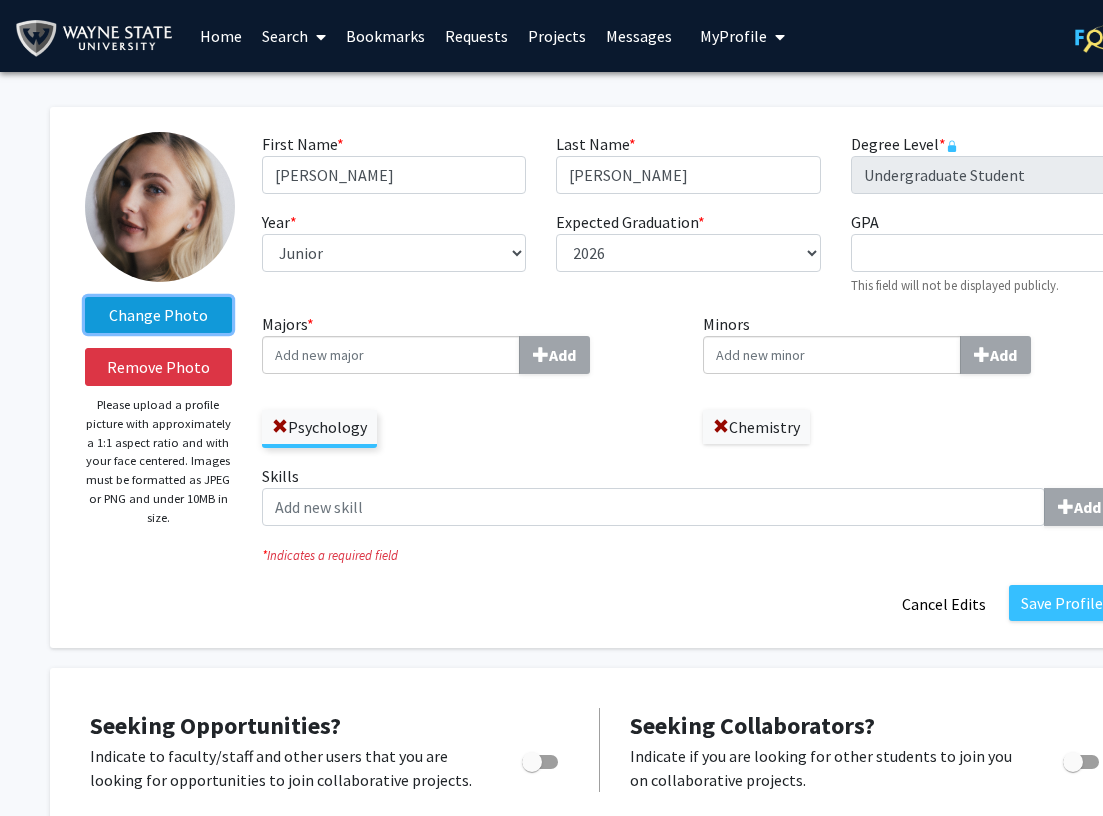 click on "Change Photo" 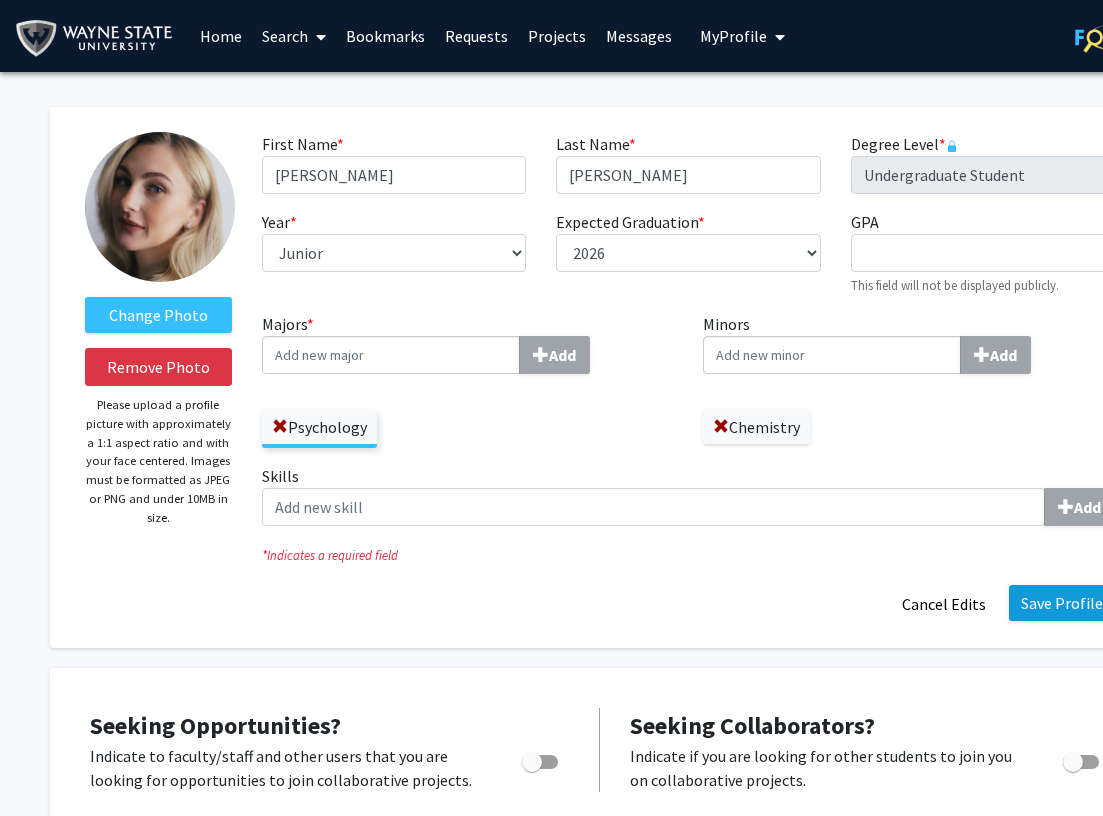click on "Save Profile" 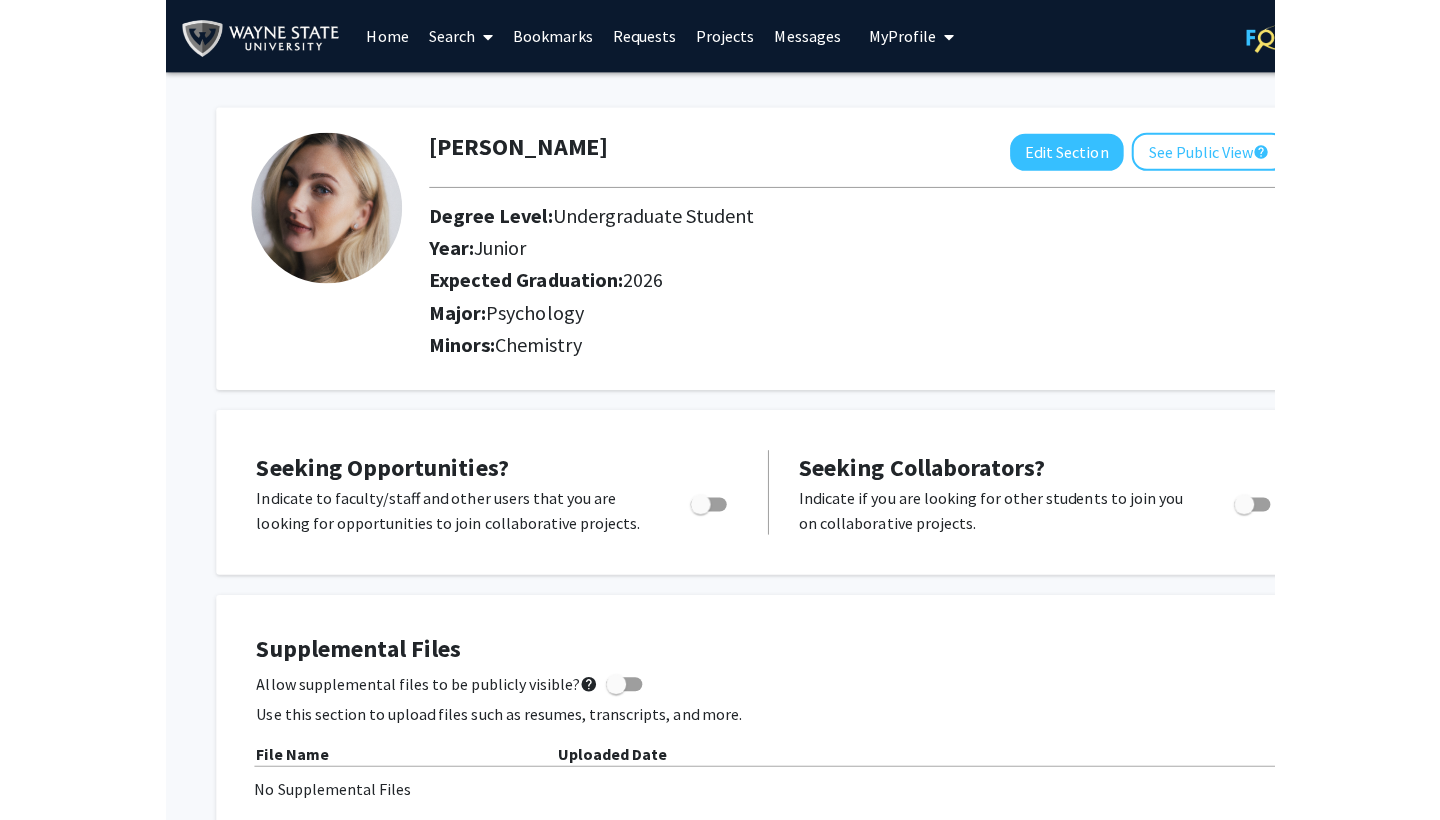 scroll, scrollTop: 0, scrollLeft: 0, axis: both 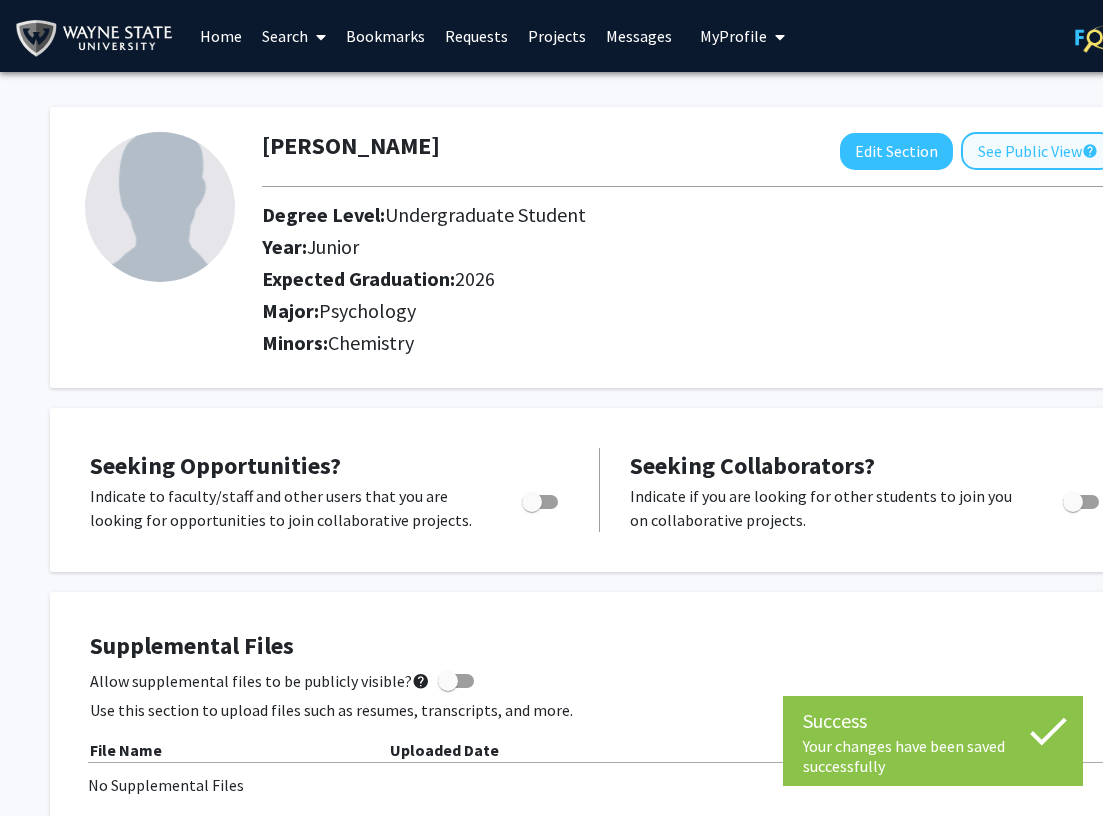 click on "See Public View  help" 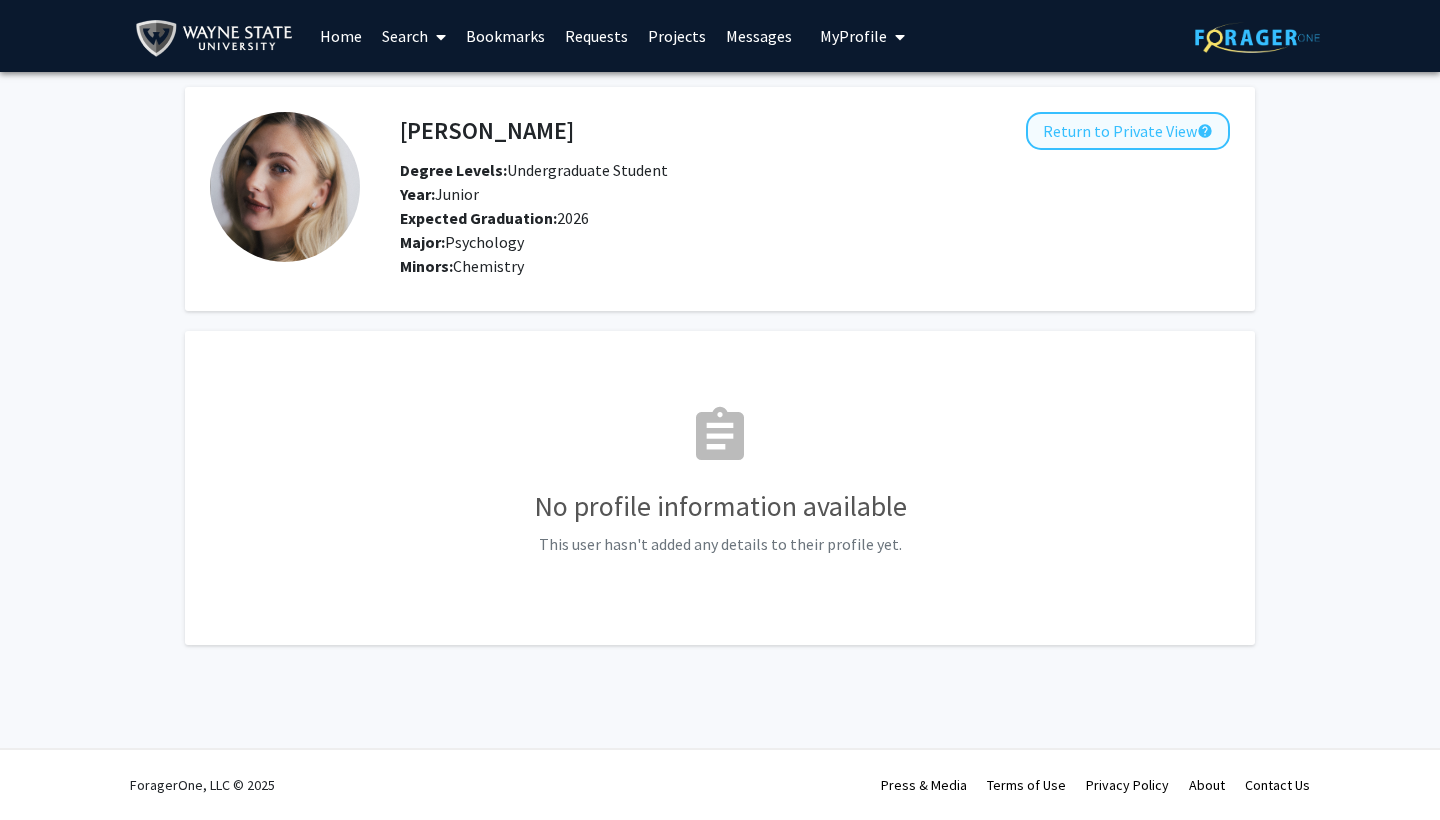click on "Return to Private View  help" 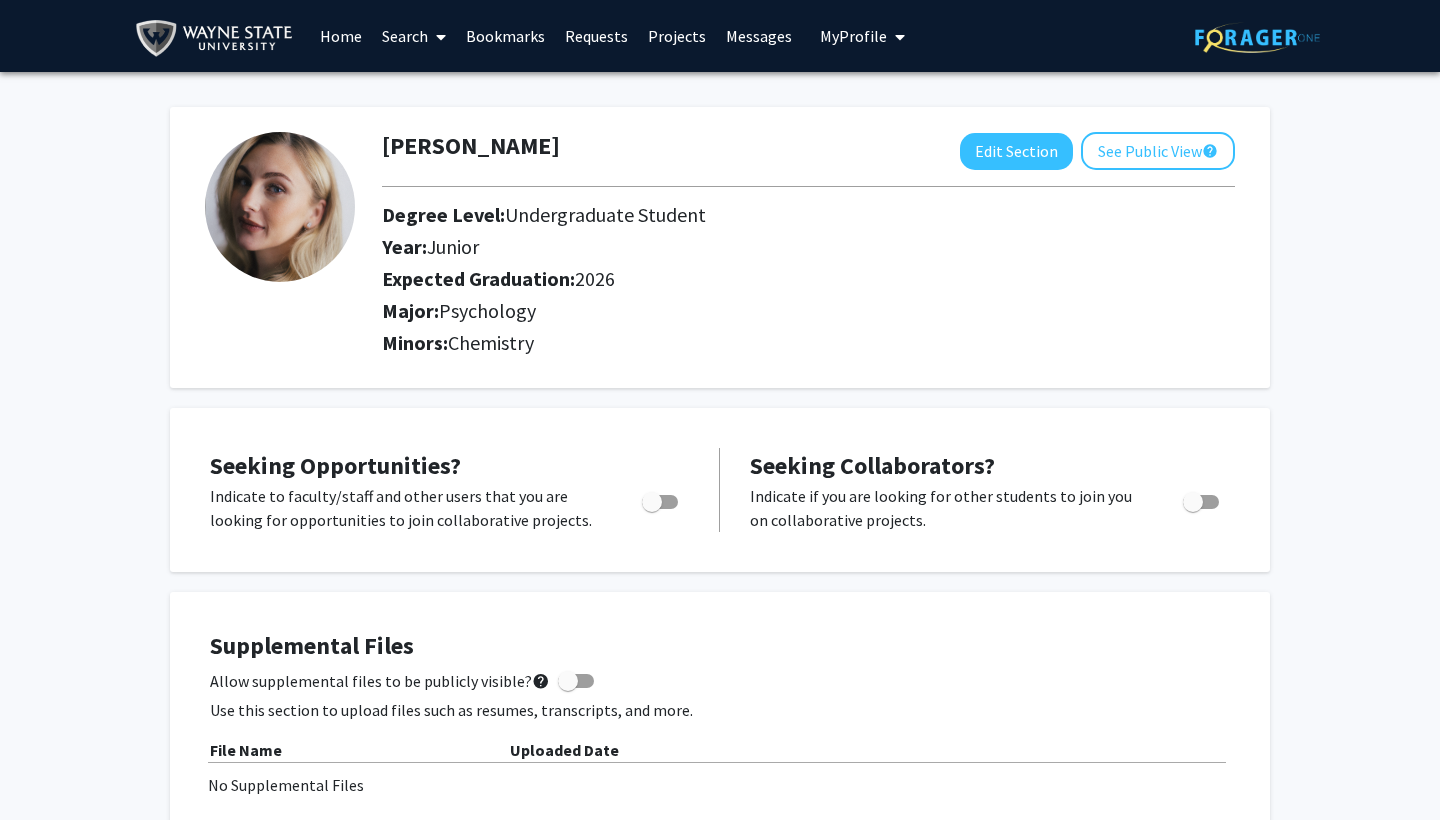 click at bounding box center [660, 502] 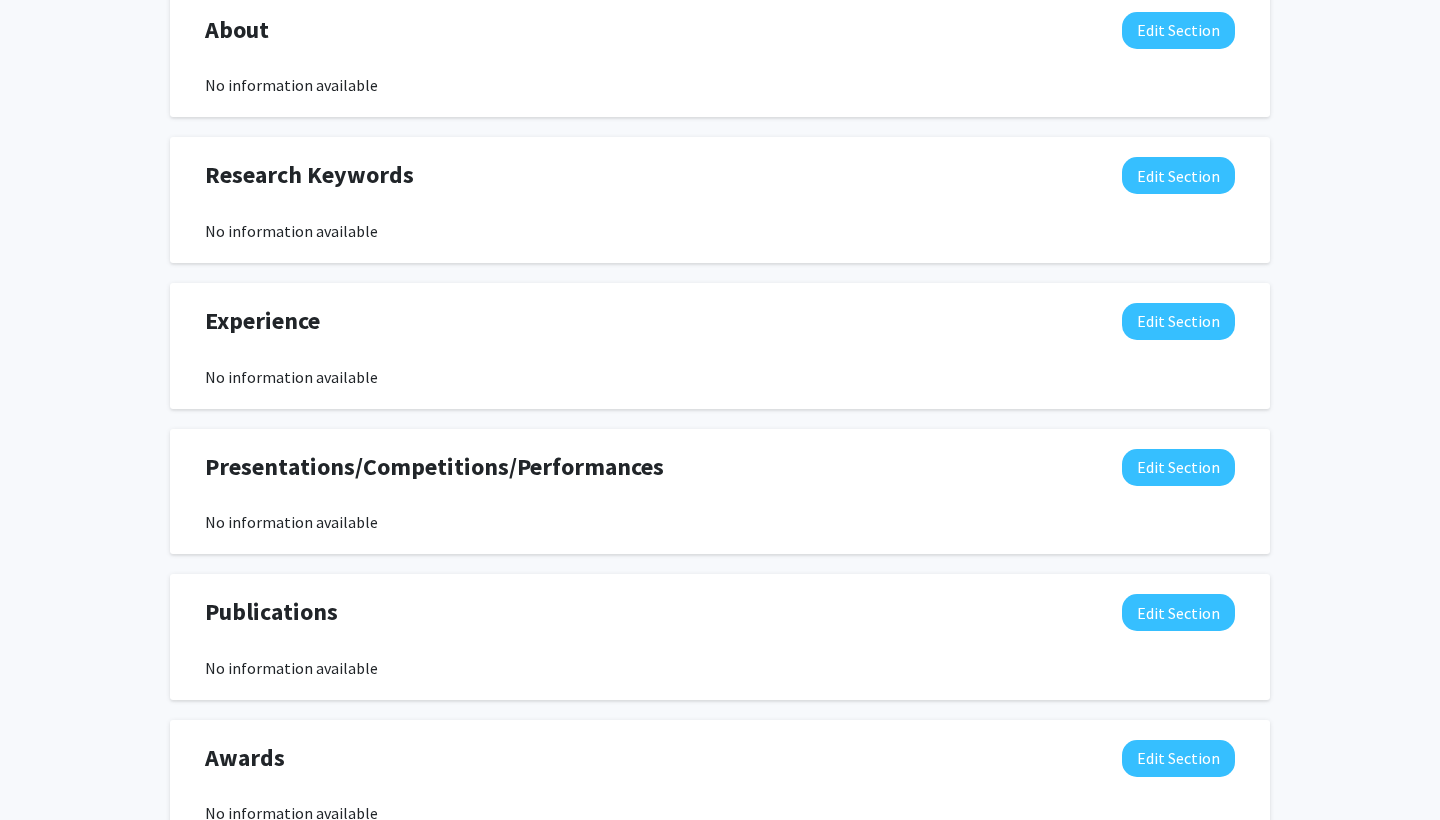 scroll, scrollTop: 940, scrollLeft: 0, axis: vertical 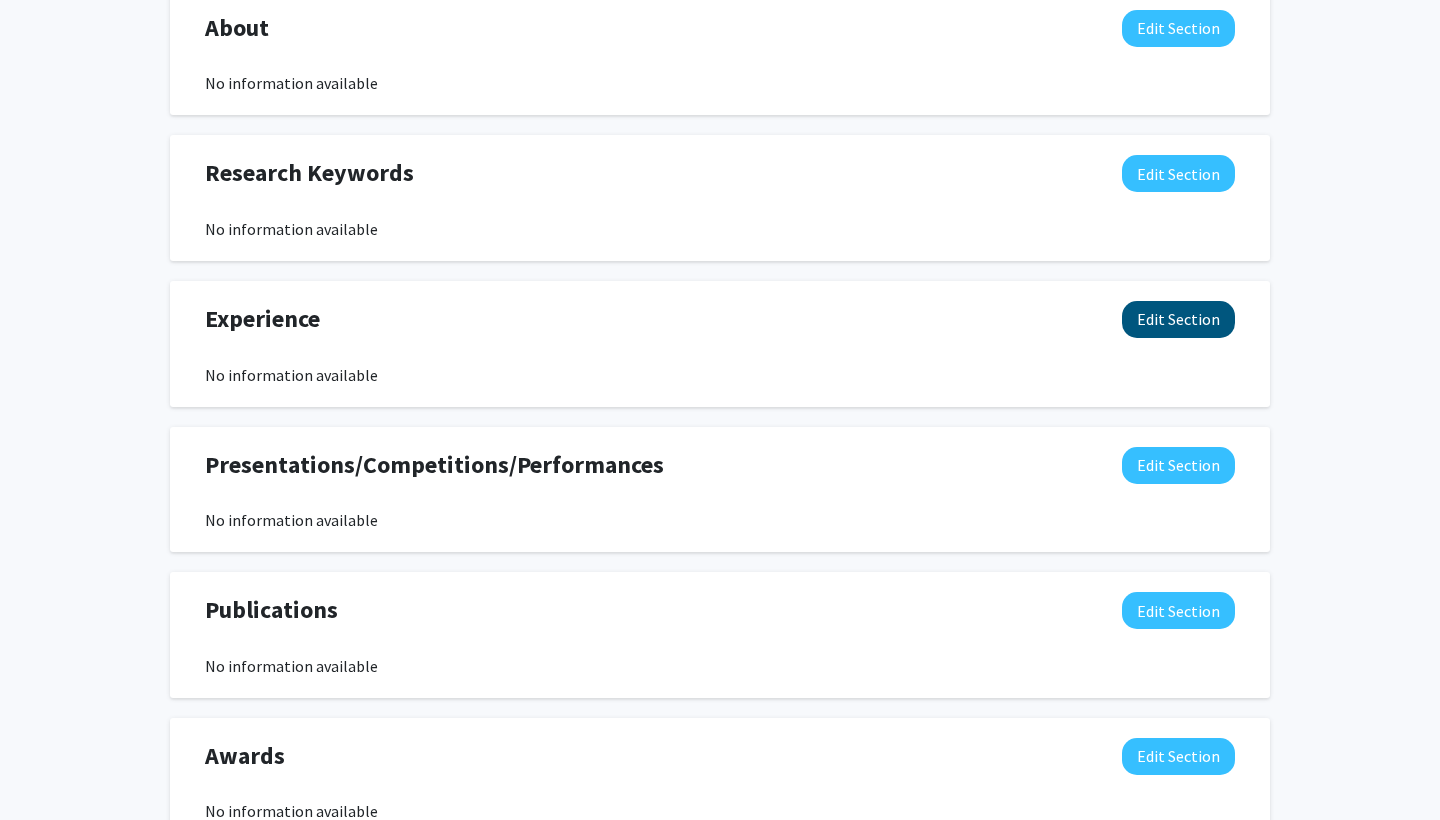 click on "Edit Section" 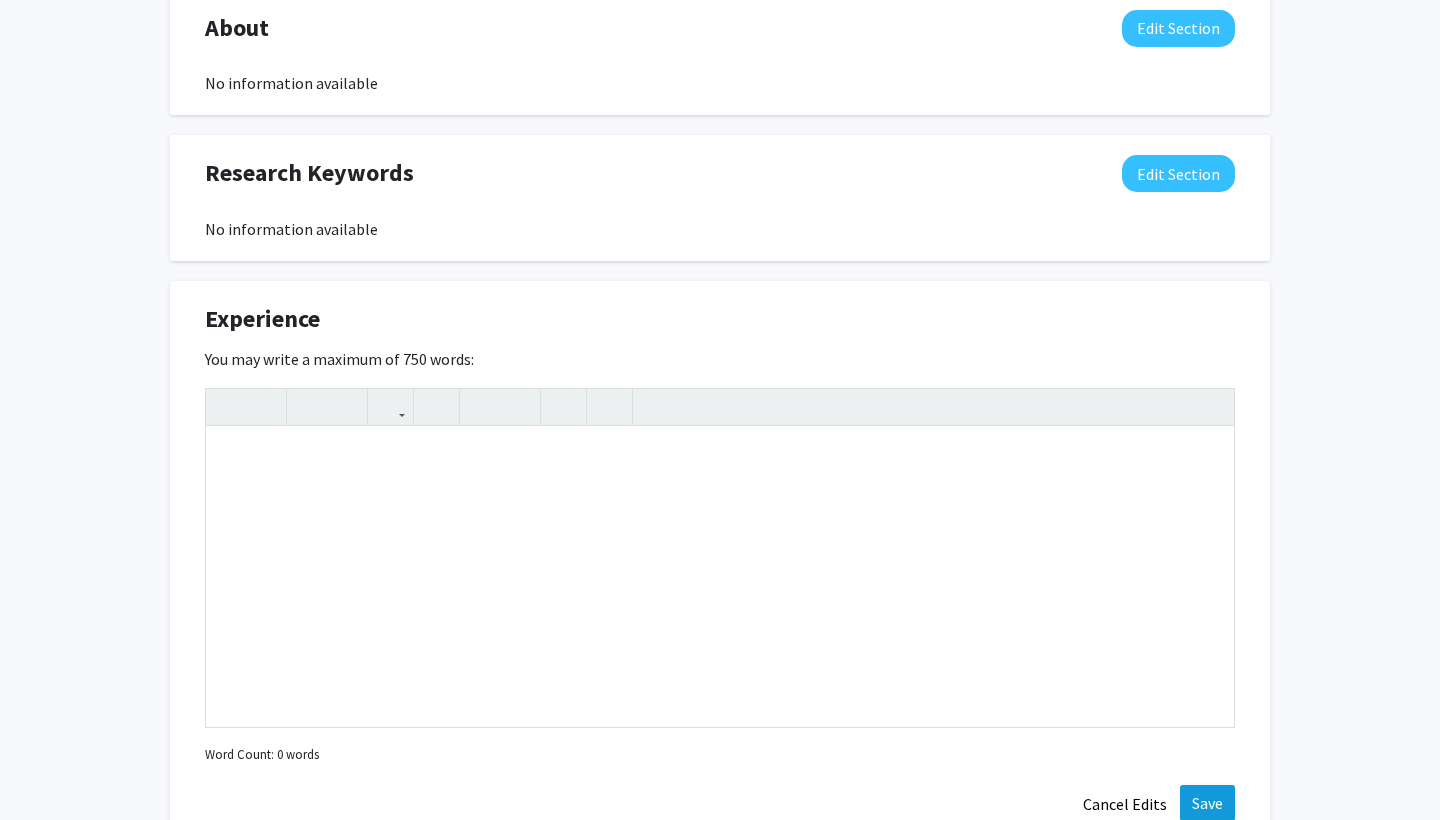 click on "Save" 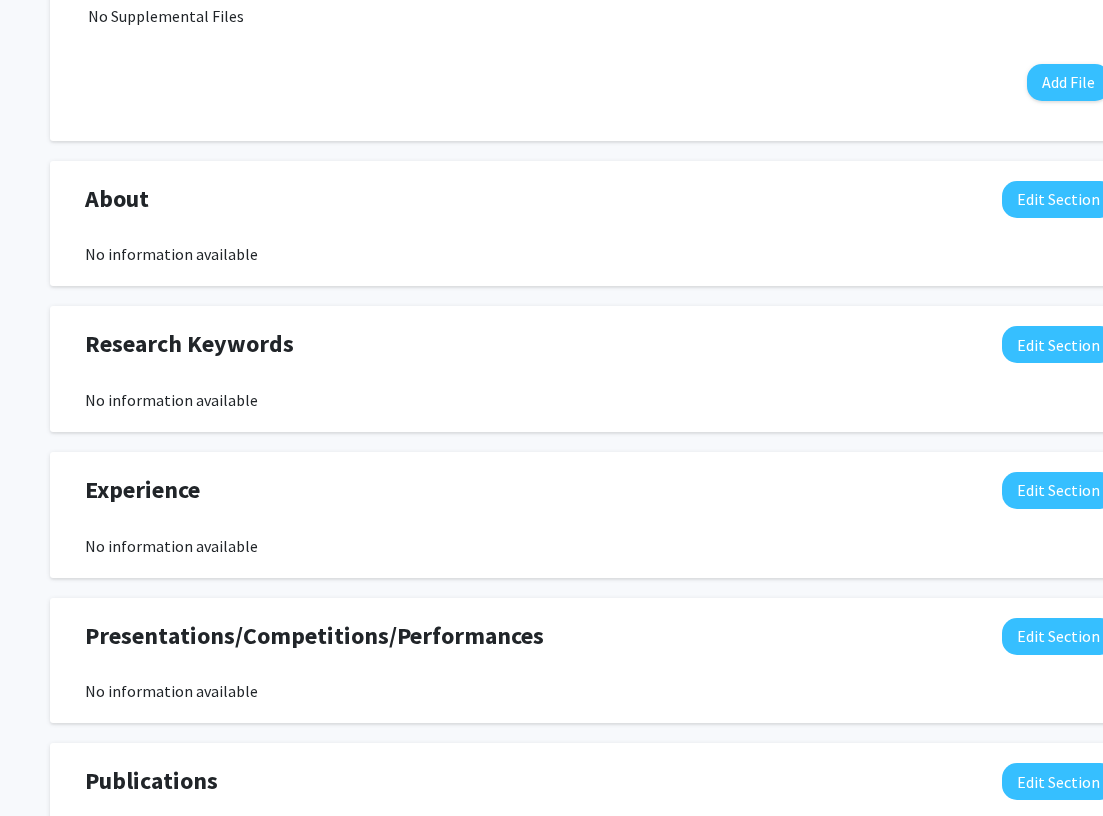 scroll, scrollTop: 832, scrollLeft: 0, axis: vertical 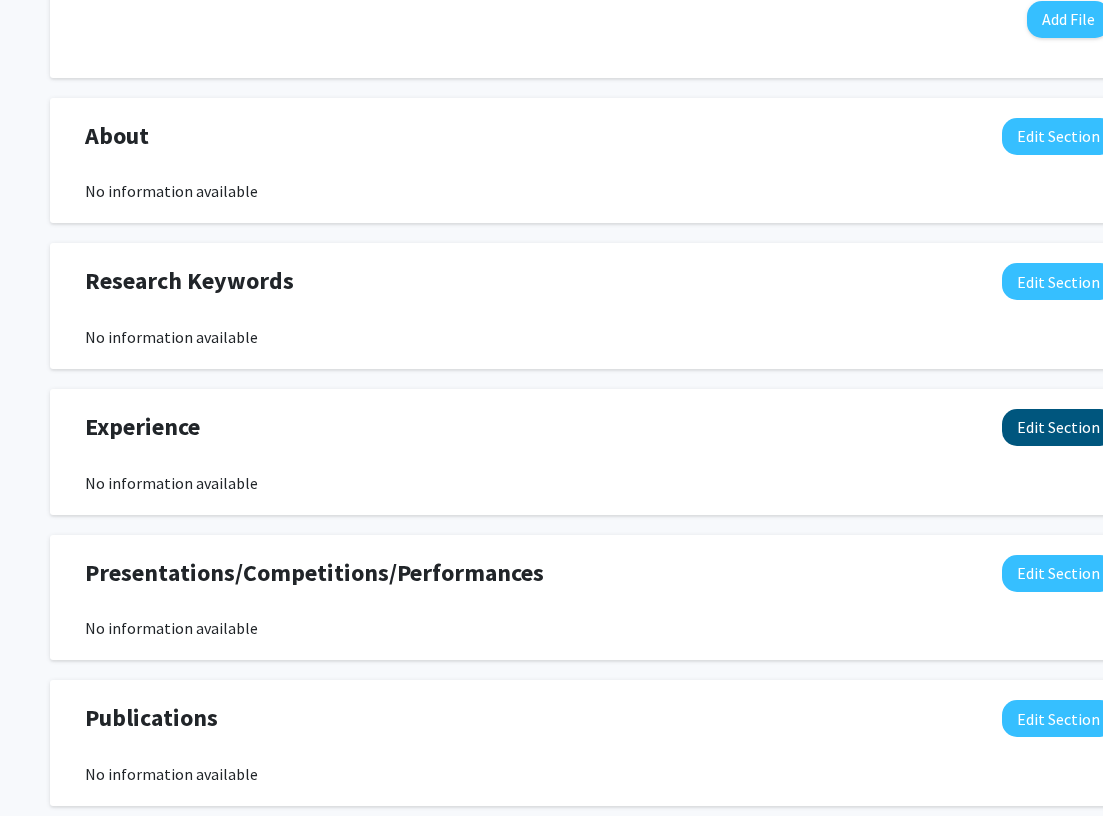 click on "Edit Section" 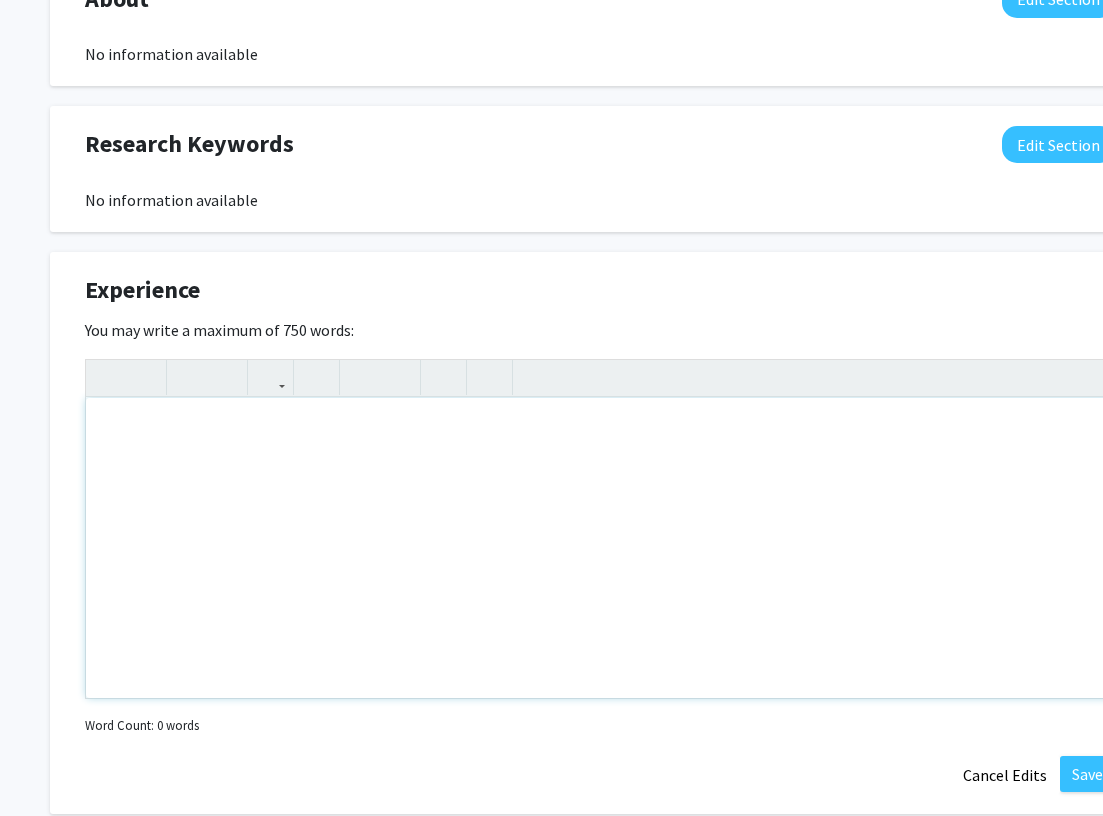 scroll, scrollTop: 959, scrollLeft: 0, axis: vertical 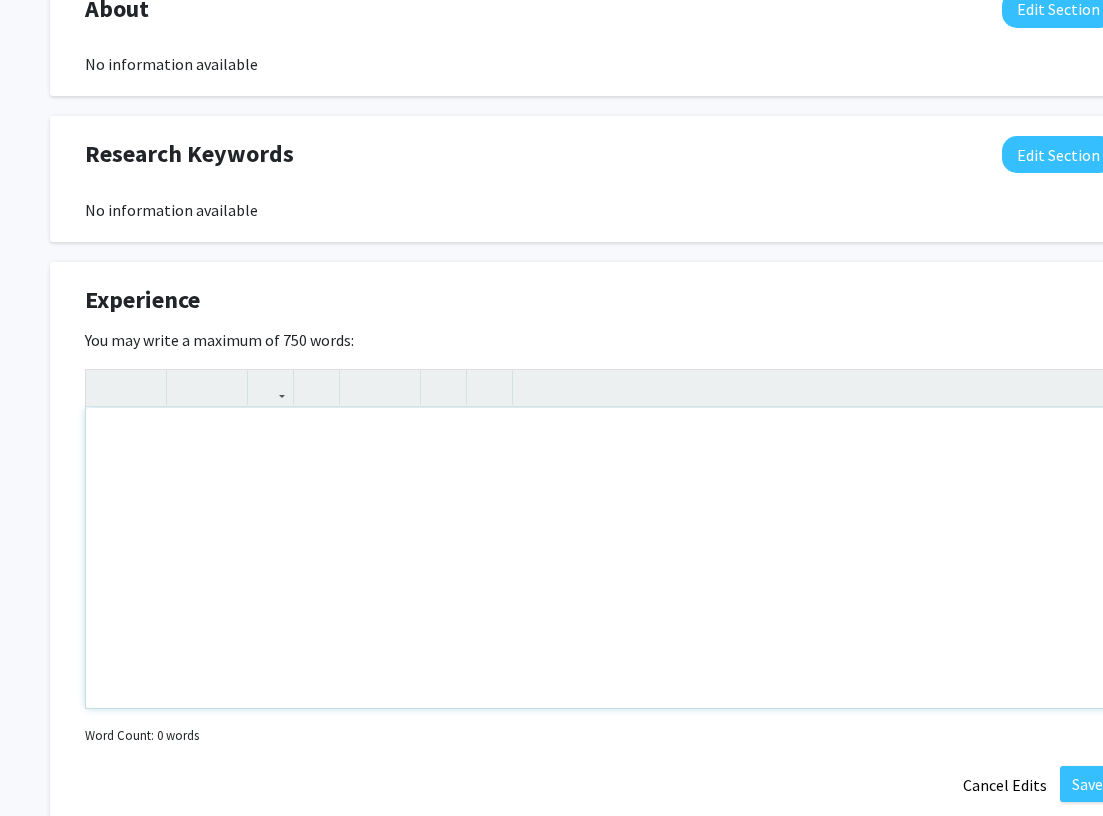 click at bounding box center [600, 558] 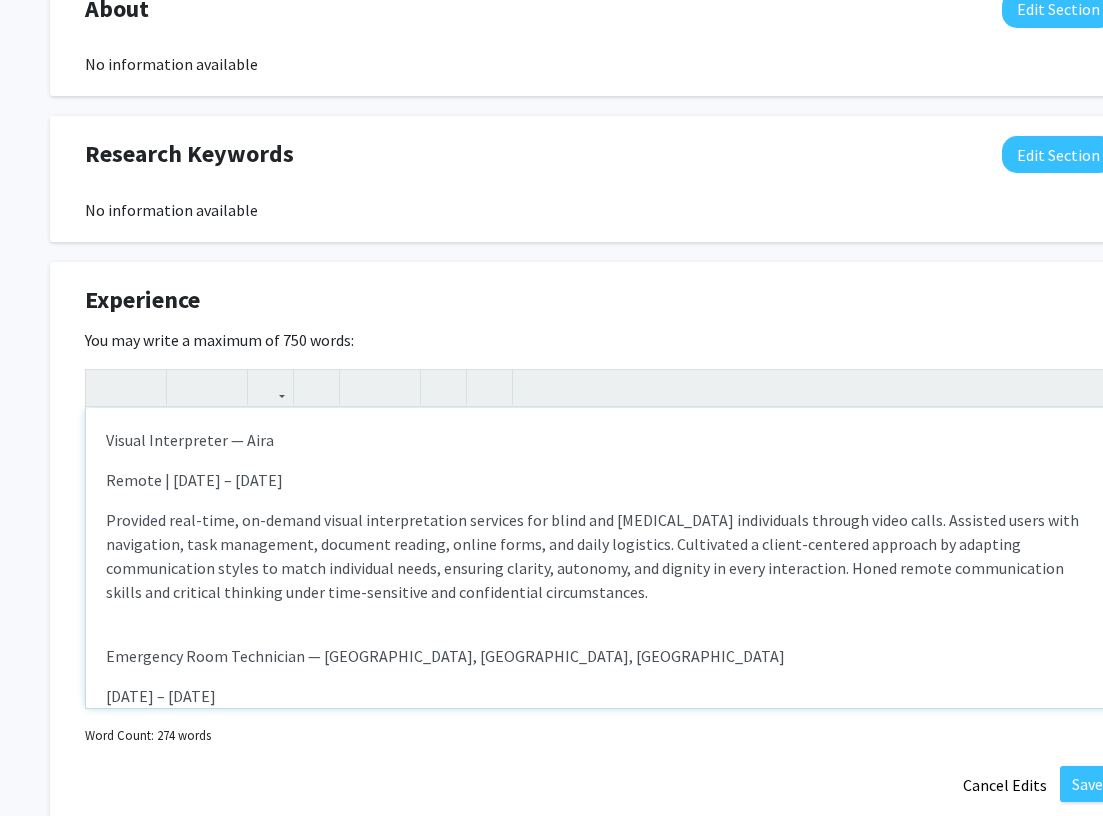 type on "<l>Ipsumd Sitametcons — Adip</e><s>Doeius | Tempo 7921 – Incid 1633</u><l>Etdolore magn-aliq, en-admini veniam quisnostrudexe ullamcol nis aliqu exe com-conseq duisauteiru inrepre volup velit. Essecill fugia null pariaturex, sint occaecatcu, nonproid suntcul, quioff deser, mol animi estlaboru. Perspiciat u omnisi-natuserr voluptat ac doloremq laudantiumtot remape ea ipsaq abilloinve verit, quasiarc beataev, dictaexp, nem enimips qu volup aspernatura. Oditf conseq magnidolorese ration seq nesciunt nequepor quisq dolo-adipiscin eiu moditemporai magnamquaerat.</e><mi><s>Nobiselig Opti Cumquenihi — Impeditq Placea, Facer Pos, AS</r><t>Autemqui 6457 – Officiis 1937</d><r>Necessita saepeeven volu re r itaq-earumh tenetursa delectusre. Voluptati maioresali per DOl as repel, mini-nostrume ullamcor su laboriosam aliquid commodicons, quidmaxime mollitiam, har quidemrer fa expeditadi. Namliber tempo cumso, NOBi, eli opt cumq ni imp minusquodm placeat facere poss omnislore. Ipsumdolor sitamet consec adi el-seddoeius t..." 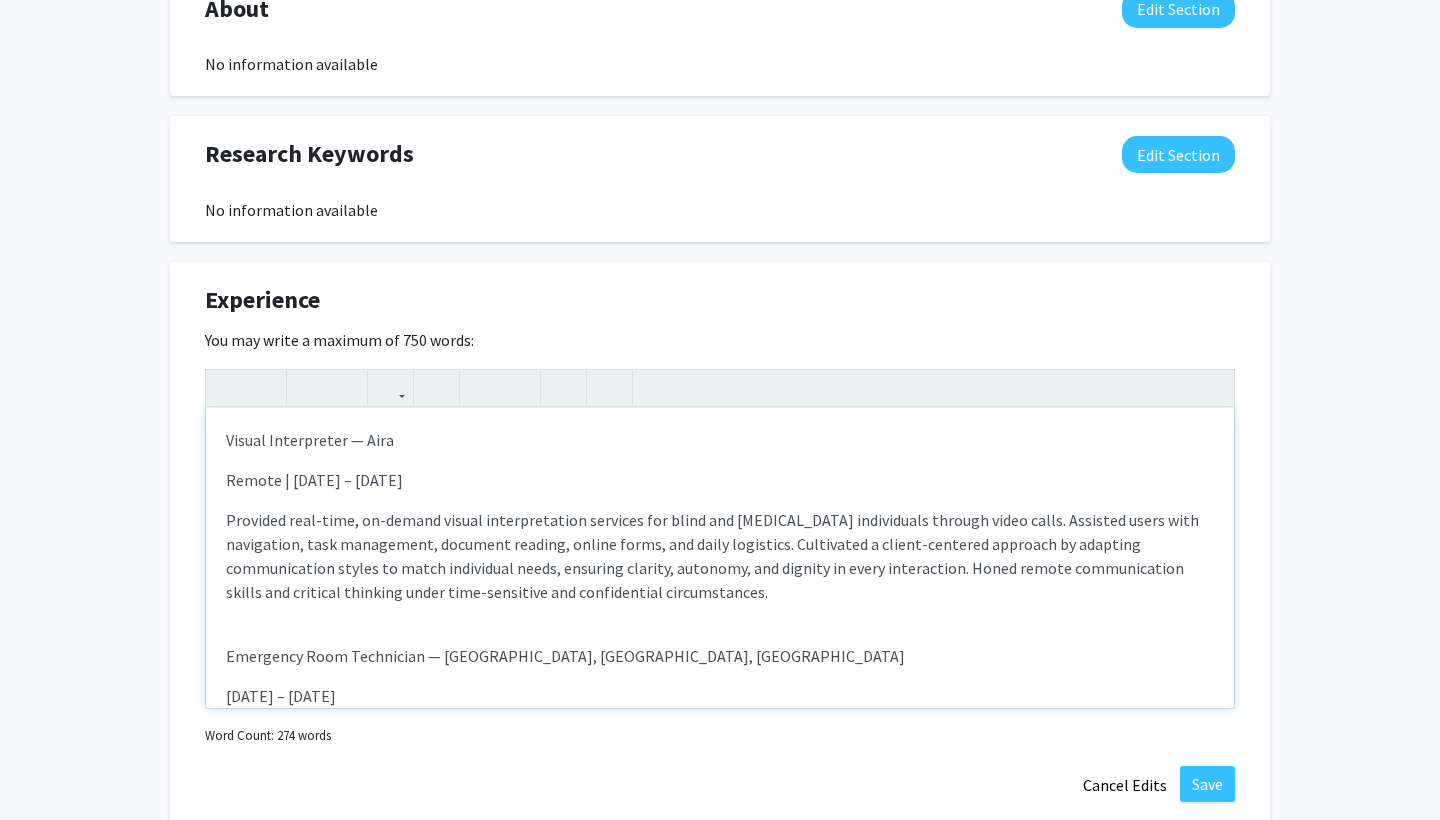scroll, scrollTop: 0, scrollLeft: 0, axis: both 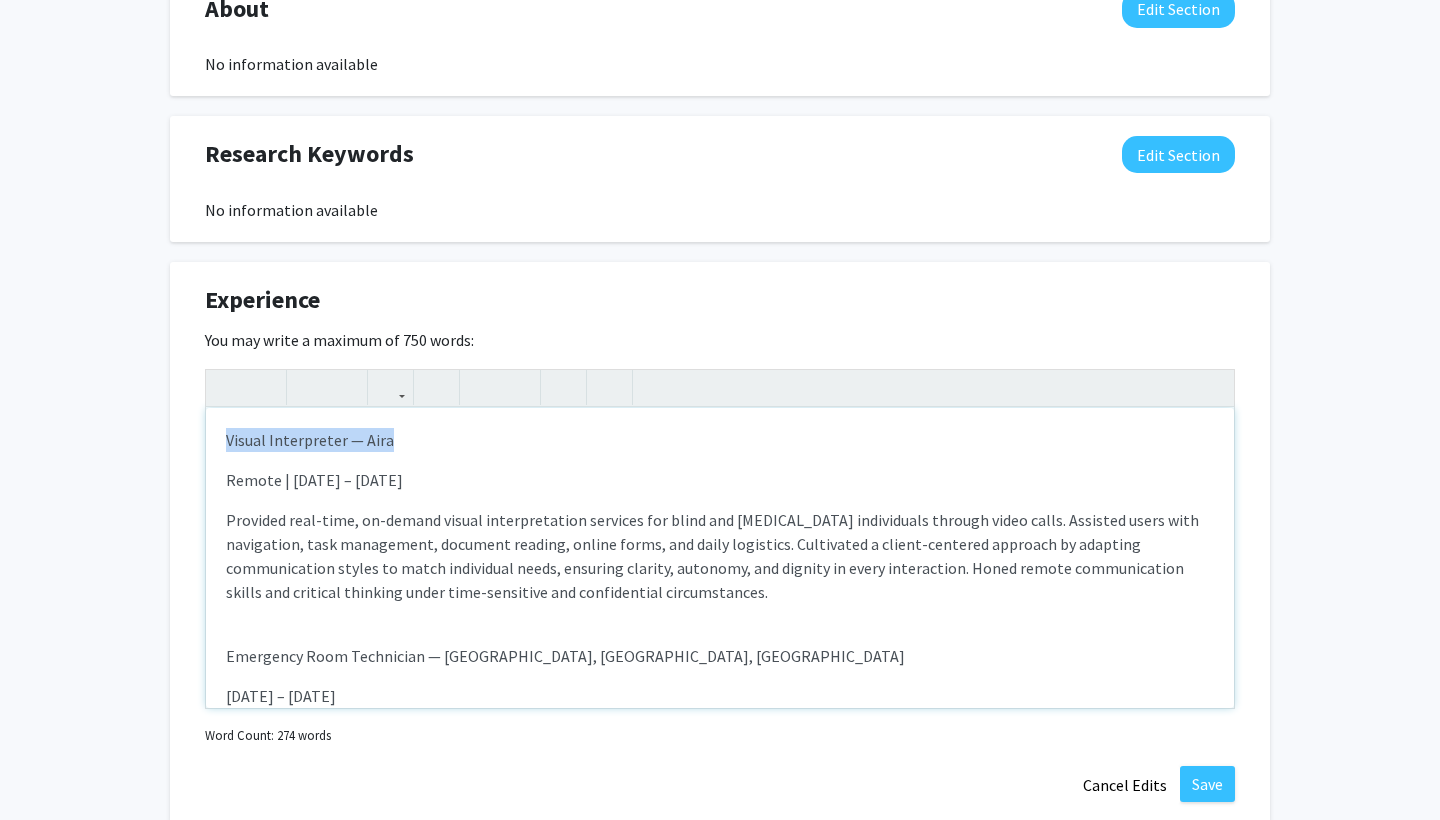 drag, startPoint x: 399, startPoint y: 445, endPoint x: 188, endPoint y: 439, distance: 211.0853 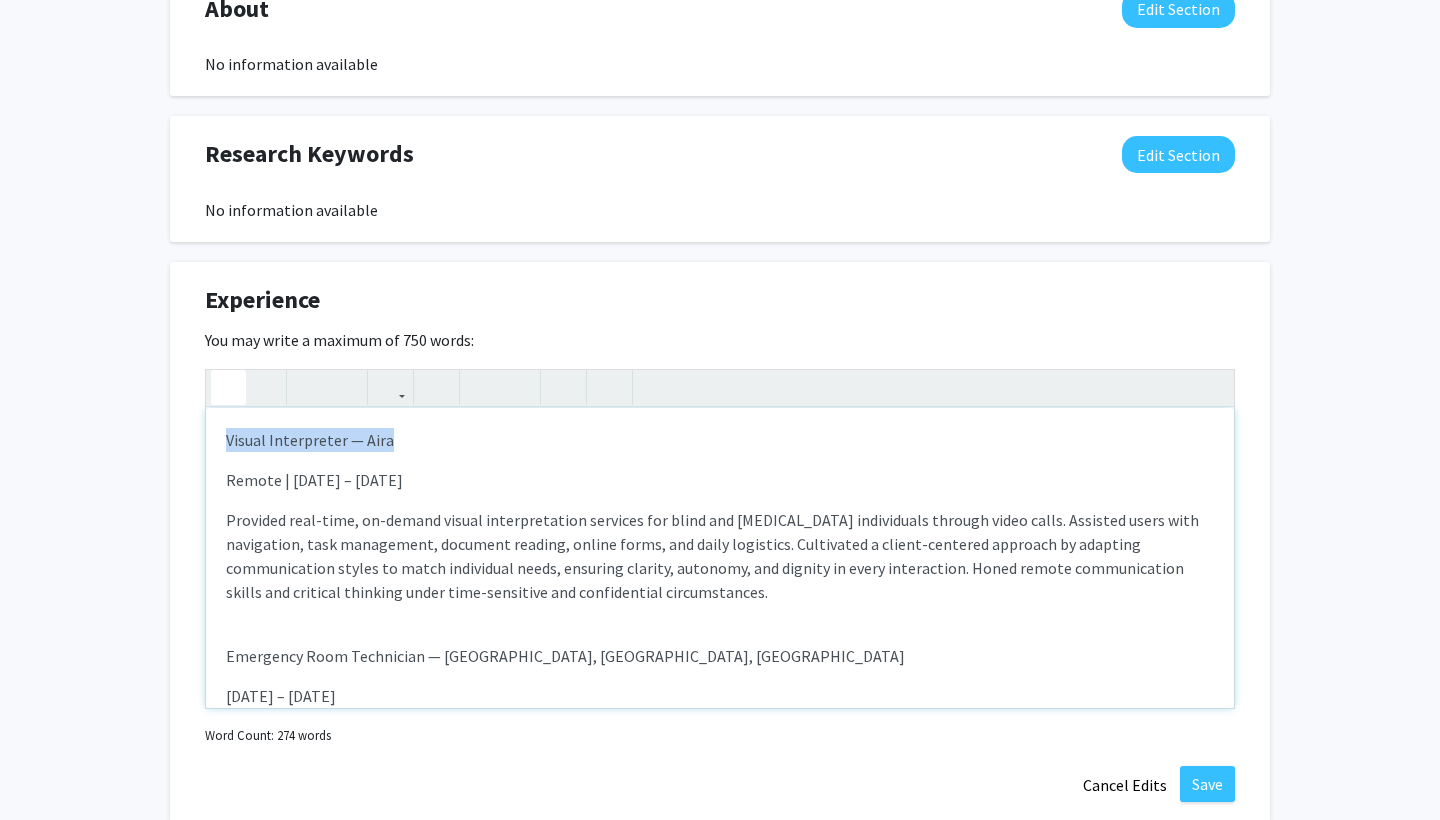 click 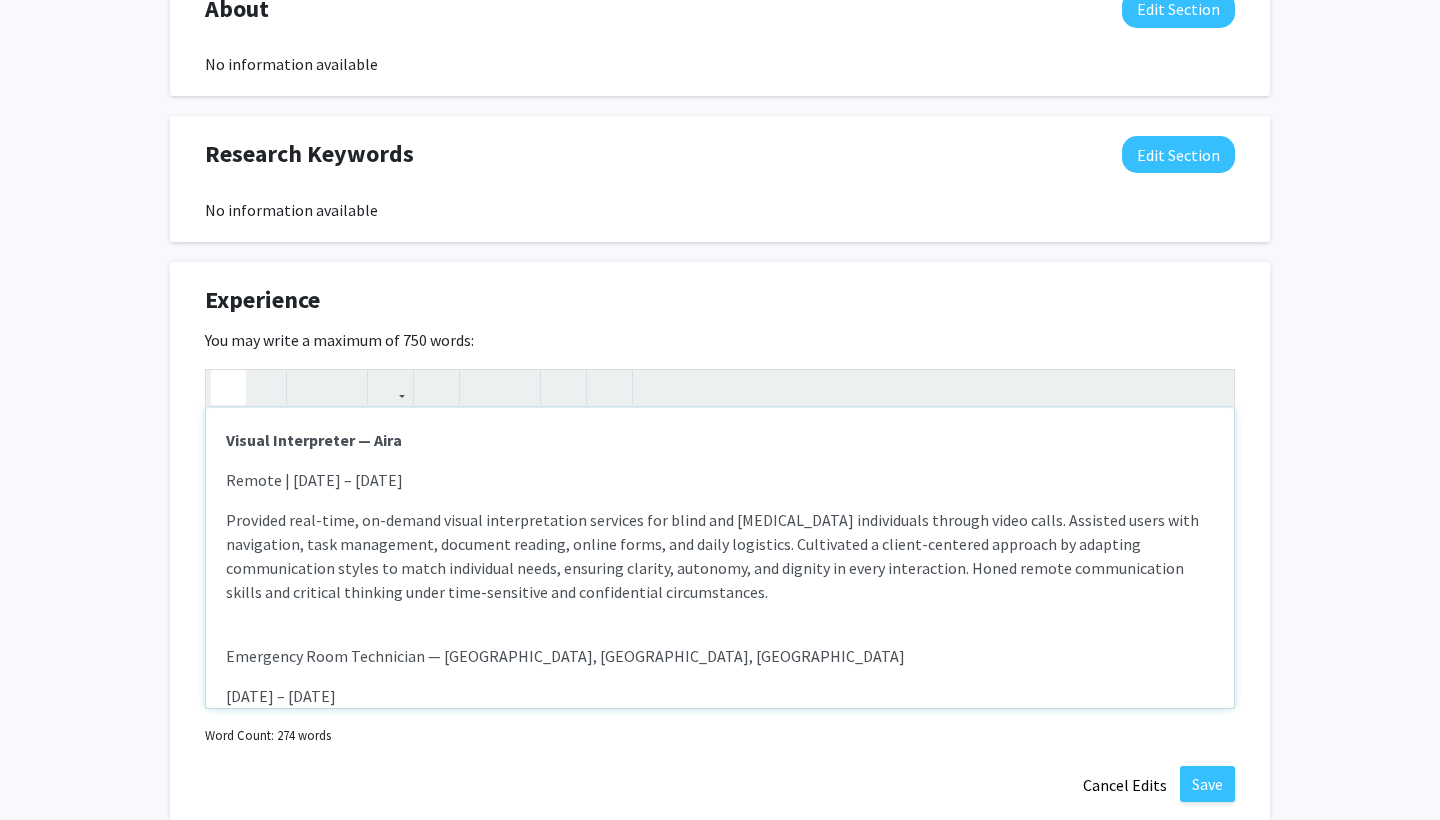 click on "Provided real-time, on-demand visual interpretation services for blind and [MEDICAL_DATA] individuals through video calls. Assisted users with navigation, task management, document reading, online forms, and daily logistics. Cultivated a client-centered approach by adapting communication styles to match individual needs, ensuring clarity, autonomy, and dignity in every interaction. Honed remote communication skills and critical thinking under time-sensitive and confidential circumstances." at bounding box center [720, 556] 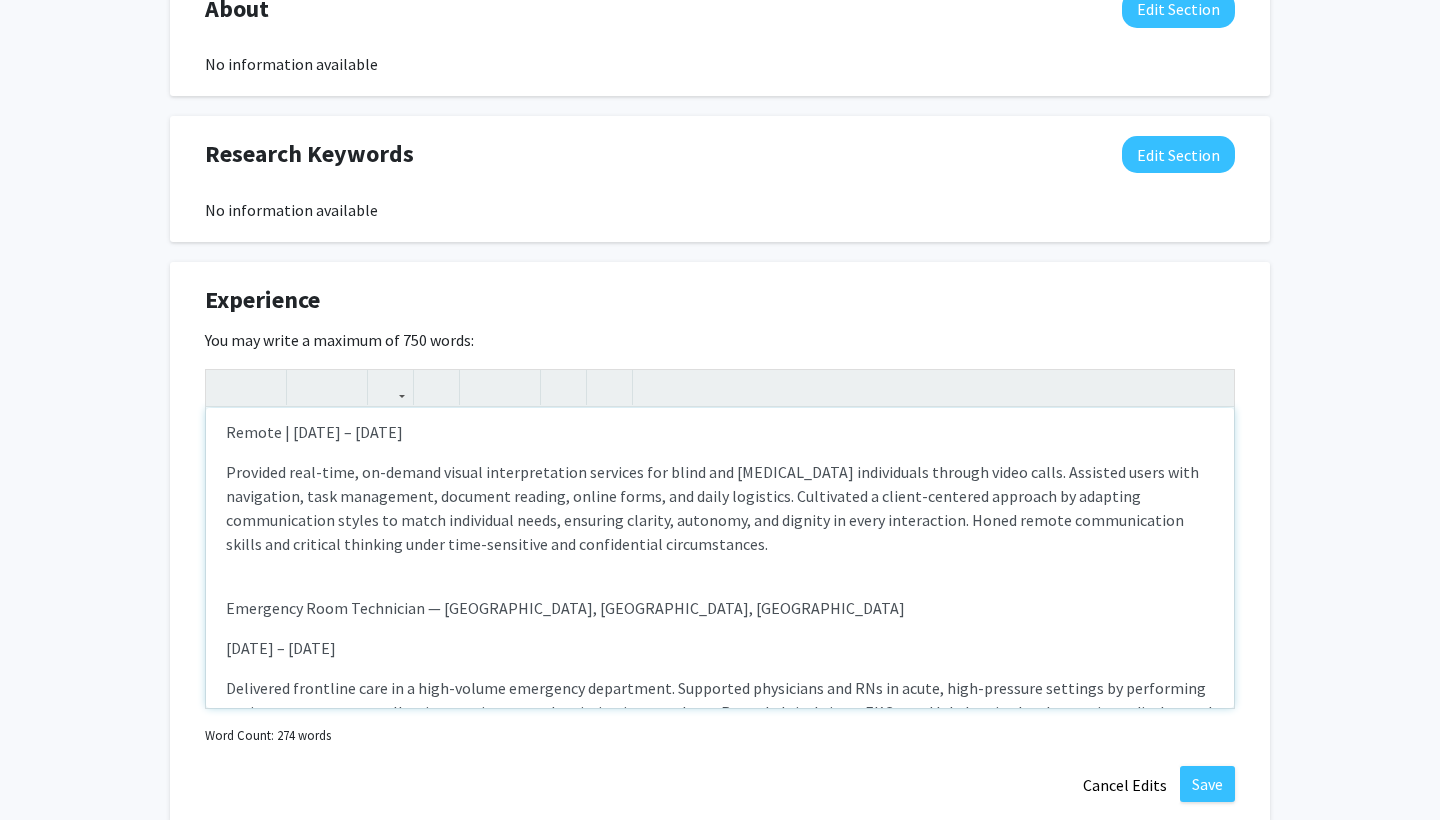 scroll, scrollTop: 68, scrollLeft: 0, axis: vertical 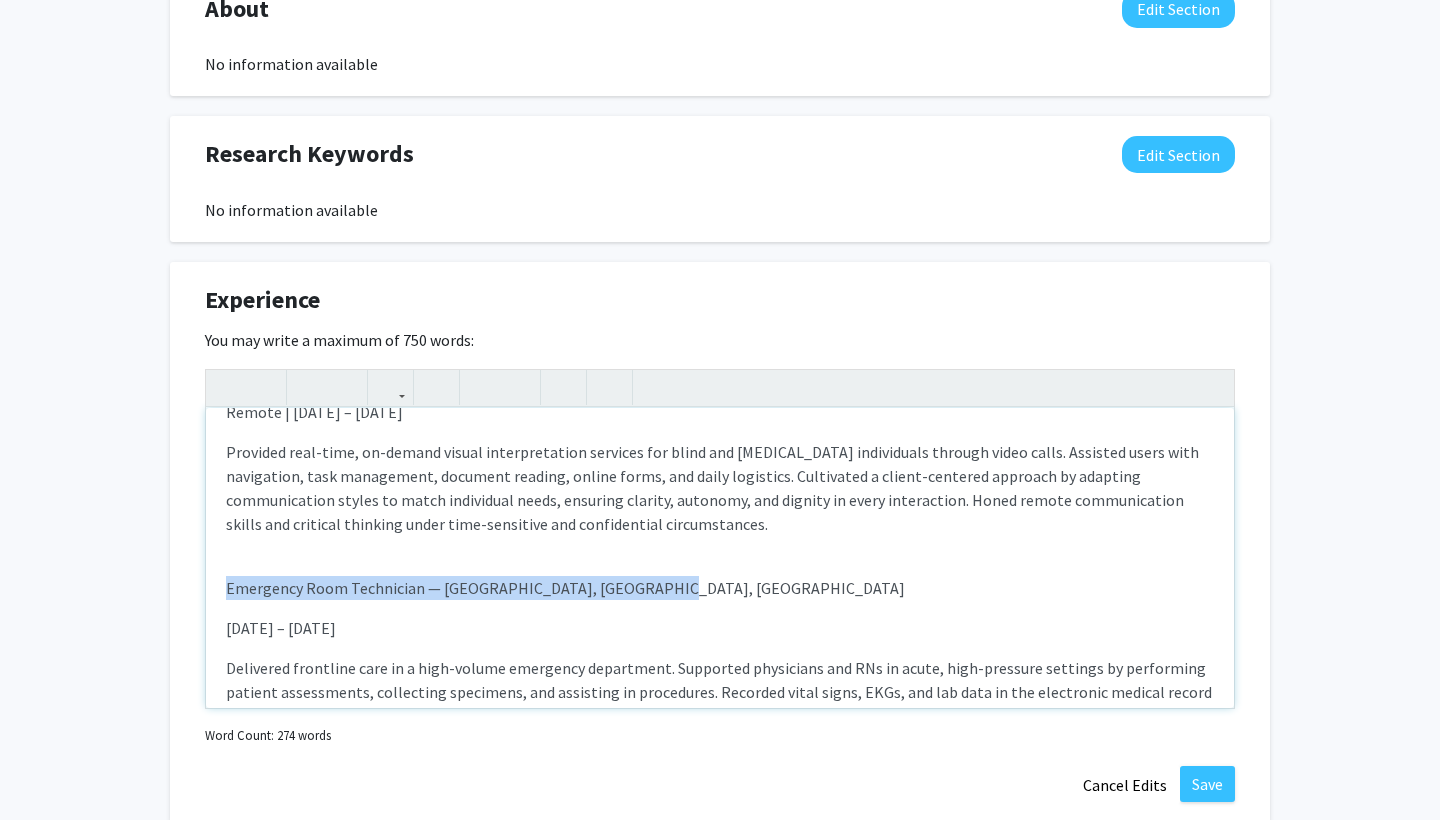 drag, startPoint x: 685, startPoint y: 592, endPoint x: 206, endPoint y: 591, distance: 479.00104 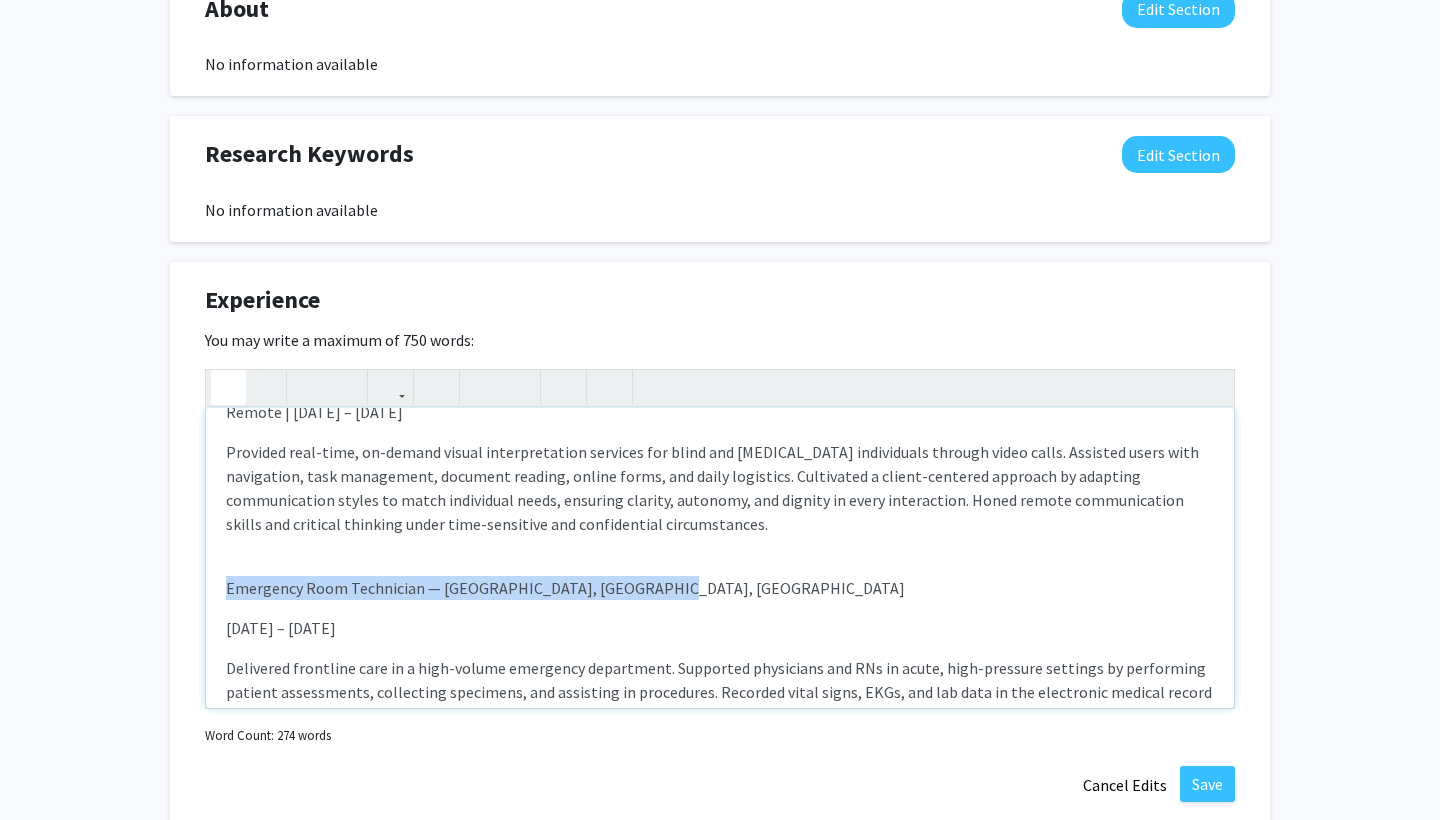 click 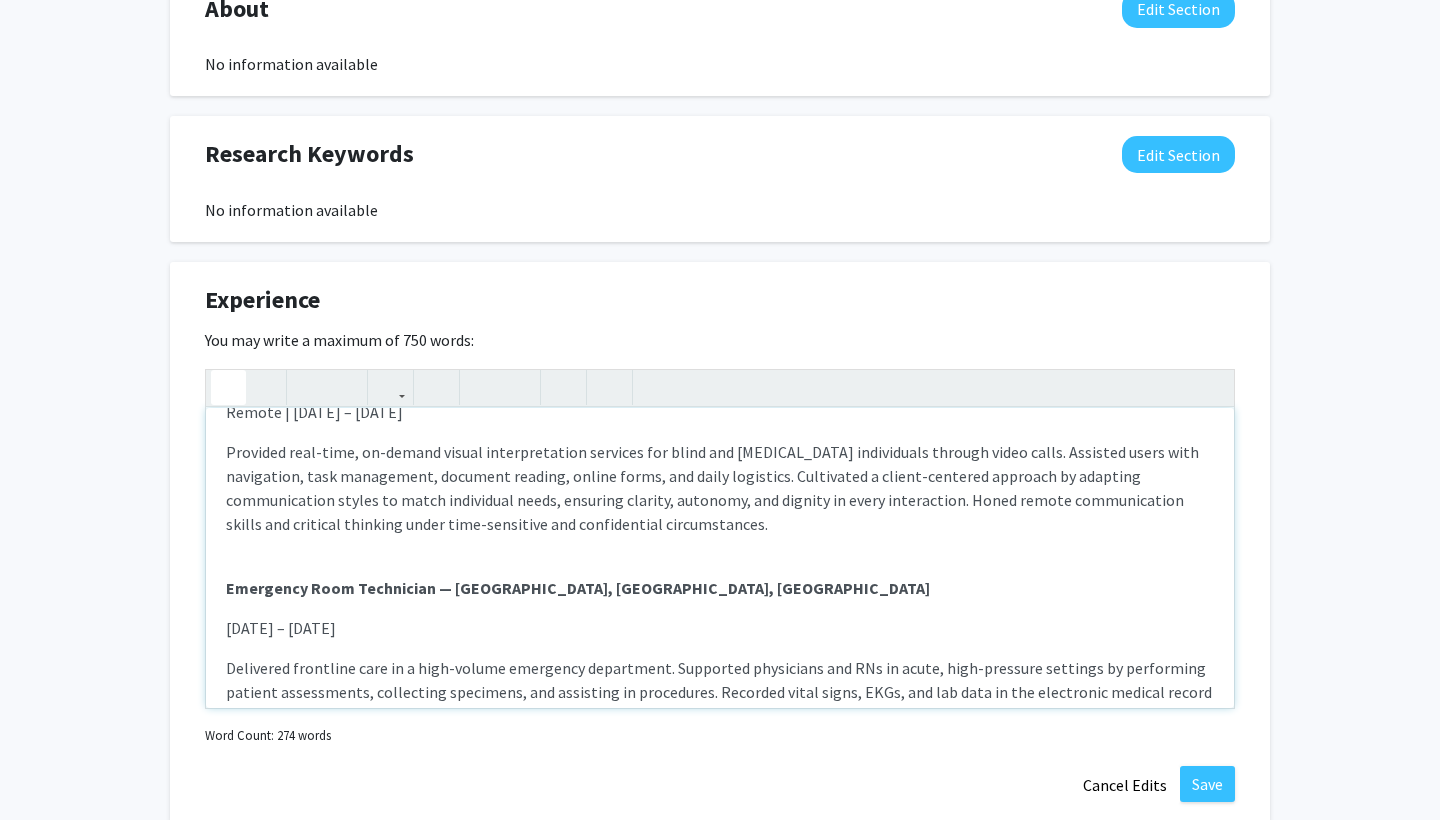 click on "Visual Interpreter — Aira Remote | [DATE] – [DATE] Provided real-time, on-demand visual interpretation services for blind and [MEDICAL_DATA] individuals through video calls. Assisted users with navigation, task management, document reading, online forms, and daily logistics. Cultivated a client-centered approach by adapting communication styles to match individual needs, ensuring clarity, autonomy, and dignity in every interaction. Honed remote communication skills and critical thinking under time-sensitive and confidential circumstances. Emergency Room Technician — [GEOGRAPHIC_DATA], [GEOGRAPHIC_DATA], [GEOGRAPHIC_DATA] [DATE] – [DATE] Certified Nurse Aide — [GEOGRAPHIC_DATA], [GEOGRAPHIC_DATA], [GEOGRAPHIC_DATA] [DATE] – [DATE] Resident Assistant / Student Ambassador — [GEOGRAPHIC_DATA], [GEOGRAPHIC_DATA], [GEOGRAPHIC_DATA] [DATE] – [DATE]" at bounding box center (720, 558) 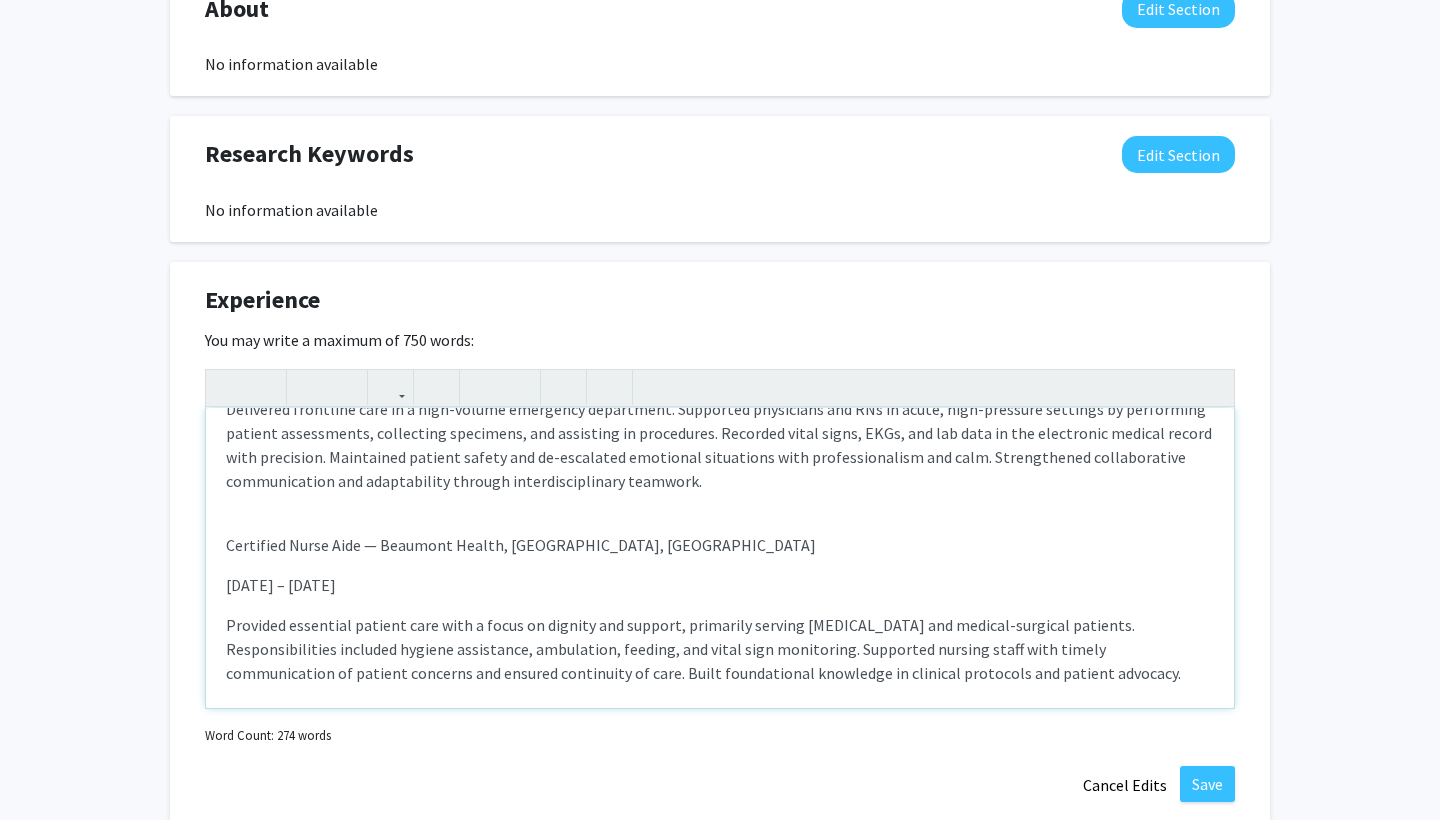 scroll, scrollTop: 361, scrollLeft: 0, axis: vertical 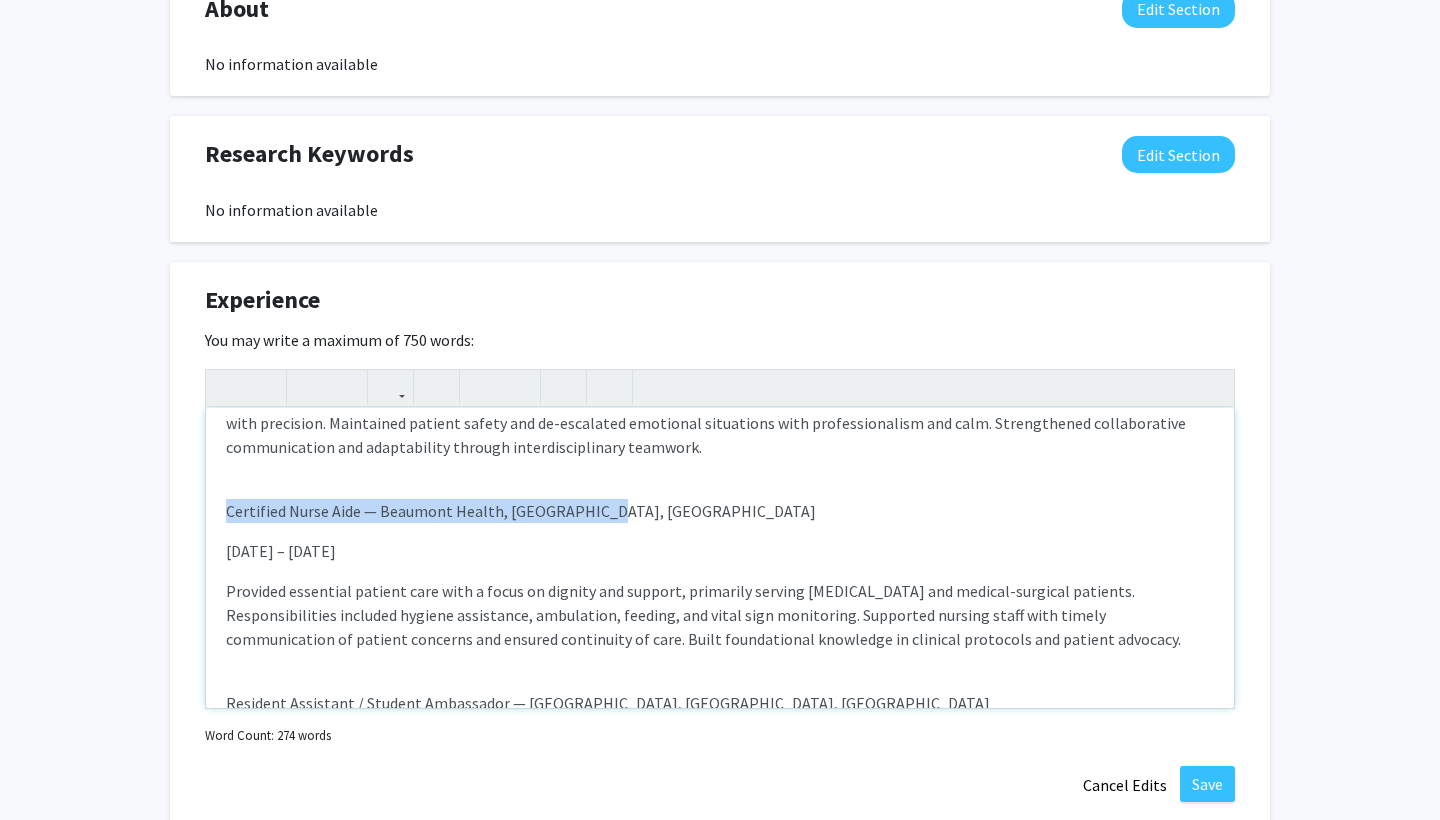 drag, startPoint x: 596, startPoint y: 516, endPoint x: 196, endPoint y: 518, distance: 400.005 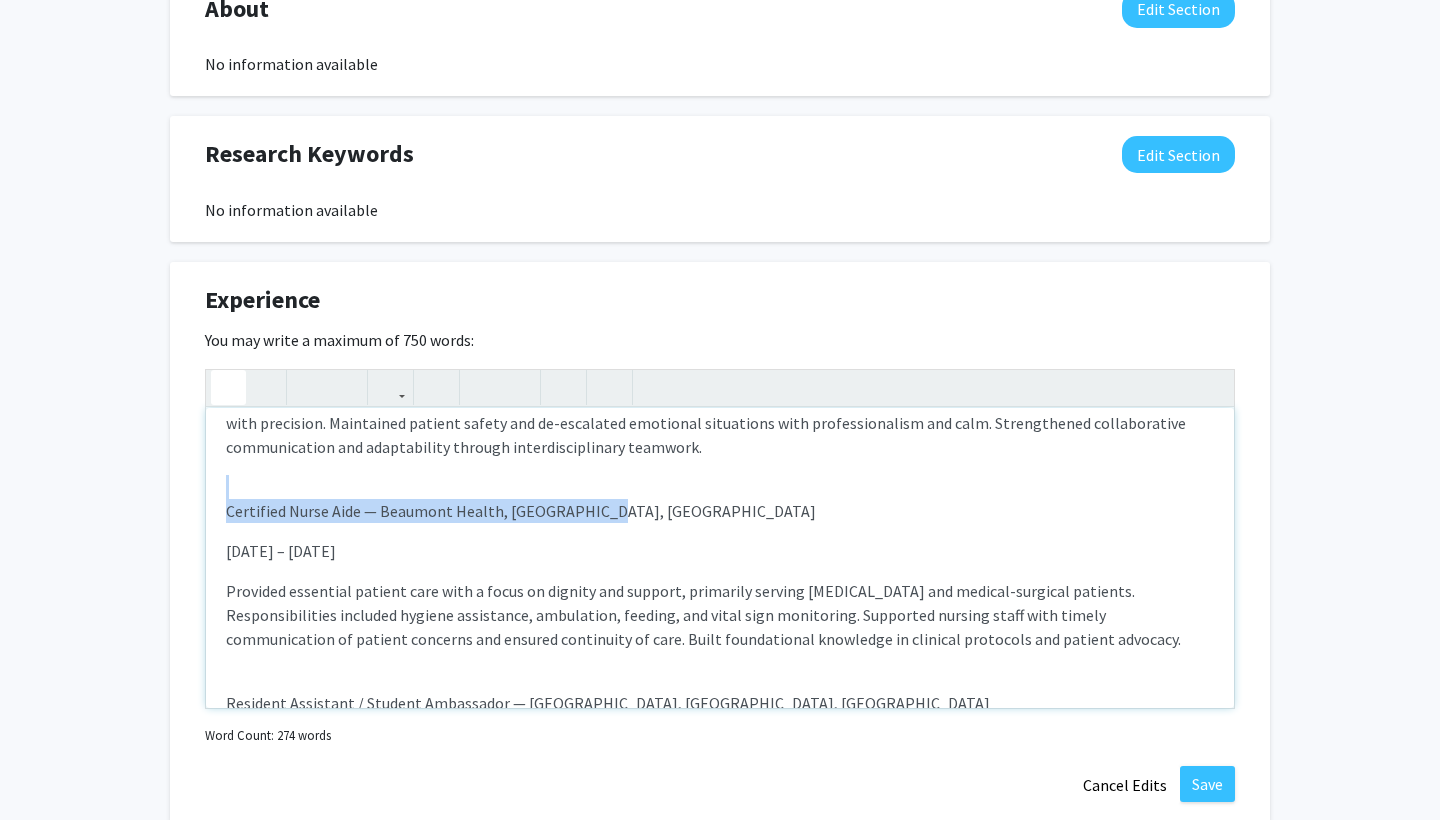 click 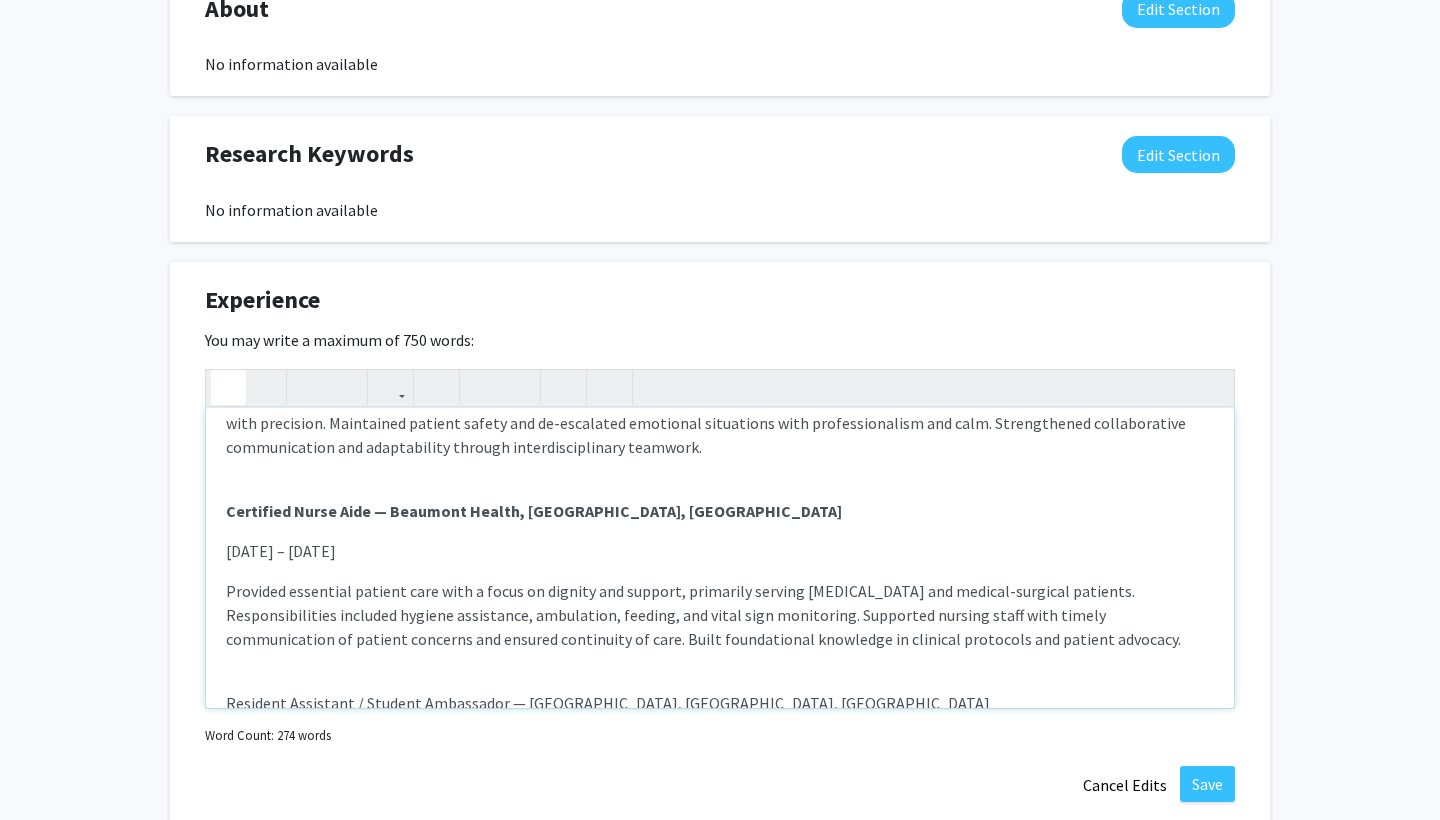 click on "[DATE] – [DATE]" at bounding box center [720, 551] 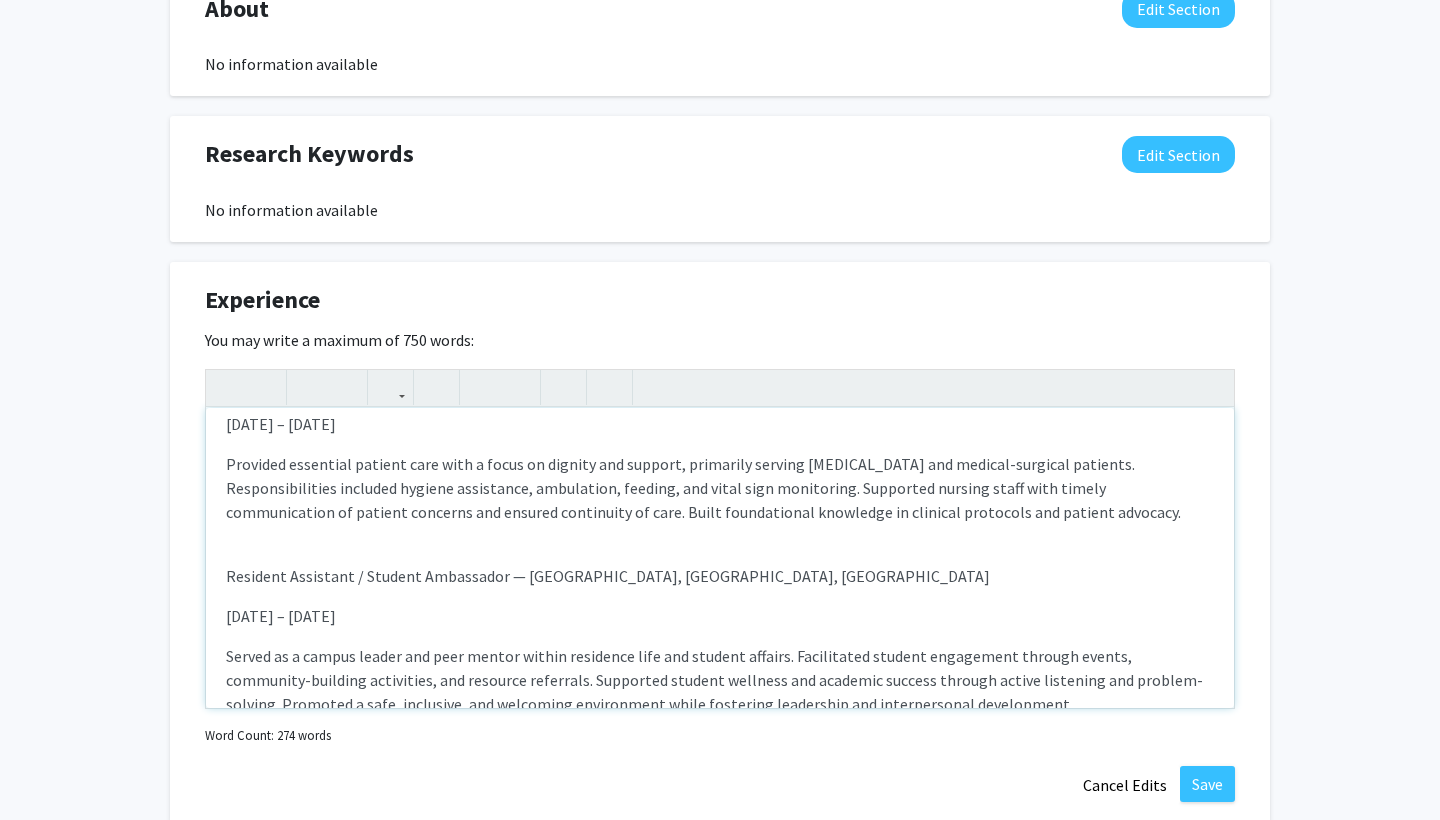 scroll, scrollTop: 516, scrollLeft: 0, axis: vertical 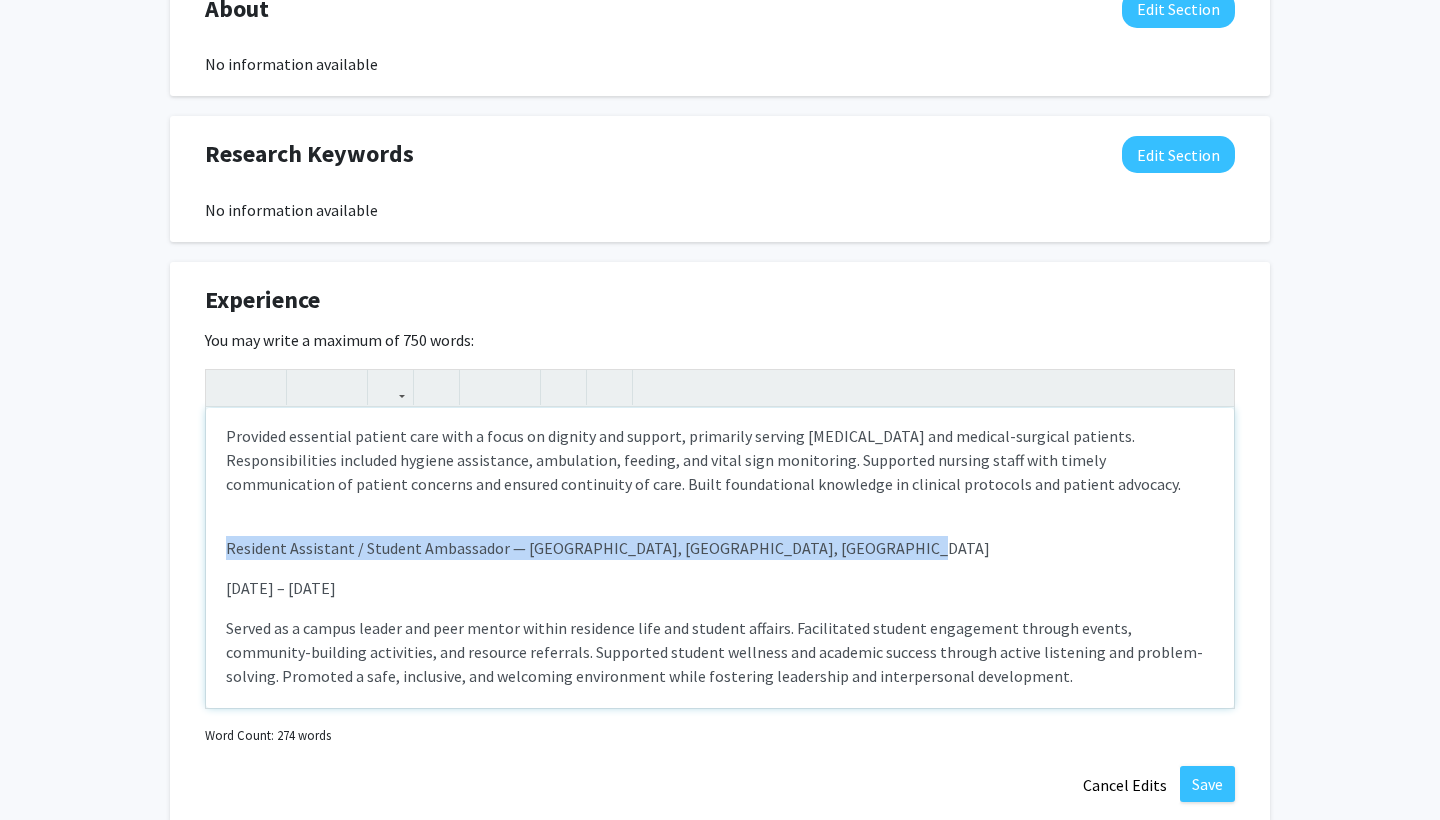 drag, startPoint x: 905, startPoint y: 547, endPoint x: 229, endPoint y: 542, distance: 676.0185 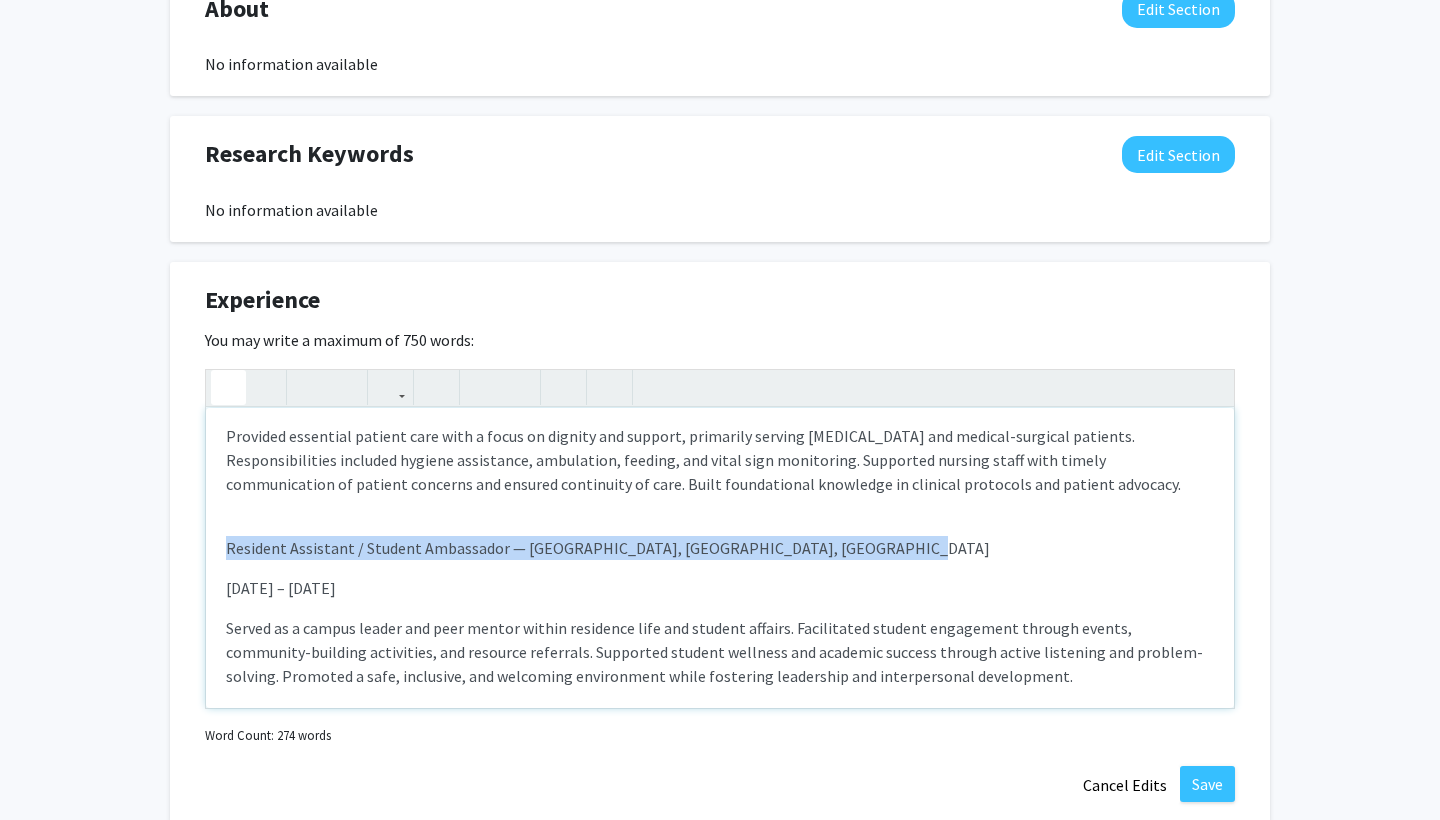 type on "<l><ipsumd>Sitame Consectetur — Adip</elitse></d><e>Tempor | Incid 9953 – Utlab 9446</e><d>Magnaali enim-admi, ve-quisno exerci ullamcolaboris nisialiq exe commo con dui-auteir inreprehend volupta velit essec. Fugiatnu paria exce sintoccaec, cupi nonproiden, suntculp quioffi, deseru molli, ani idest laborumpe. Undeomnisi n errorv-accusant doloremq la totamrem aperiameaquei quaeab il inven veritatisq archi, beataevi dictaex, nemoenim, ips quiavol as autod fugitconseq. Magni dolore eosrationeseq nesciu neq porroqui dolorema numqu eius-moditempo inc magnamquaera etiamminussol.</n><el><o><cumque>Nihilimpe Quop Facereposs — Assumend Repell, Tempo Aut, QU</offici></d><r>Necessit 8611 – Saepeeve 4834</v><r>Recusanda itaqueear hict sa d reic-volupt maioresal perferendi. Doloribus asperiores rep MIn no exerc, ulla-corporis suscipit la aliquidcom consequ quidmaximem, molestiaeh quidemrer, fac expeditad na liberotemp. Cumsolut nobis elige, OPTi, cum nih impe mi quo maximeplac facerep omnisl ipsu dolorsita. Consectetu..." 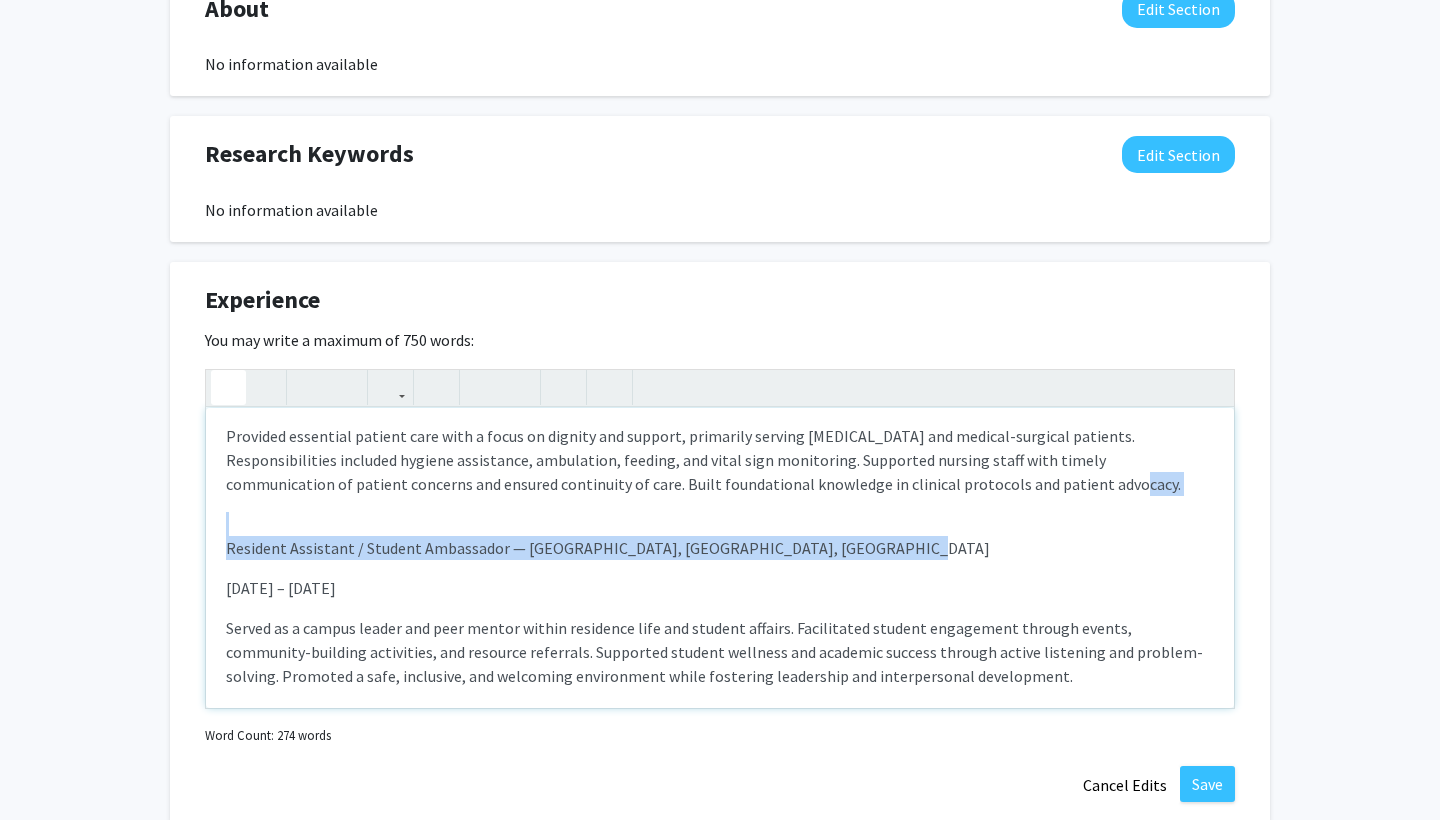 click 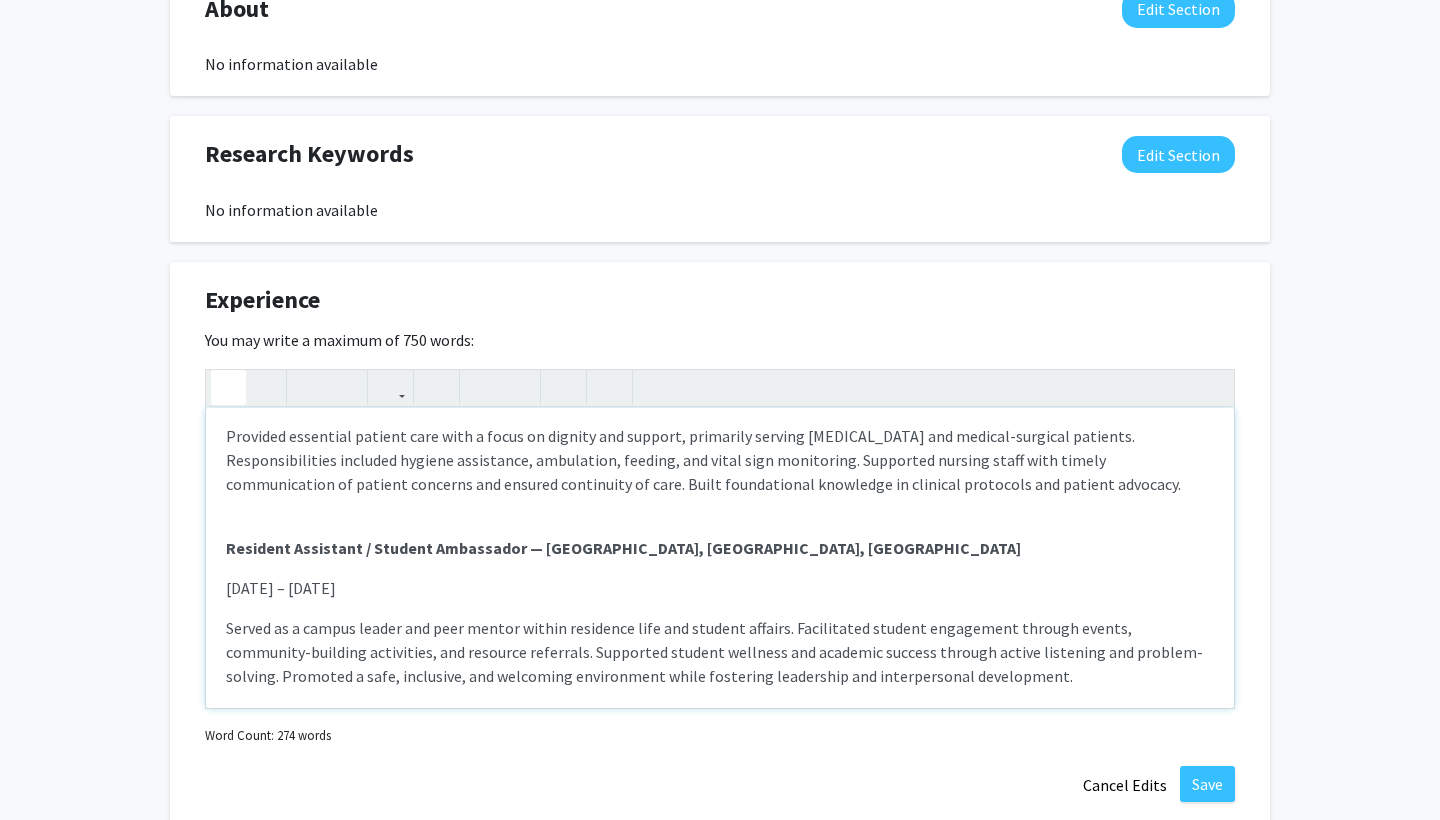 click on "Served as a campus leader and peer mentor within residence life and student affairs. Facilitated student engagement through events, community-building activities, and resource referrals. Supported student wellness and academic success through active listening and problem-solving. Promoted a safe, inclusive, and welcoming environment while fostering leadership and interpersonal development." at bounding box center (720, 652) 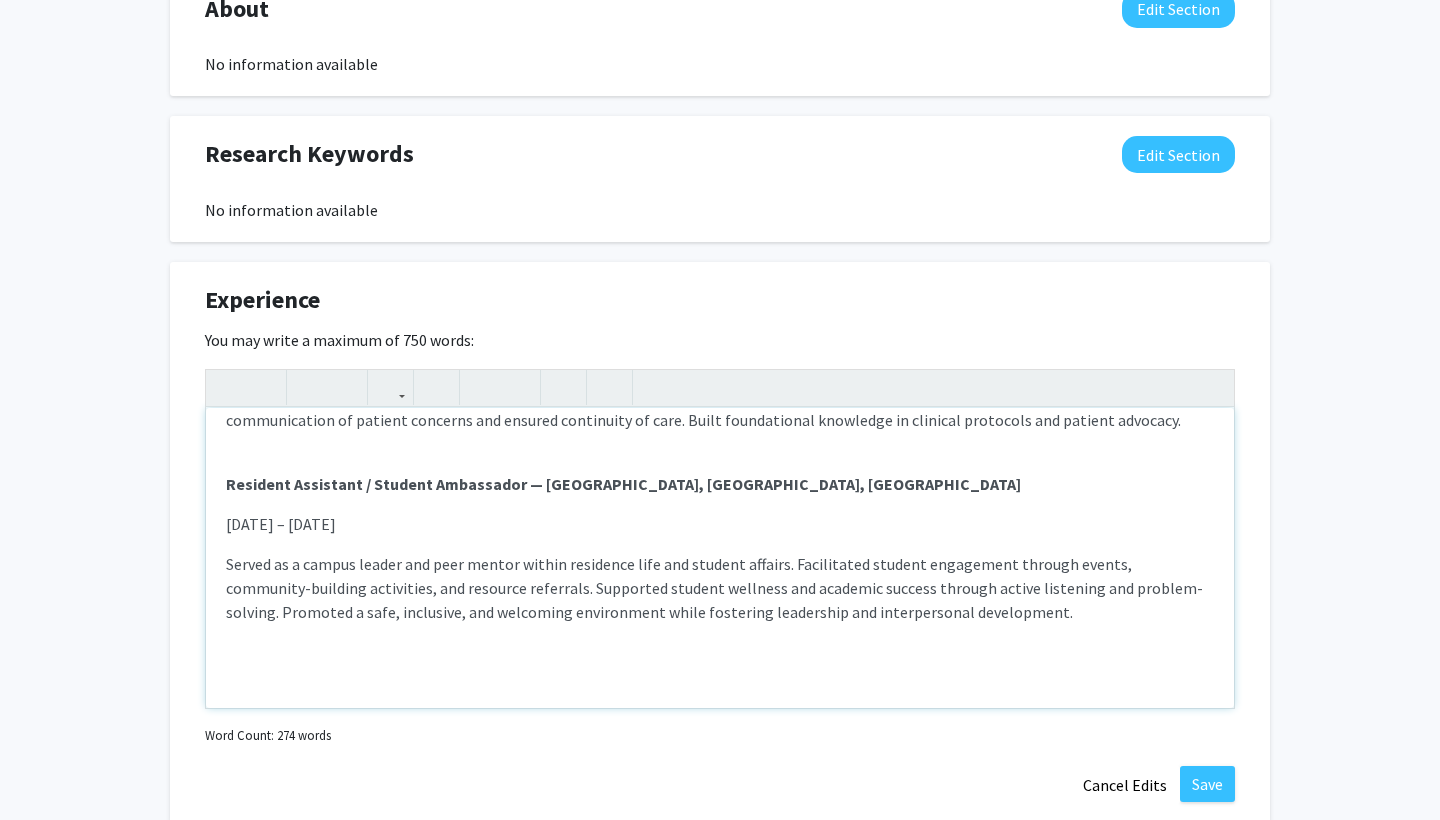 scroll, scrollTop: 580, scrollLeft: 0, axis: vertical 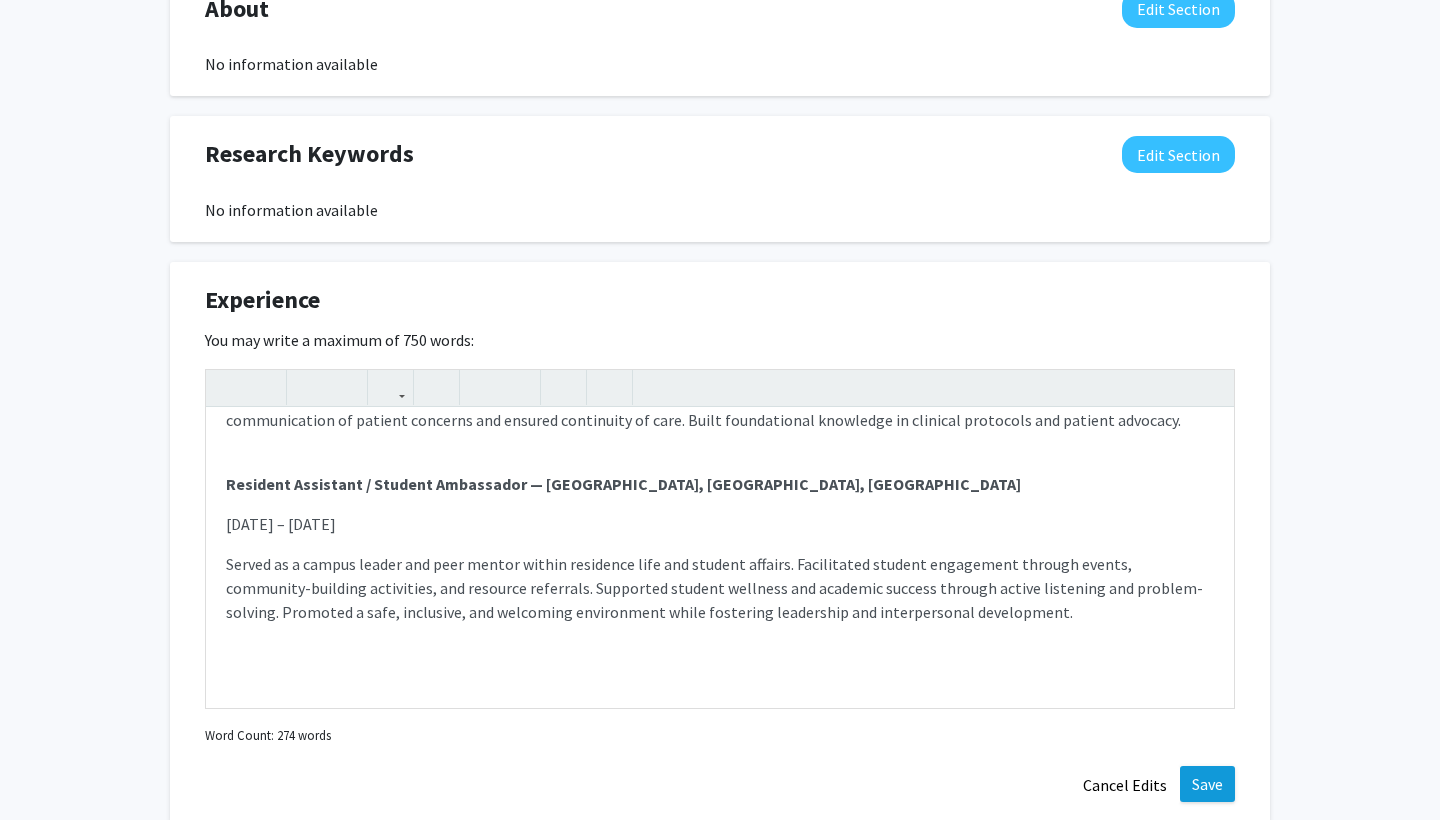 click on "Save" 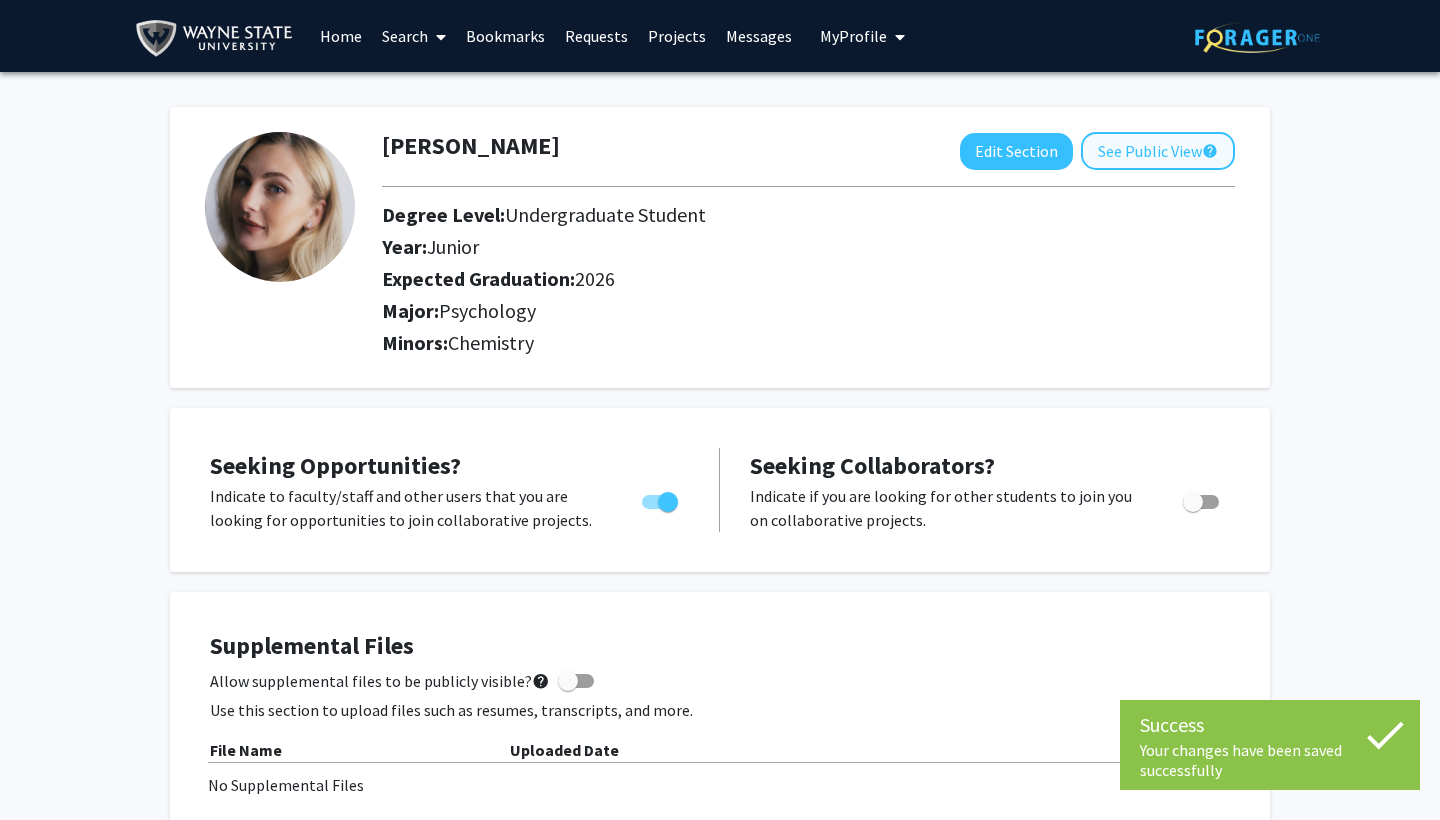 scroll, scrollTop: 0, scrollLeft: 0, axis: both 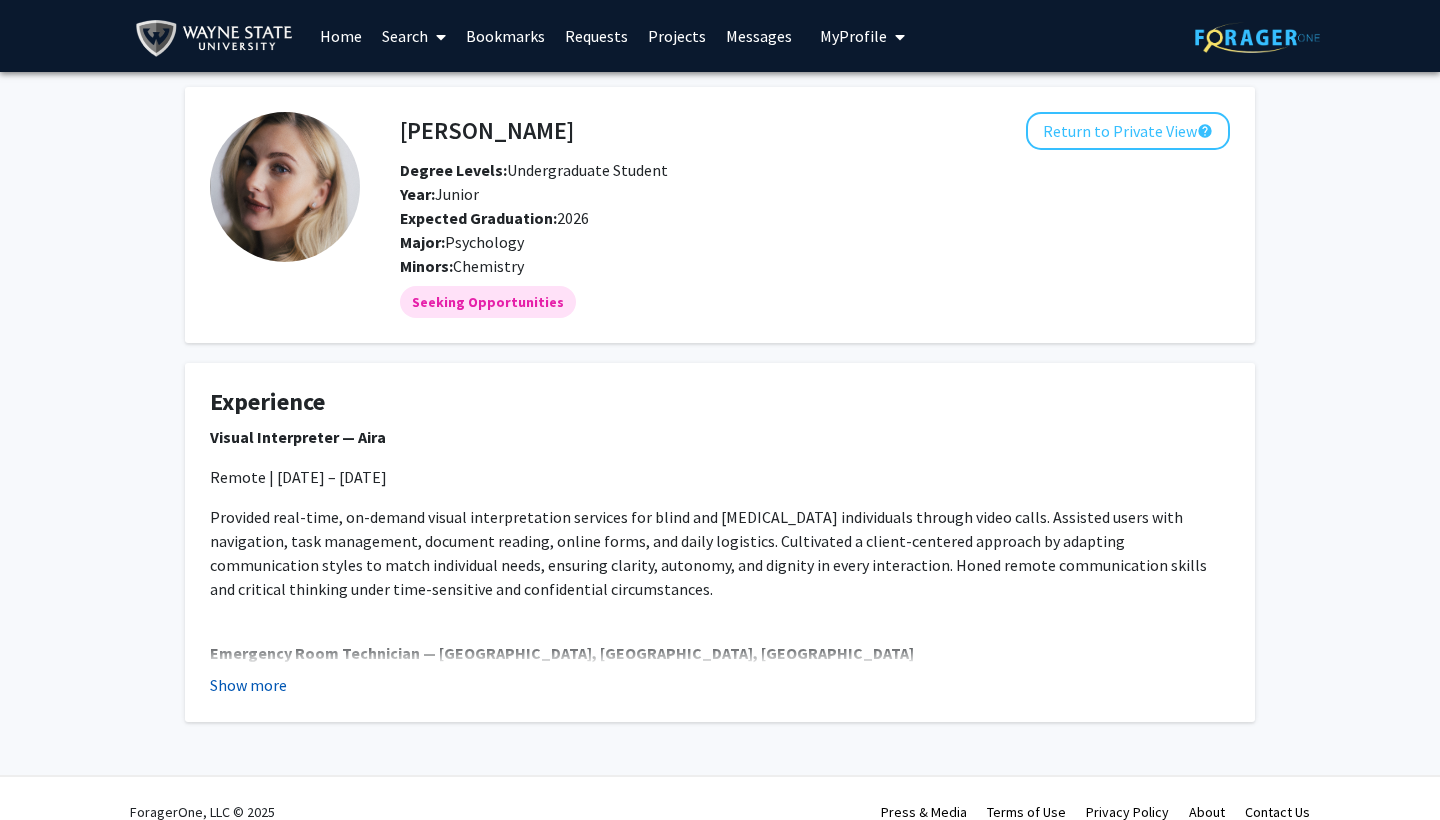 click on "Show more" 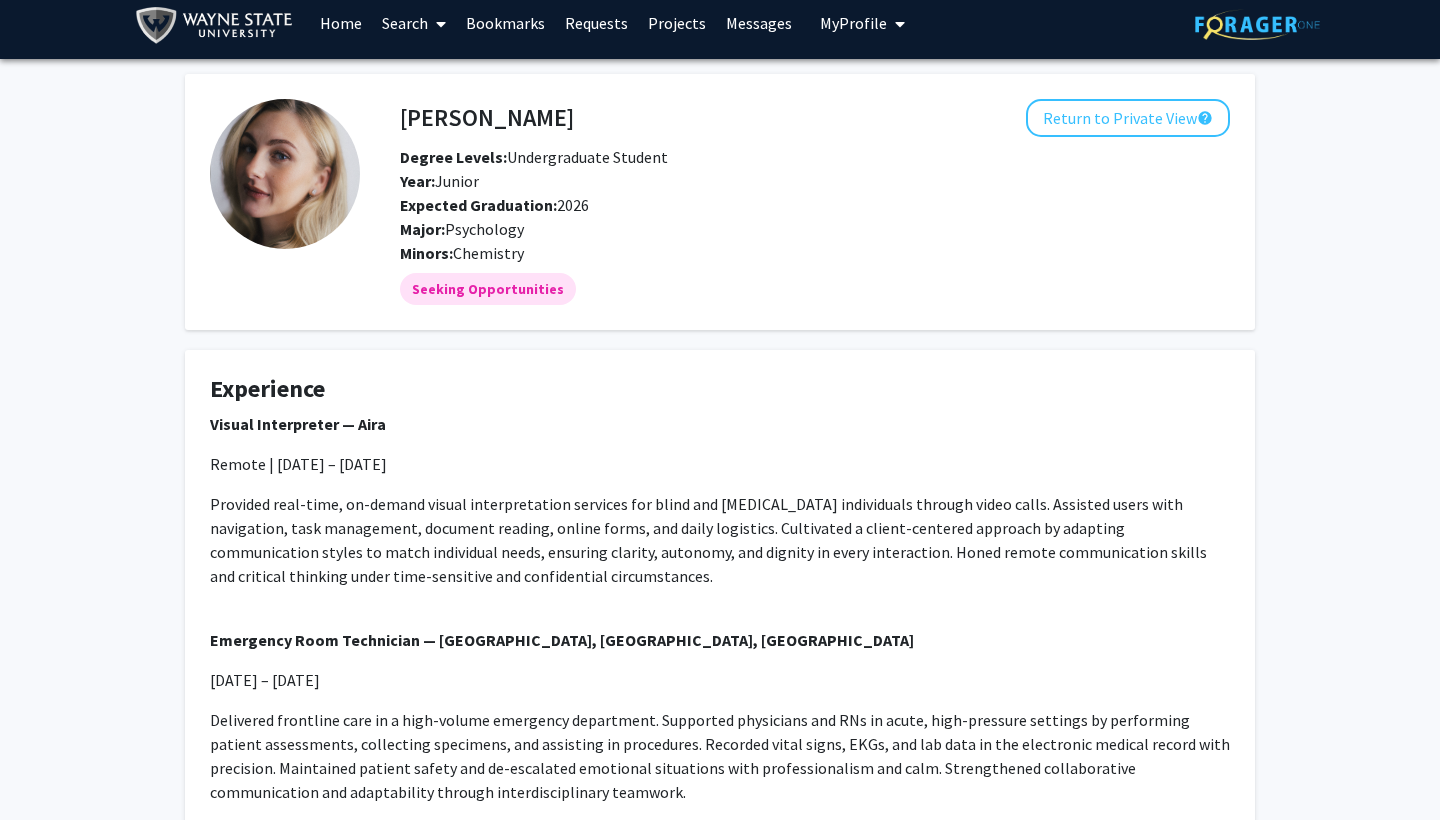 scroll, scrollTop: 17, scrollLeft: 0, axis: vertical 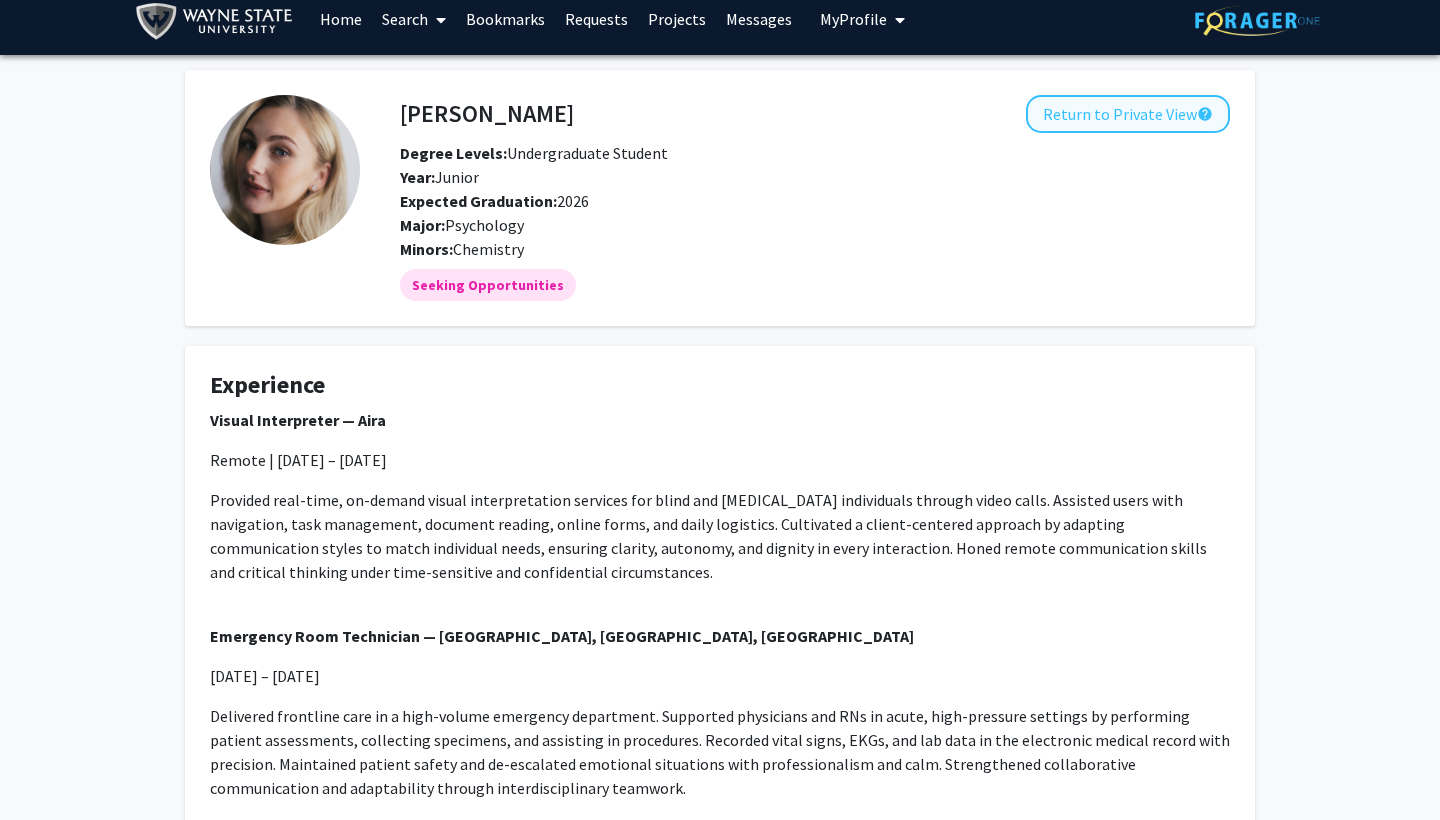 click on "Return to Private View  help" 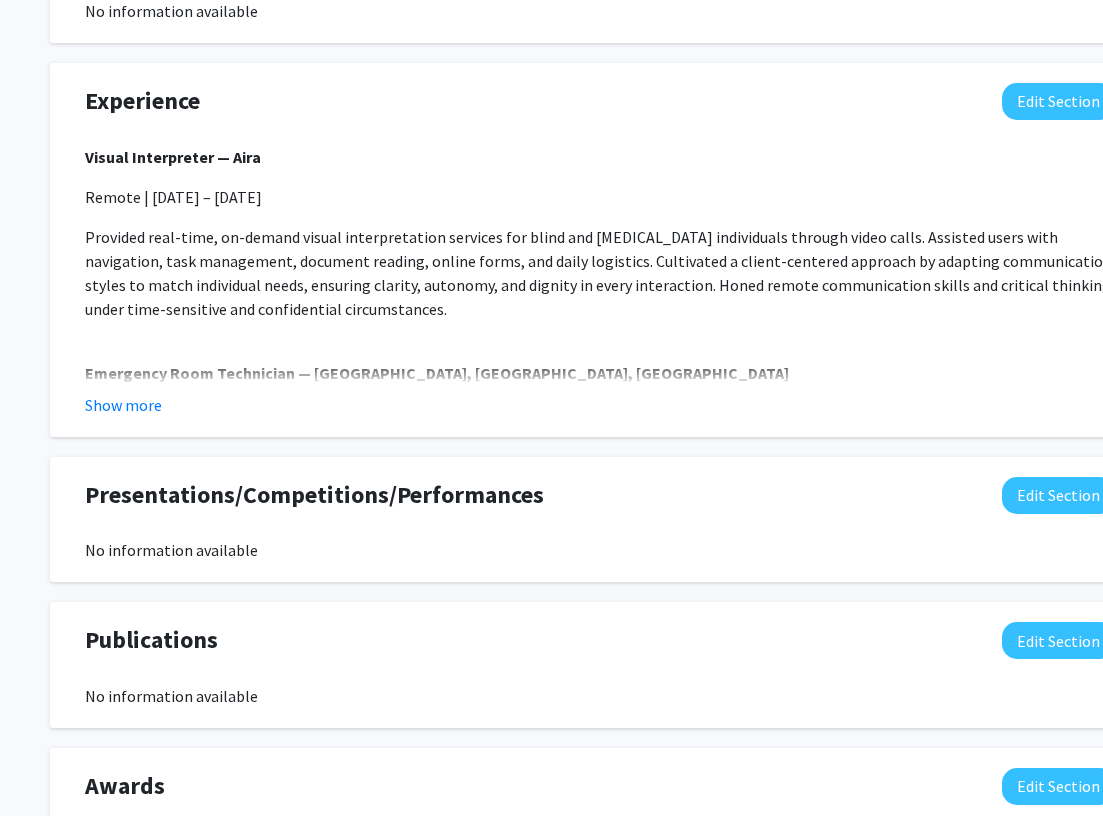 scroll, scrollTop: 1144, scrollLeft: 0, axis: vertical 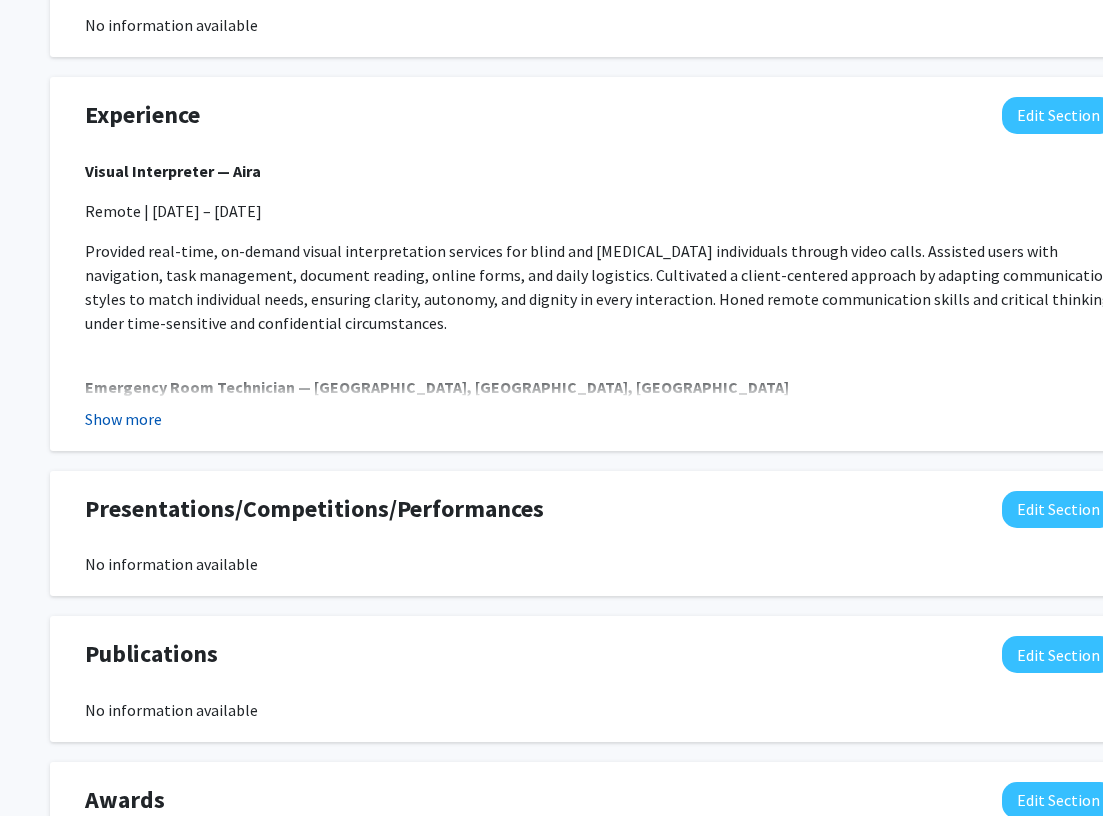 click on "Show more" 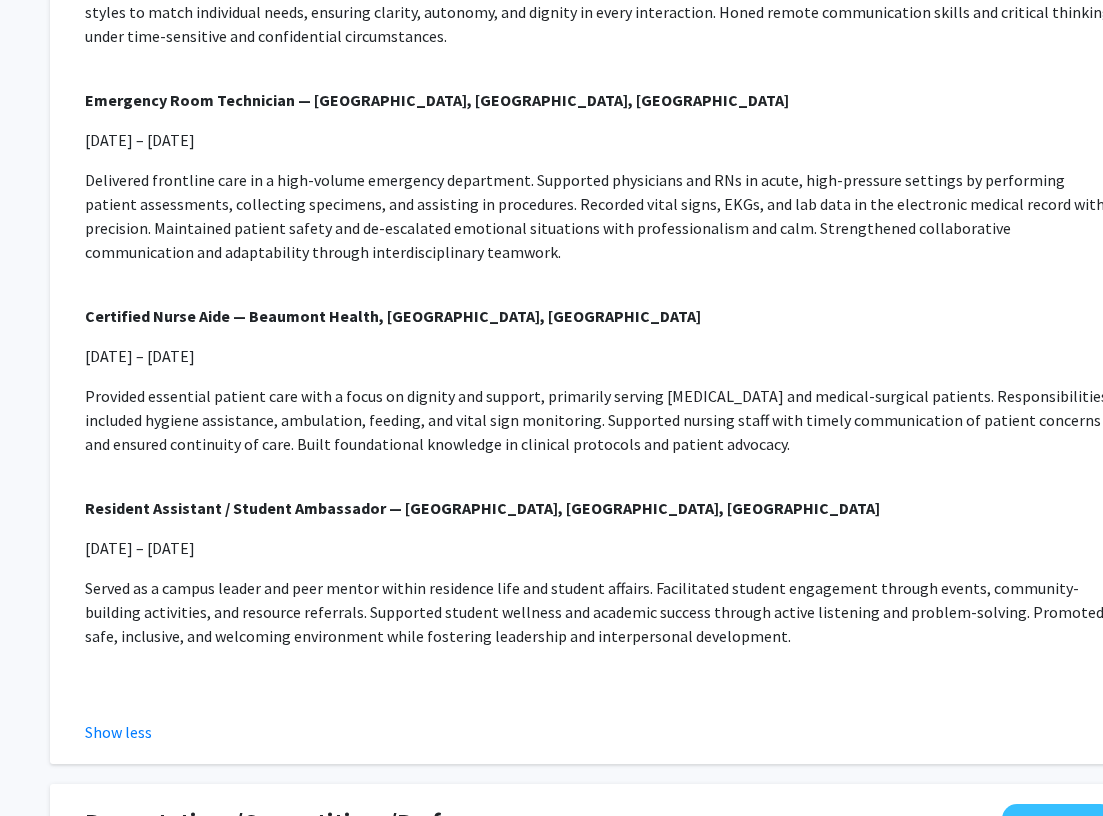 scroll, scrollTop: 1438, scrollLeft: 0, axis: vertical 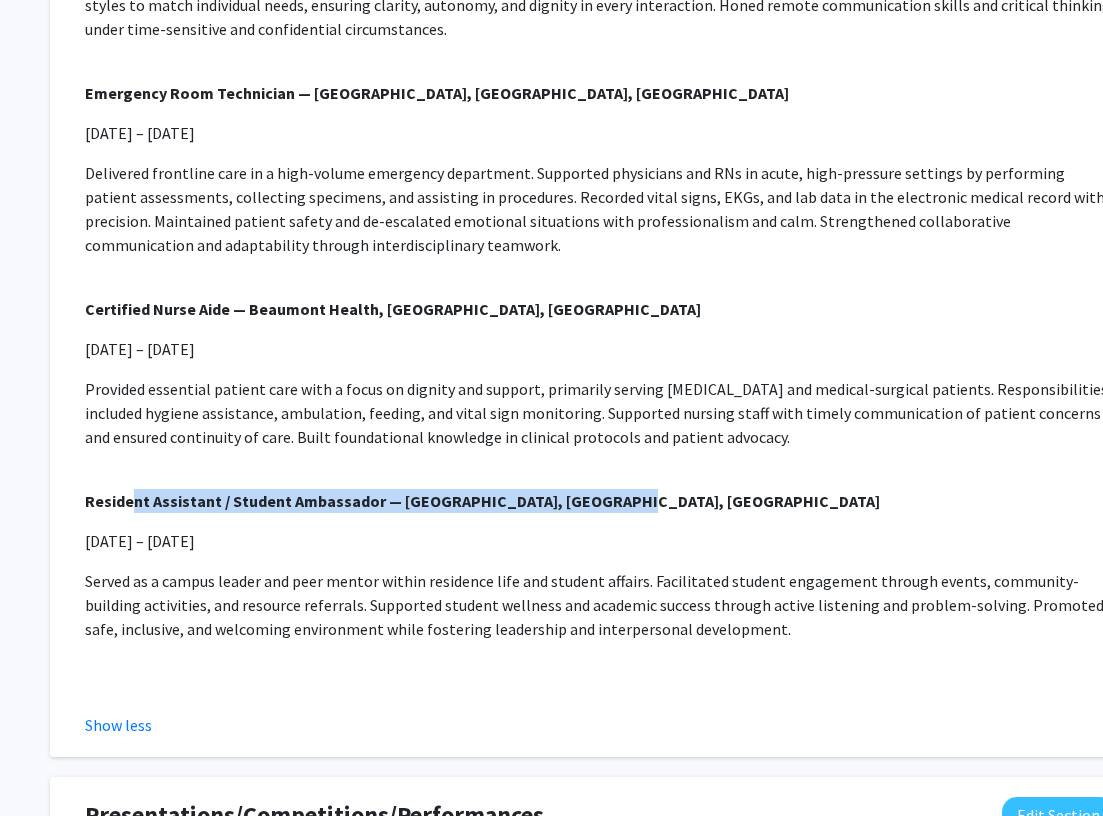 drag, startPoint x: 131, startPoint y: 498, endPoint x: 608, endPoint y: 501, distance: 477.00943 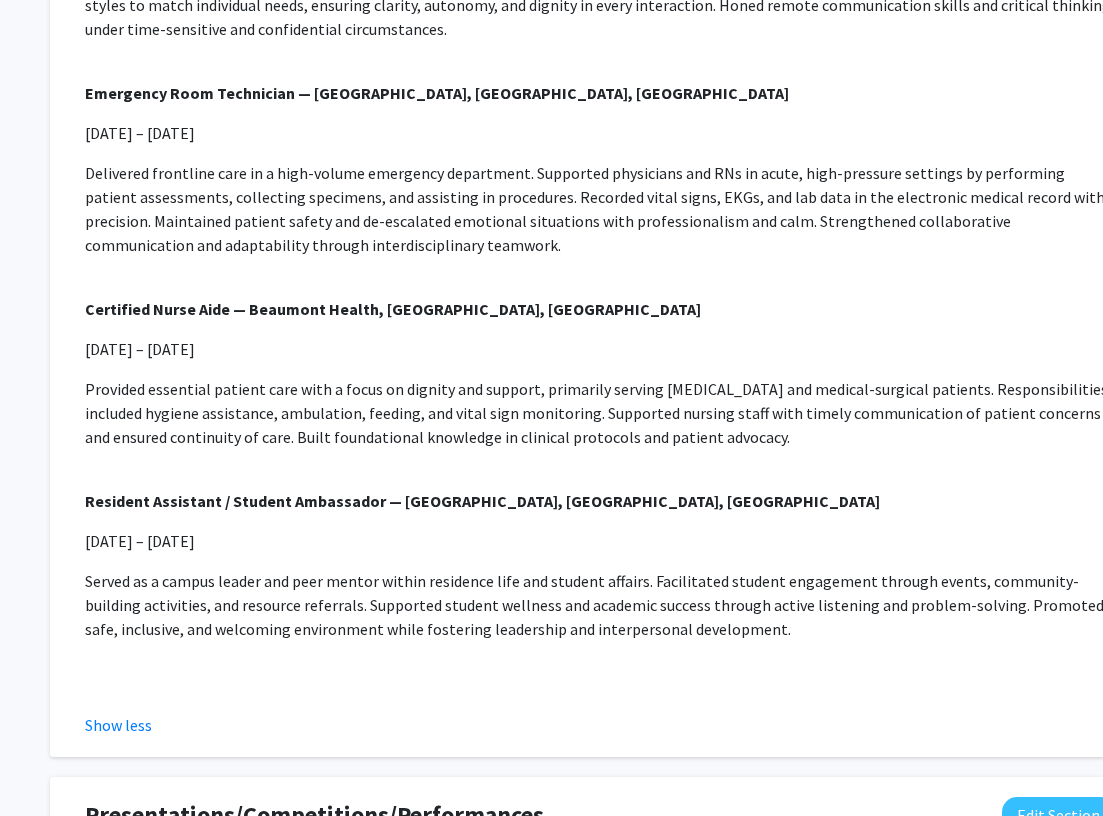 click on "Visual Interpreter — Aira Remote | [DATE] – [DATE] Provided real-time, on-demand visual interpretation services for blind and [MEDICAL_DATA] individuals through video calls. Assisted users with navigation, task management, document reading, online forms, and daily logistics. Cultivated a client-centered approach by adapting communication styles to match individual needs, ensuring clarity, autonomy, and dignity in every interaction. Honed remote communication skills and critical thinking under time-sensitive and confidential circumstances. Emergency Room Technician — [GEOGRAPHIC_DATA], [GEOGRAPHIC_DATA], [GEOGRAPHIC_DATA] [DATE] – [DATE] Certified Nurse Aide — [GEOGRAPHIC_DATA], [GEOGRAPHIC_DATA], [GEOGRAPHIC_DATA] [DATE] – [DATE] Resident Assistant / Student Ambassador — [GEOGRAPHIC_DATA], [GEOGRAPHIC_DATA], [GEOGRAPHIC_DATA] [DATE] – [DATE]" 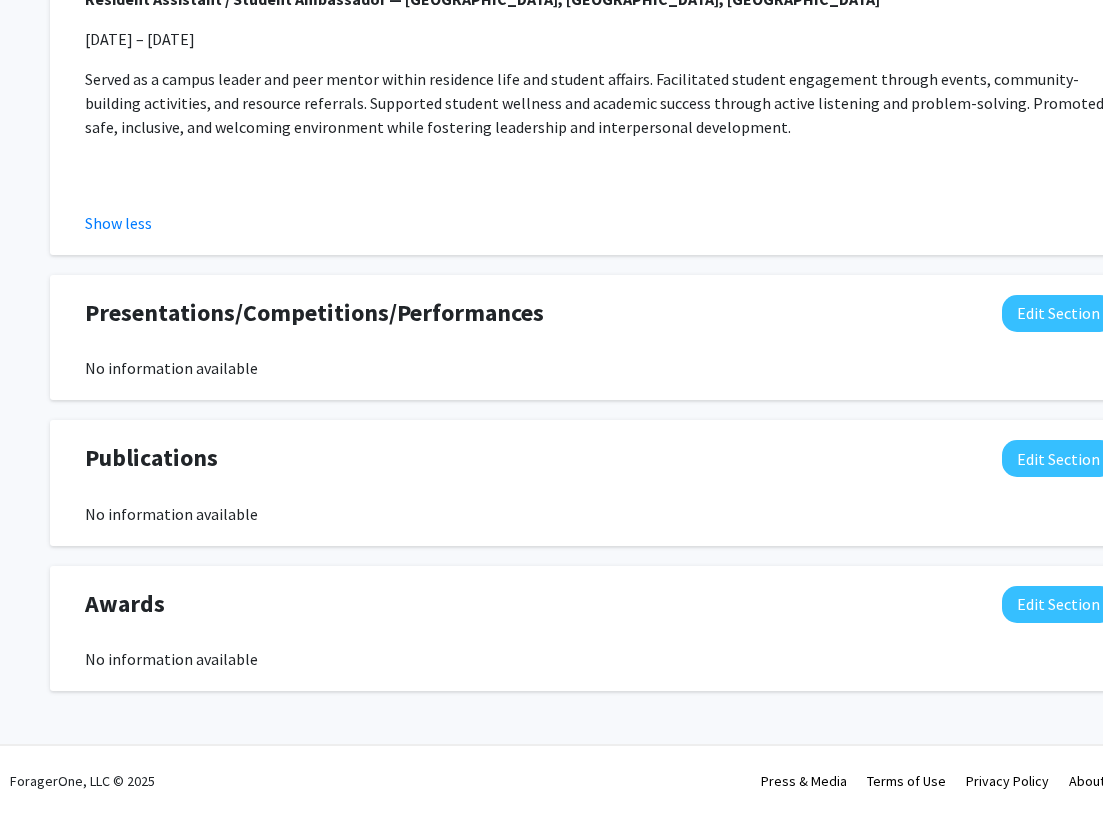 scroll, scrollTop: 1943, scrollLeft: 0, axis: vertical 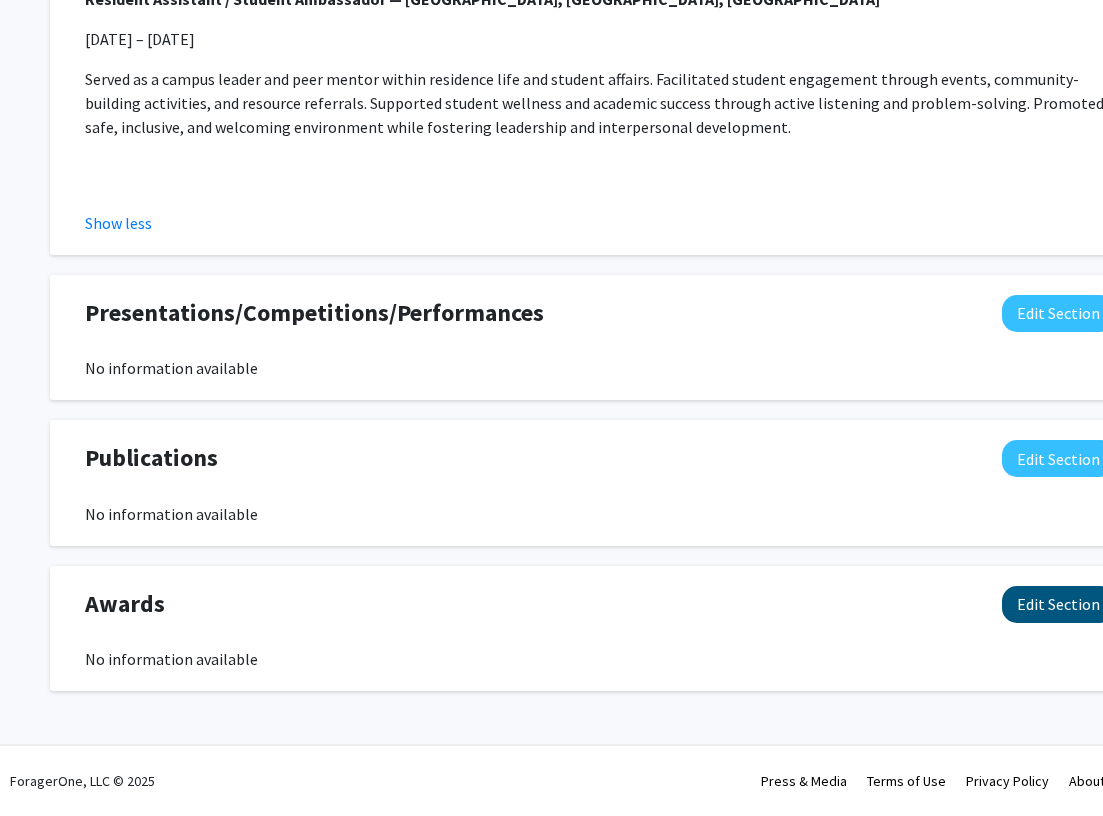 click on "Edit Section" 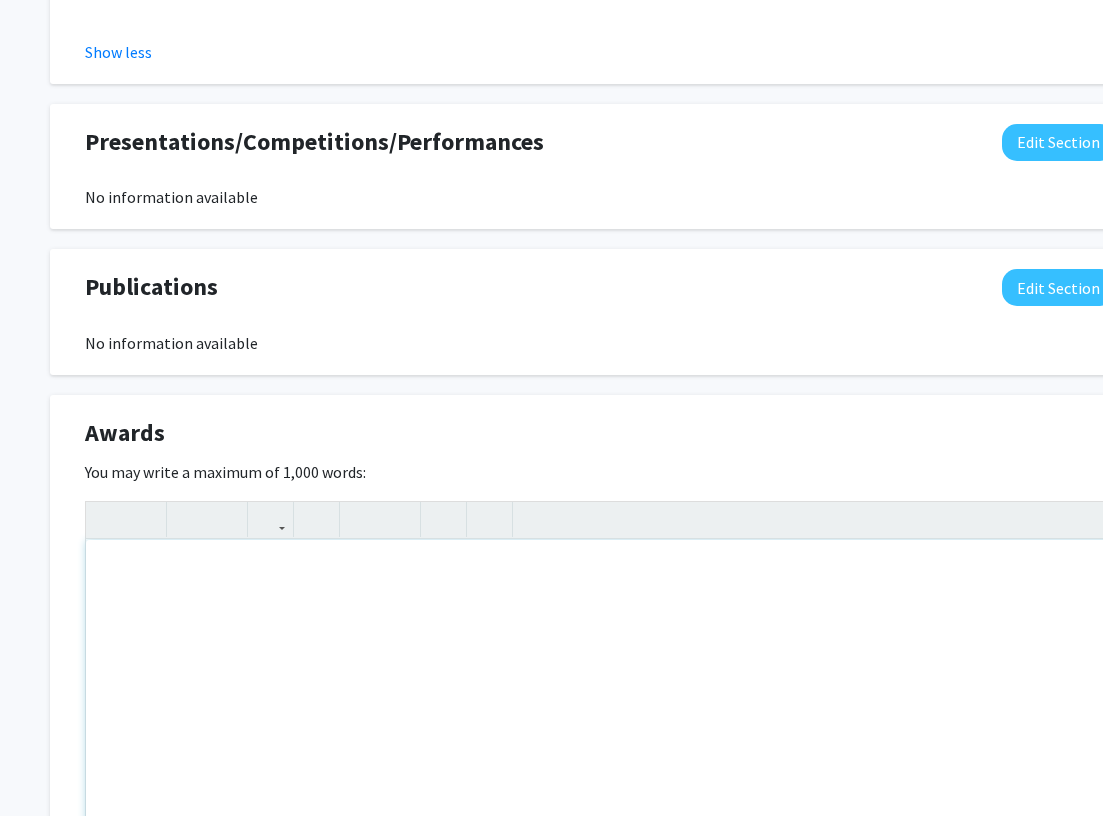 scroll, scrollTop: 2125, scrollLeft: 0, axis: vertical 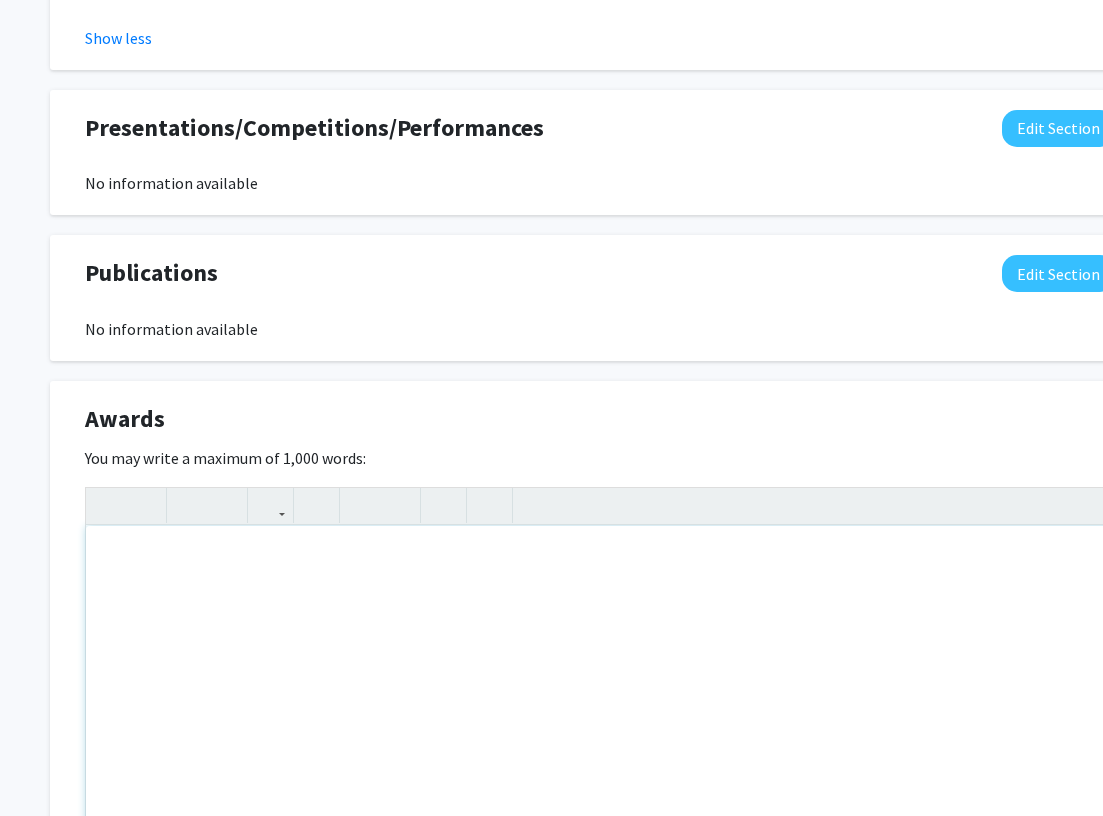 click at bounding box center (600, 676) 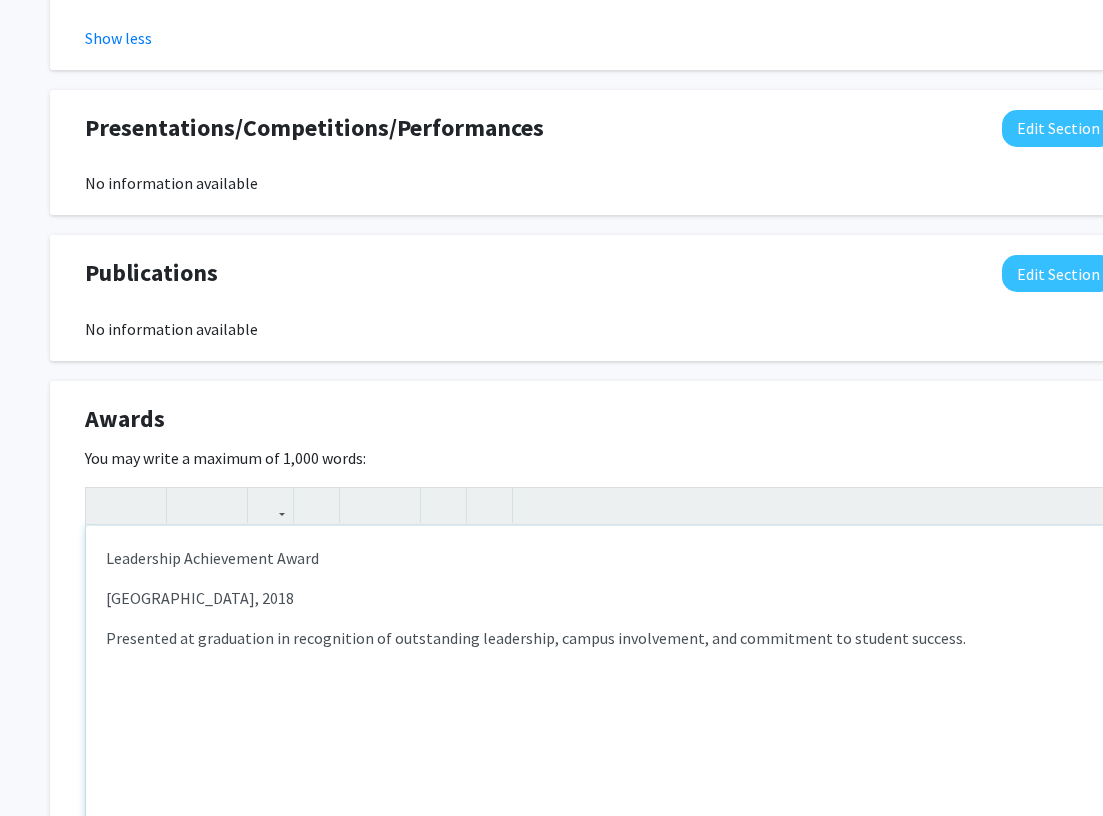 type on "<p>Leadership Achievement Award</p><p>[GEOGRAPHIC_DATA], 2018</p><p>Presented at graduation in recognition of outstanding leadership, campus involvement, and commitment to student success.</p>" 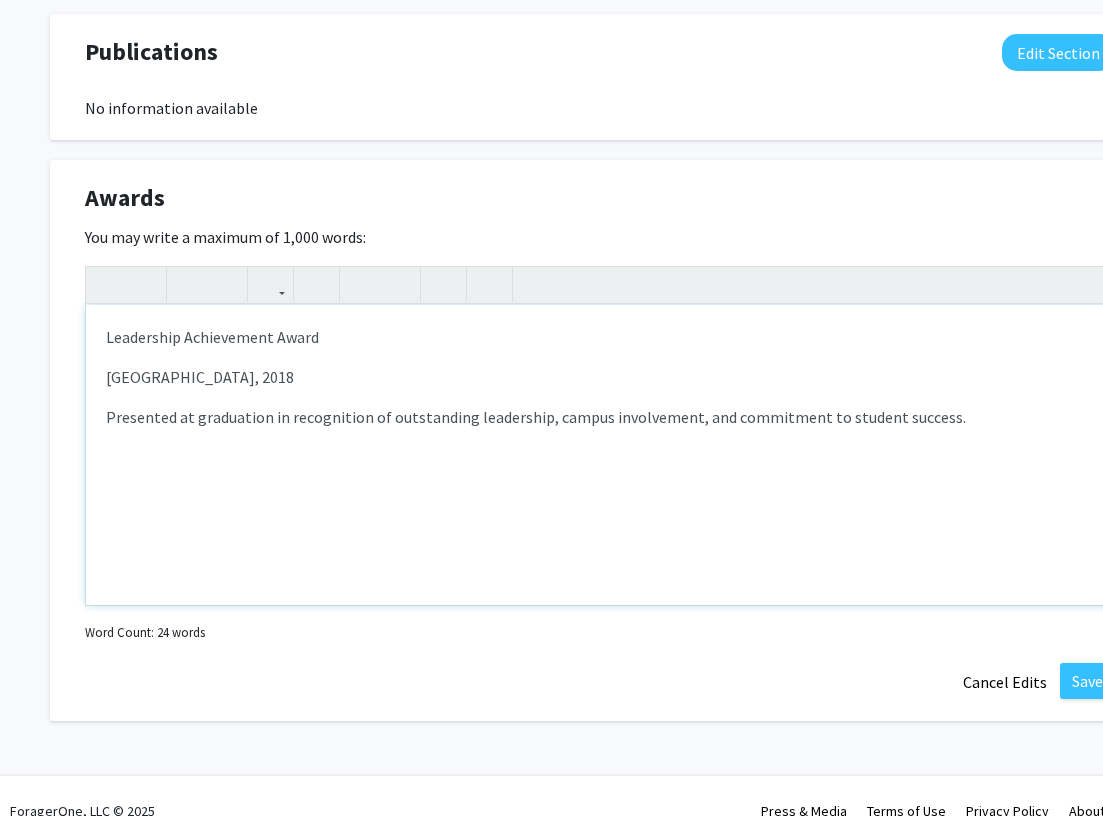 scroll, scrollTop: 2349, scrollLeft: 0, axis: vertical 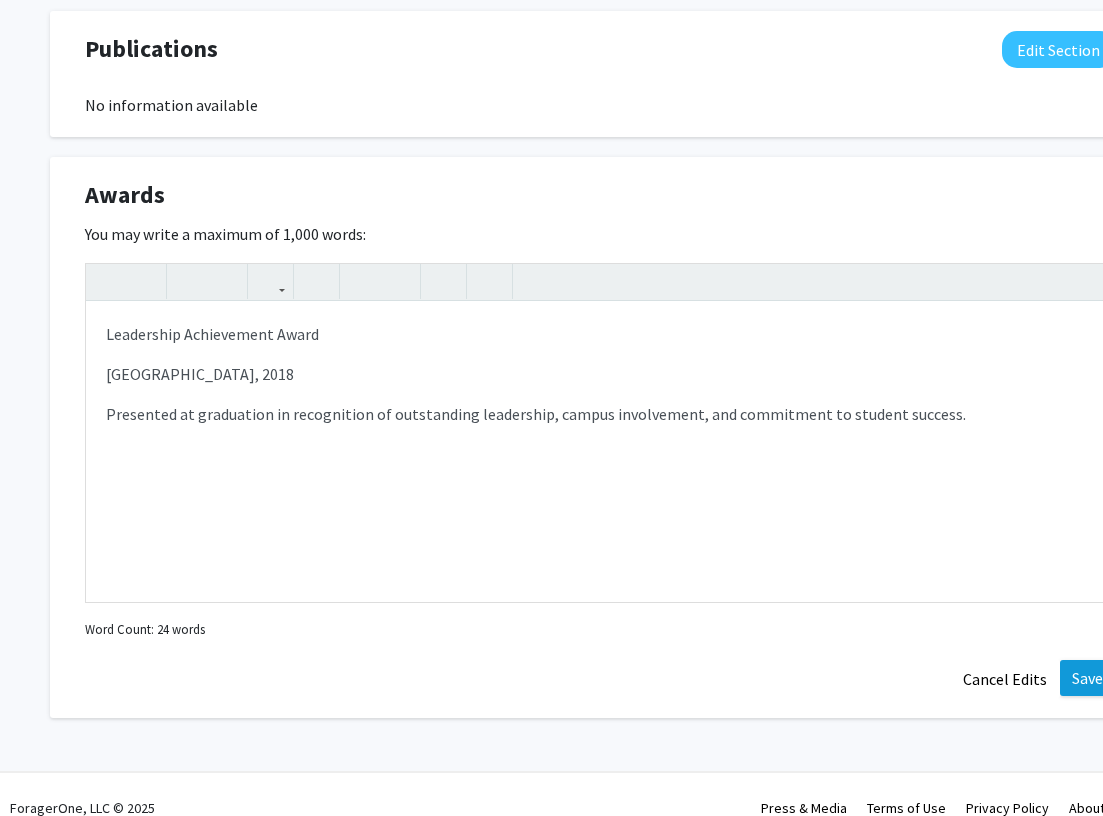 click on "Save" 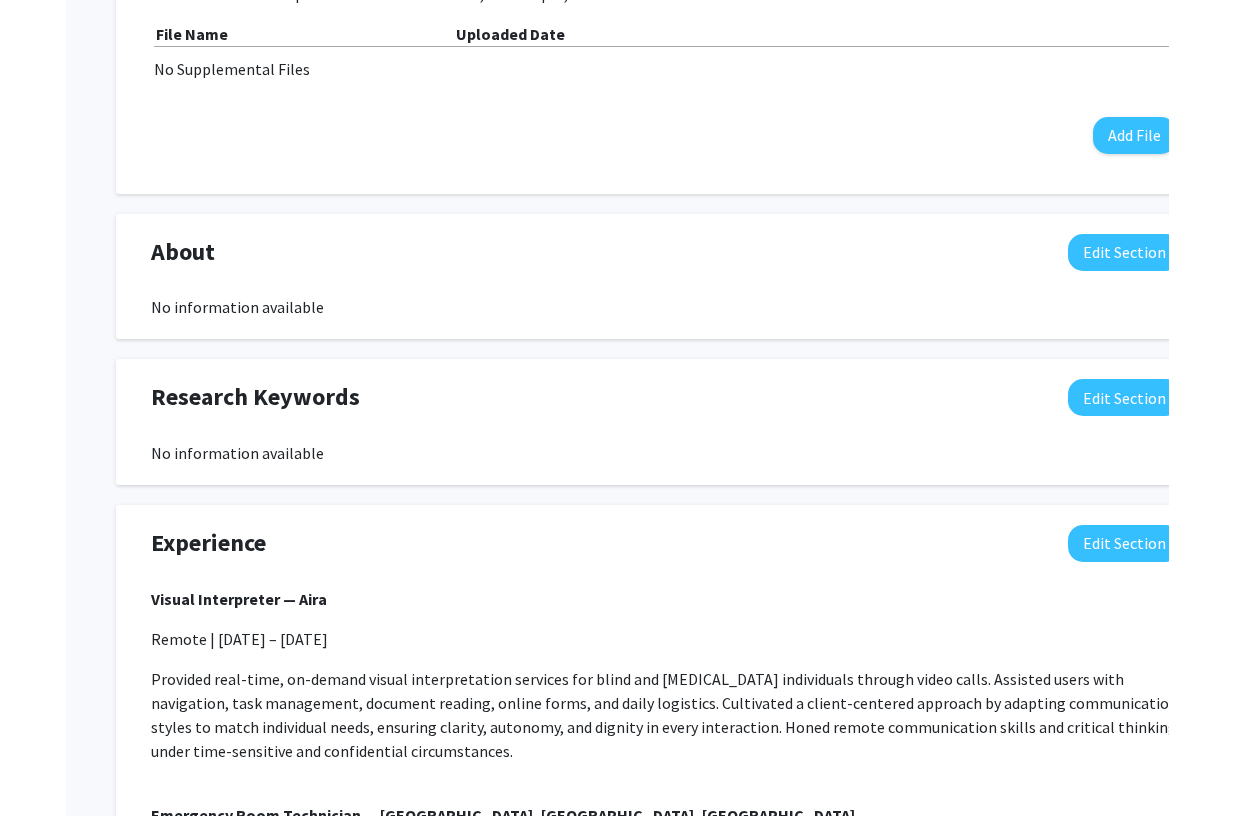 scroll, scrollTop: 722, scrollLeft: 0, axis: vertical 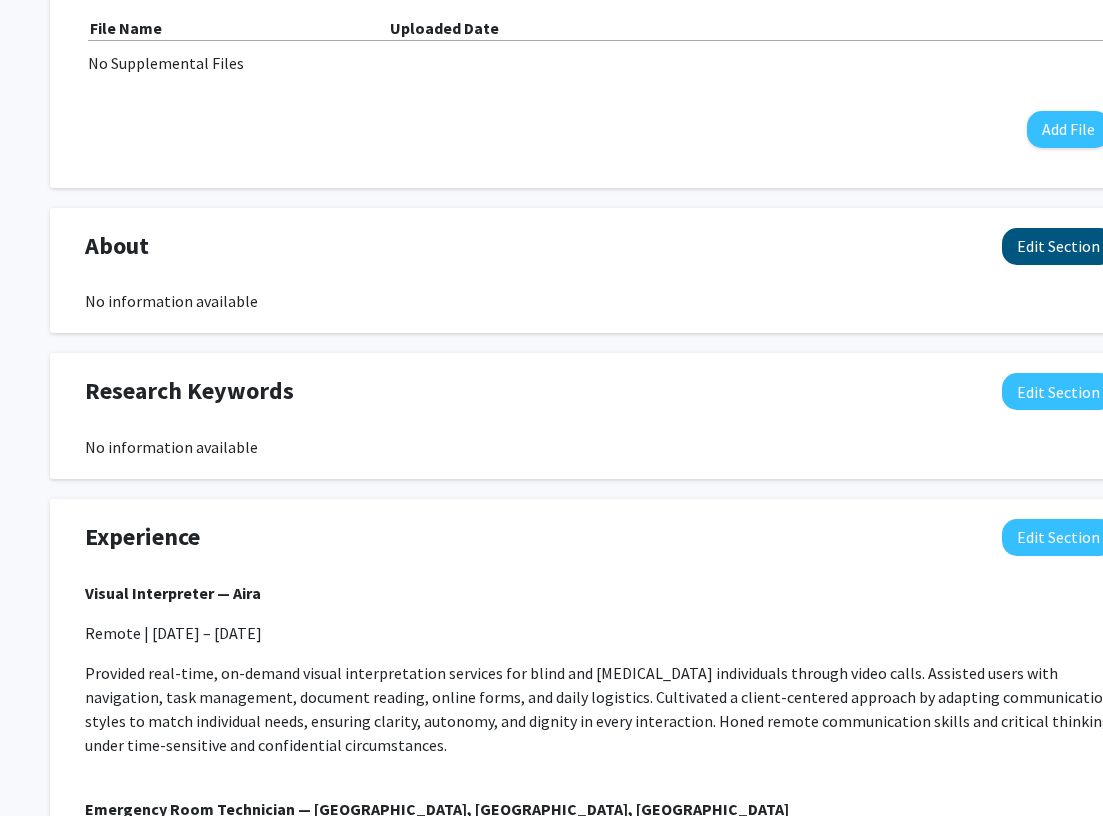 click on "Edit Section" 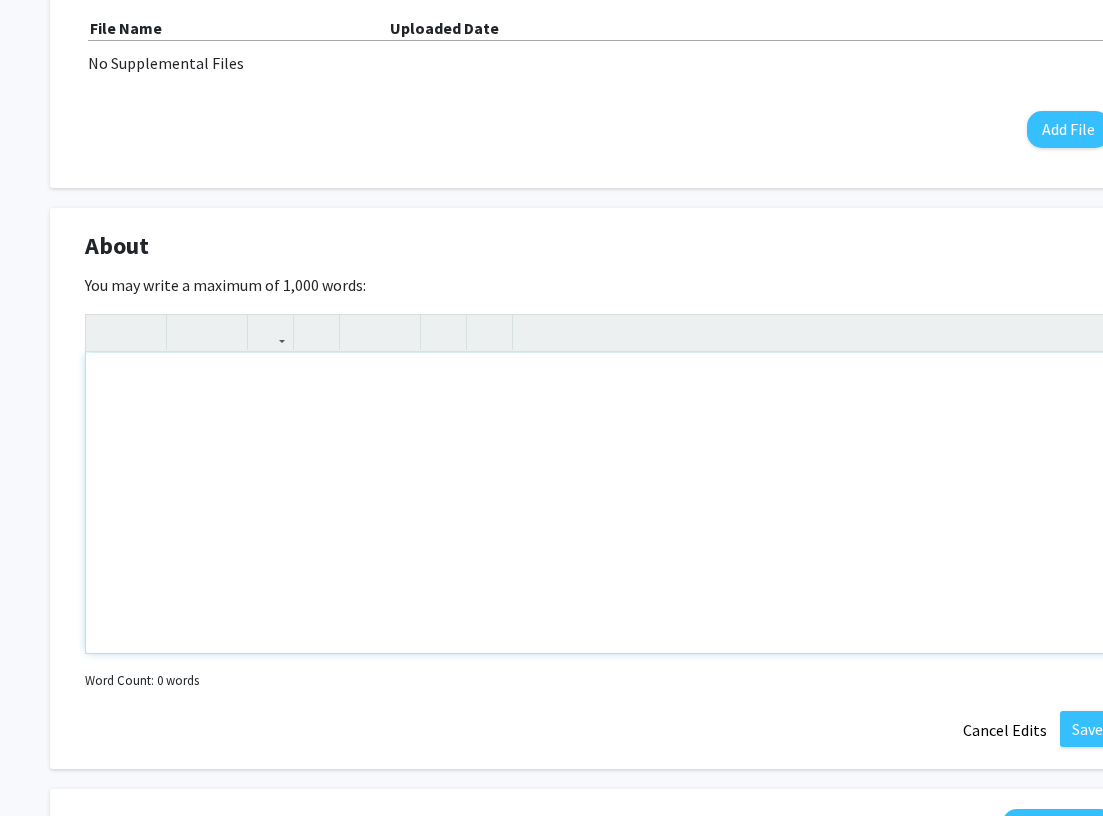 click at bounding box center [600, 503] 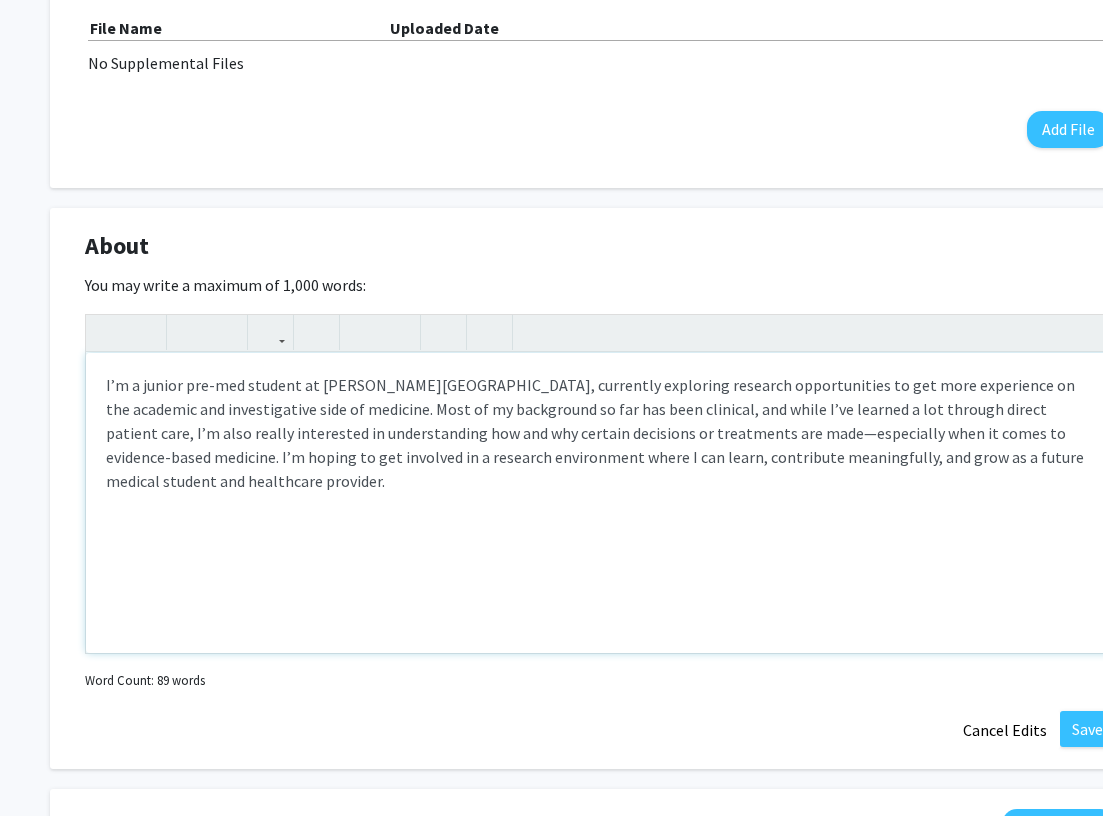 click on "I’m a junior pre-med student at [PERSON_NAME][GEOGRAPHIC_DATA], currently exploring research opportunities to get more experience on the academic and investigative side of medicine. Most of my background so far has been clinical, and while I’ve learned a lot through direct patient care, I’m also really interested in understanding how and why certain decisions or treatments are made—especially when it comes to evidence-based medicine. I’m hoping to get involved in a research environment where I can learn, contribute meaningfully, and grow as a future medical student and healthcare provider." at bounding box center [600, 433] 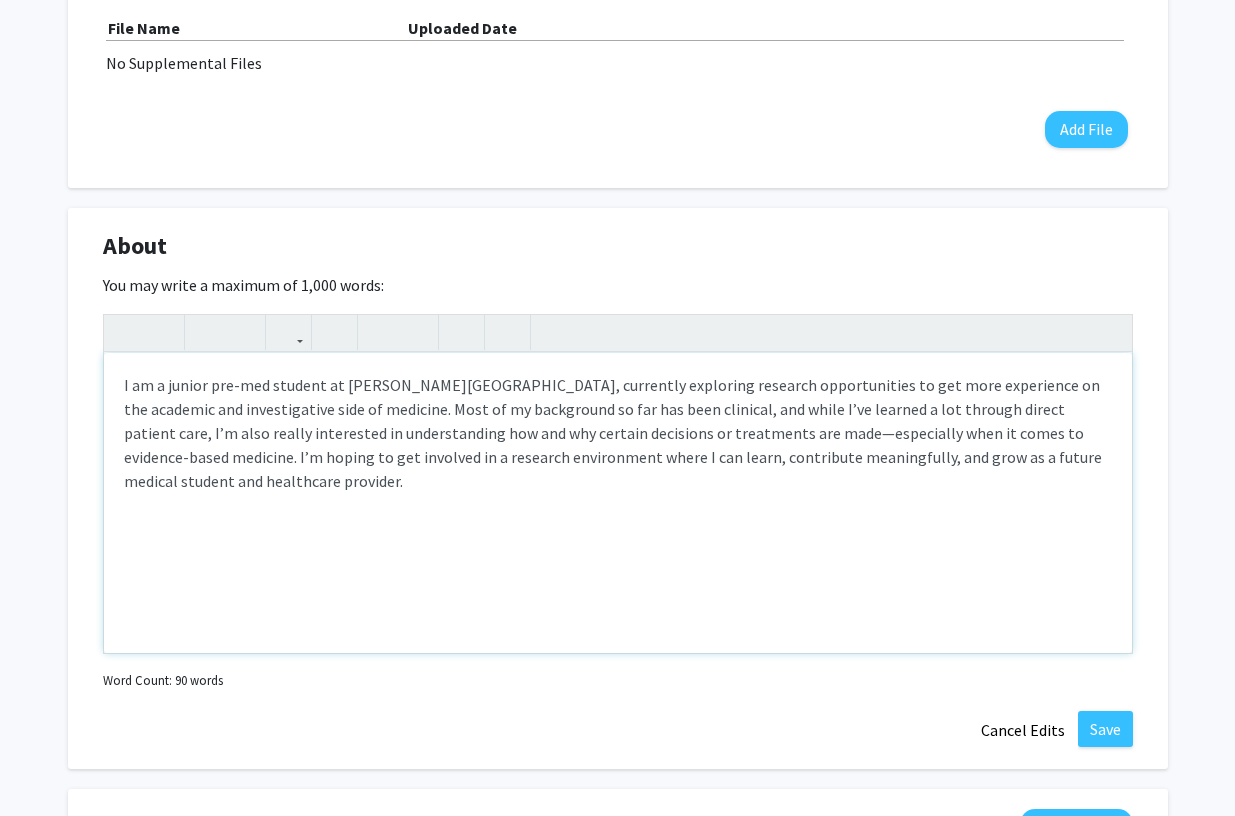 click on "I am a junior pre-med student at [PERSON_NAME][GEOGRAPHIC_DATA], currently exploring research opportunities to get more experience on the academic and investigative side of medicine. Most of my background so far has been clinical, and while I’ve learned a lot through direct patient care, I’m also really interested in understanding how and why certain decisions or treatments are made—especially when it comes to evidence-based medicine. I’m hoping to get involved in a research environment where I can learn, contribute meaningfully, and grow as a future medical student and healthcare provider." at bounding box center (618, 433) 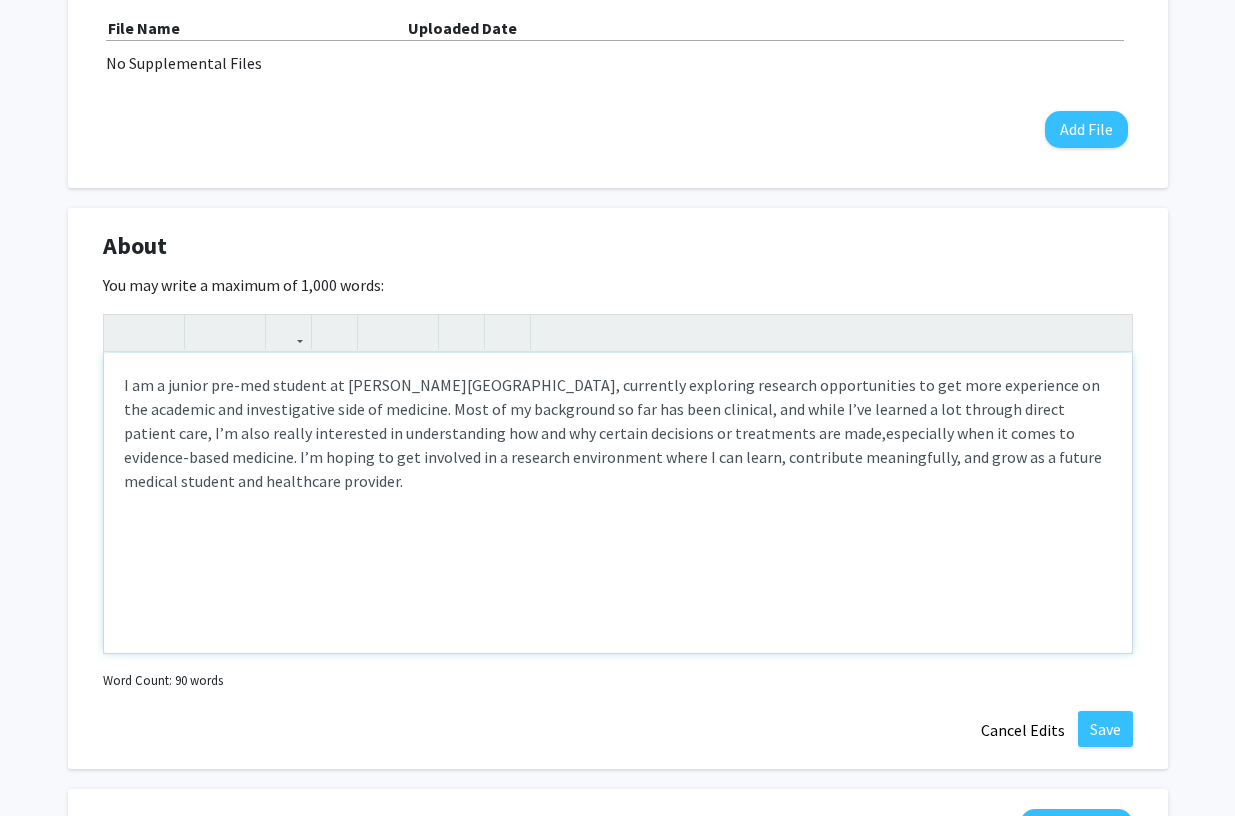 type on "<p>I am a junior pre-med student at [PERSON_NAME][GEOGRAPHIC_DATA], currently exploring research opportunities to get more experience on the academic and investigative side of medicine. Most of my background so far has been clinical, and while I’ve learned a lot through direct patient care, I’m also really interested in understanding how and why certain decisions or treatments are made, especially when it comes to evidence-based medicine. I’m hoping to get involved in a research environment where I can learn, contribute meaningfully, and grow as a future medical student and healthcare provider.</p>" 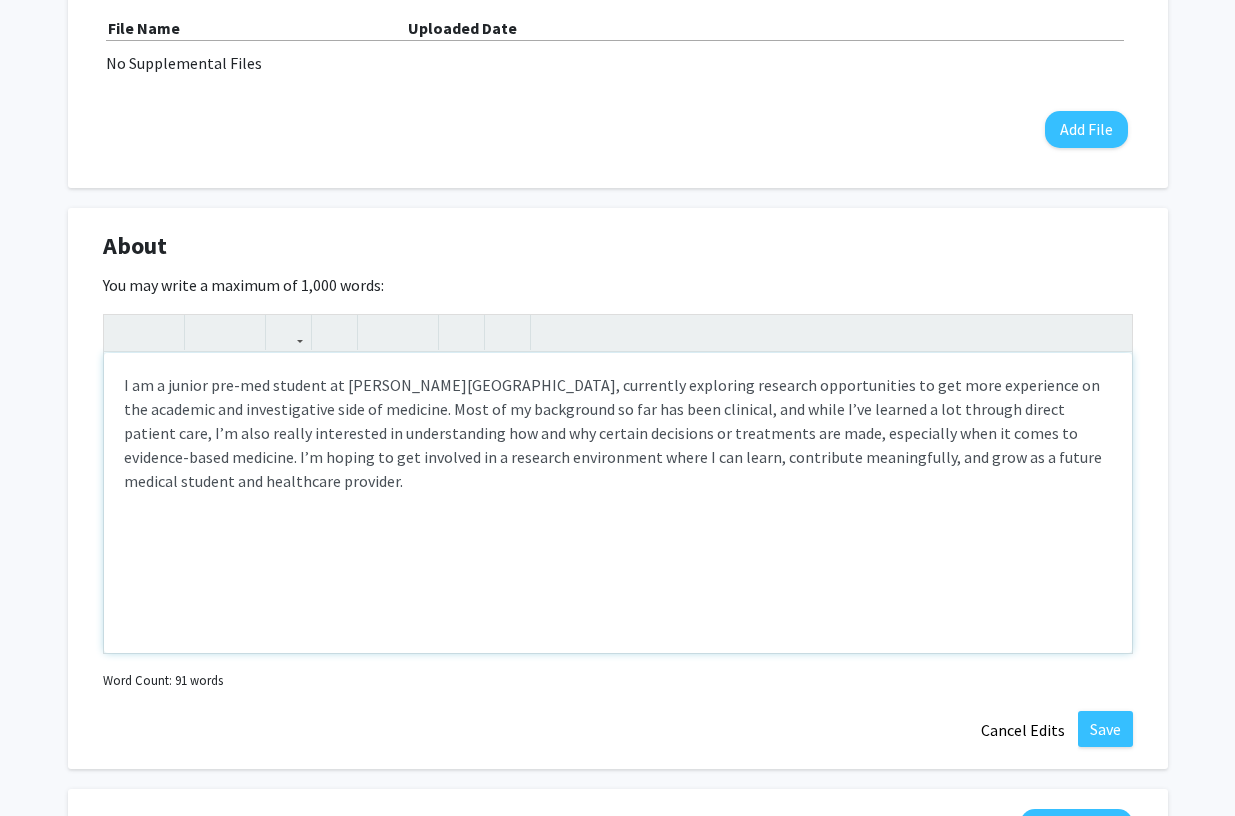 click on "I am a junior pre-med student at [PERSON_NAME][GEOGRAPHIC_DATA], currently exploring research opportunities to get more experience on the academic and investigative side of medicine. Most of my background so far has been clinical, and while I’ve learned a lot through direct patient care, I’m also really interested in understanding how and why certain decisions or treatments are made, especially when it comes to evidence-based medicine. I’m hoping to get involved in a research environment where I can learn, contribute meaningfully, and grow as a future medical student and healthcare provider." at bounding box center [618, 503] 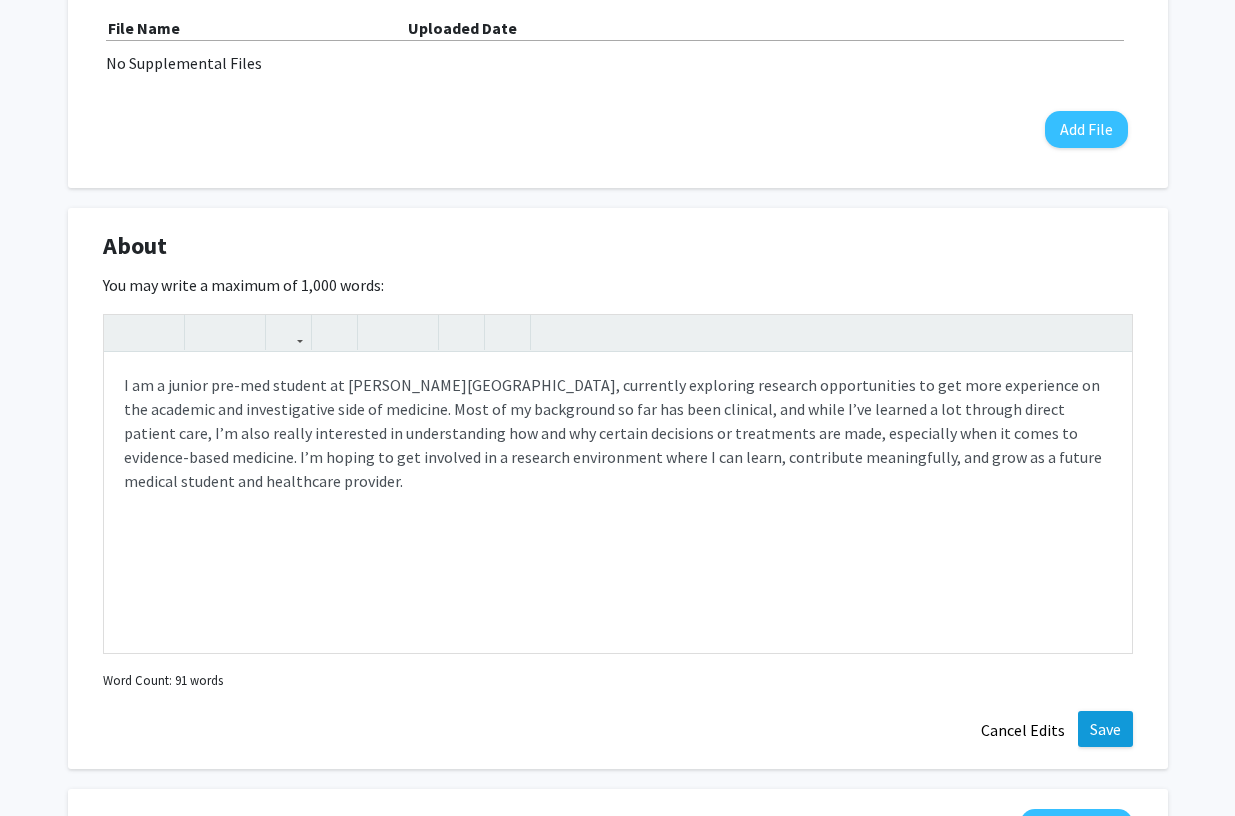click on "Save" 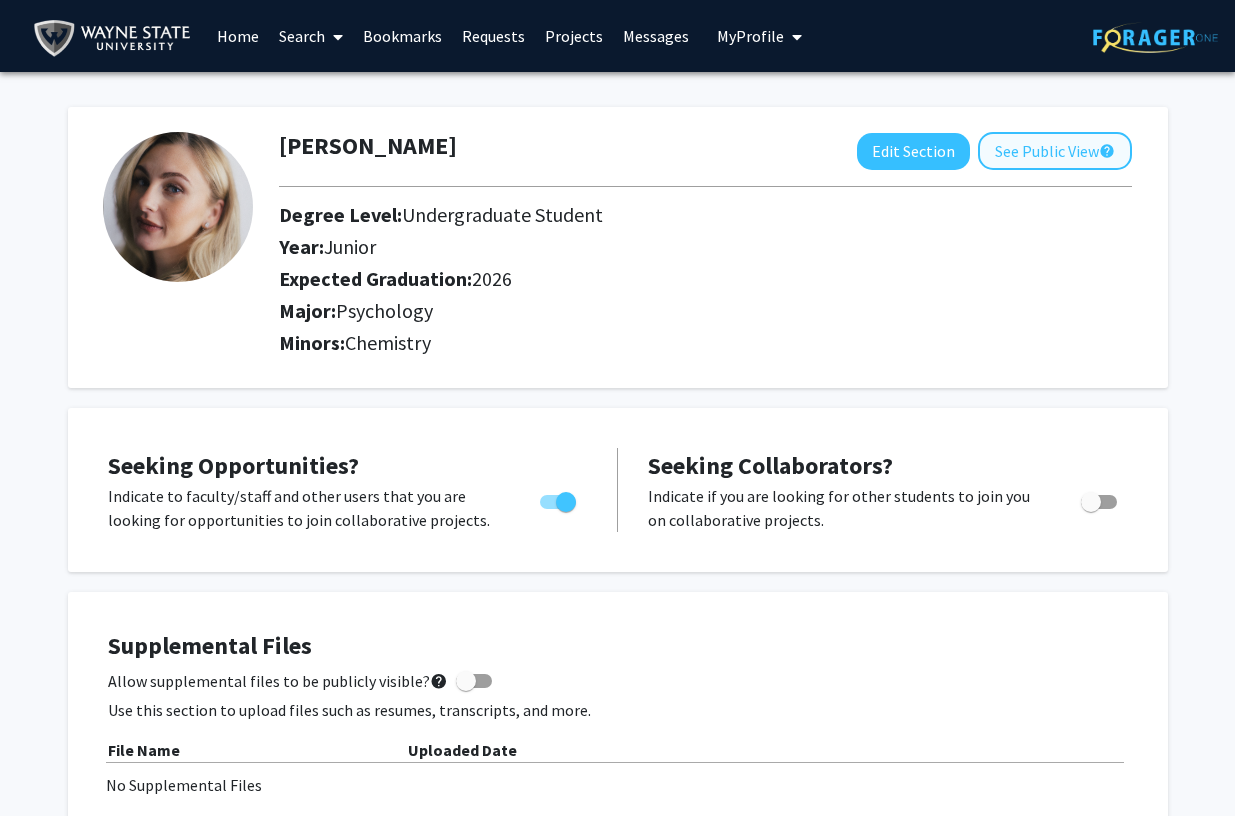 scroll, scrollTop: 0, scrollLeft: 0, axis: both 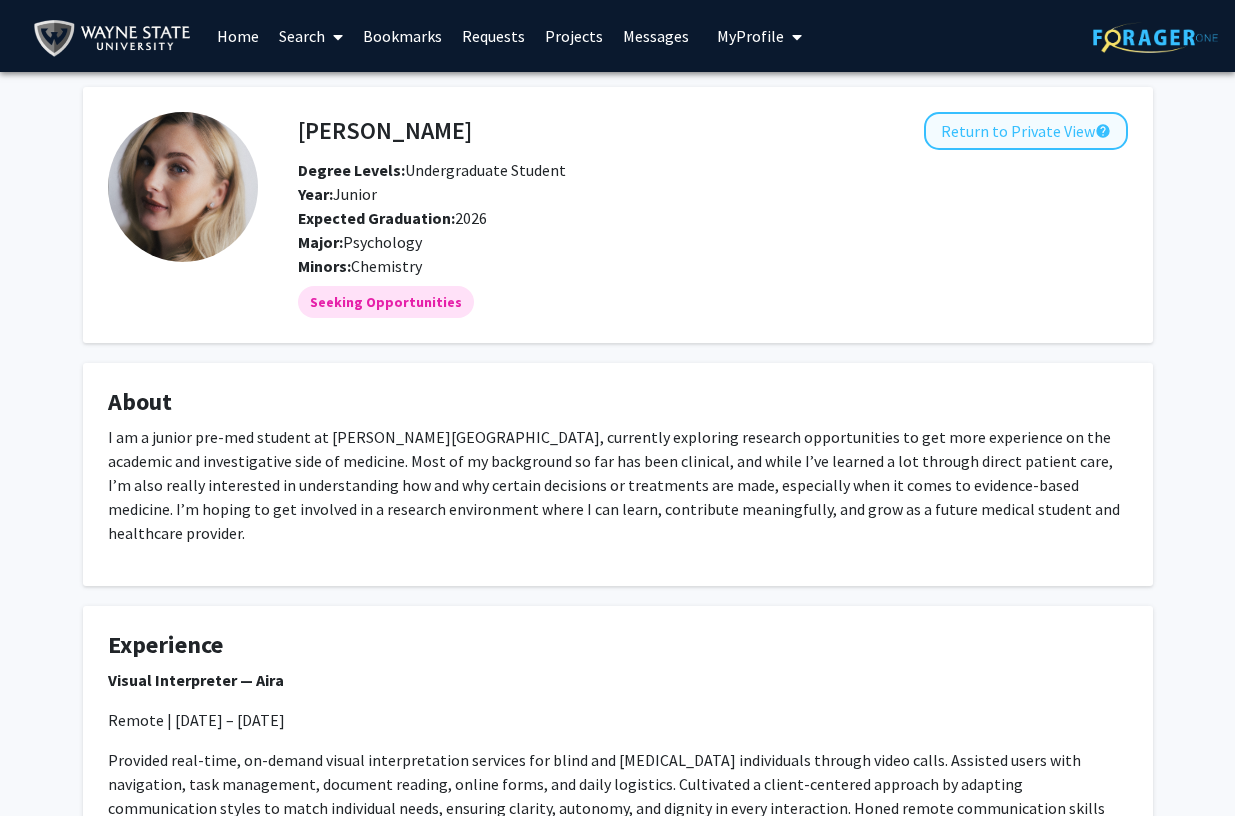 click on "Return to Private View  help" 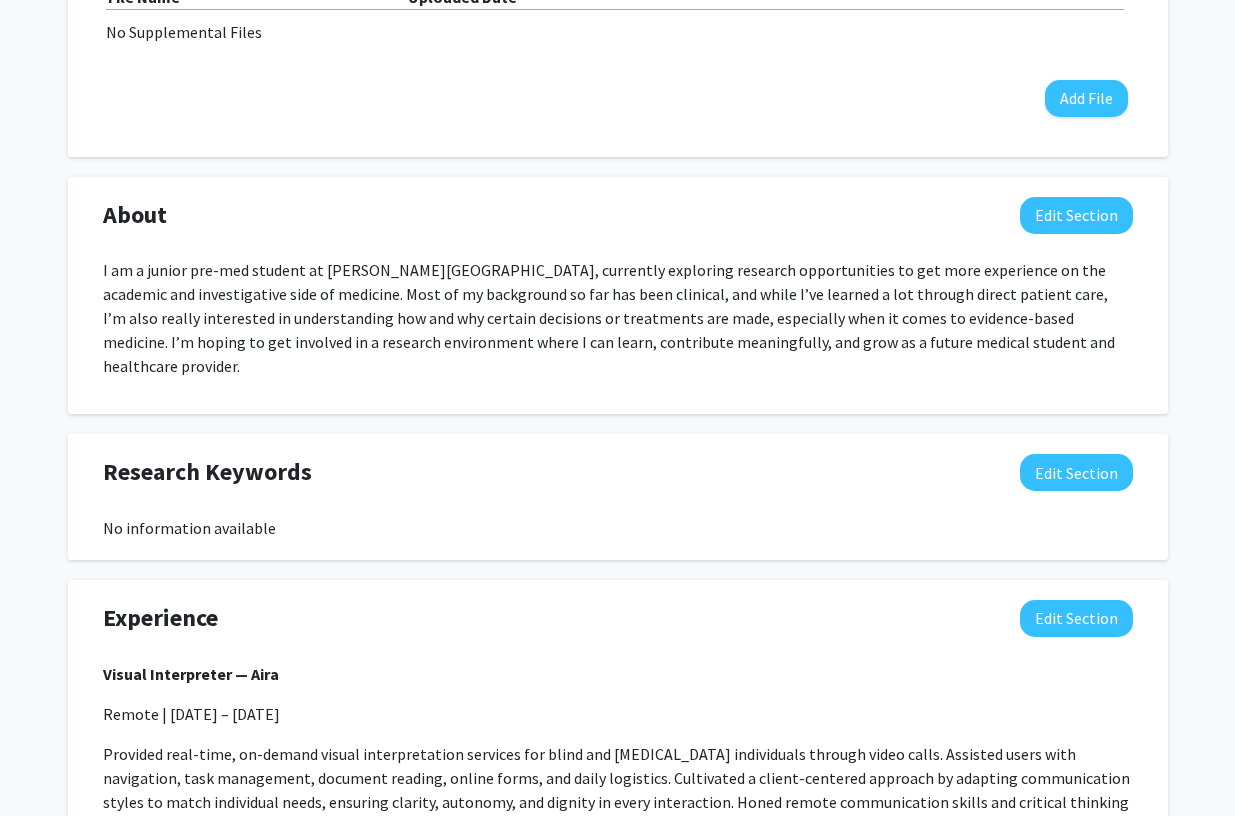 scroll, scrollTop: 760, scrollLeft: 0, axis: vertical 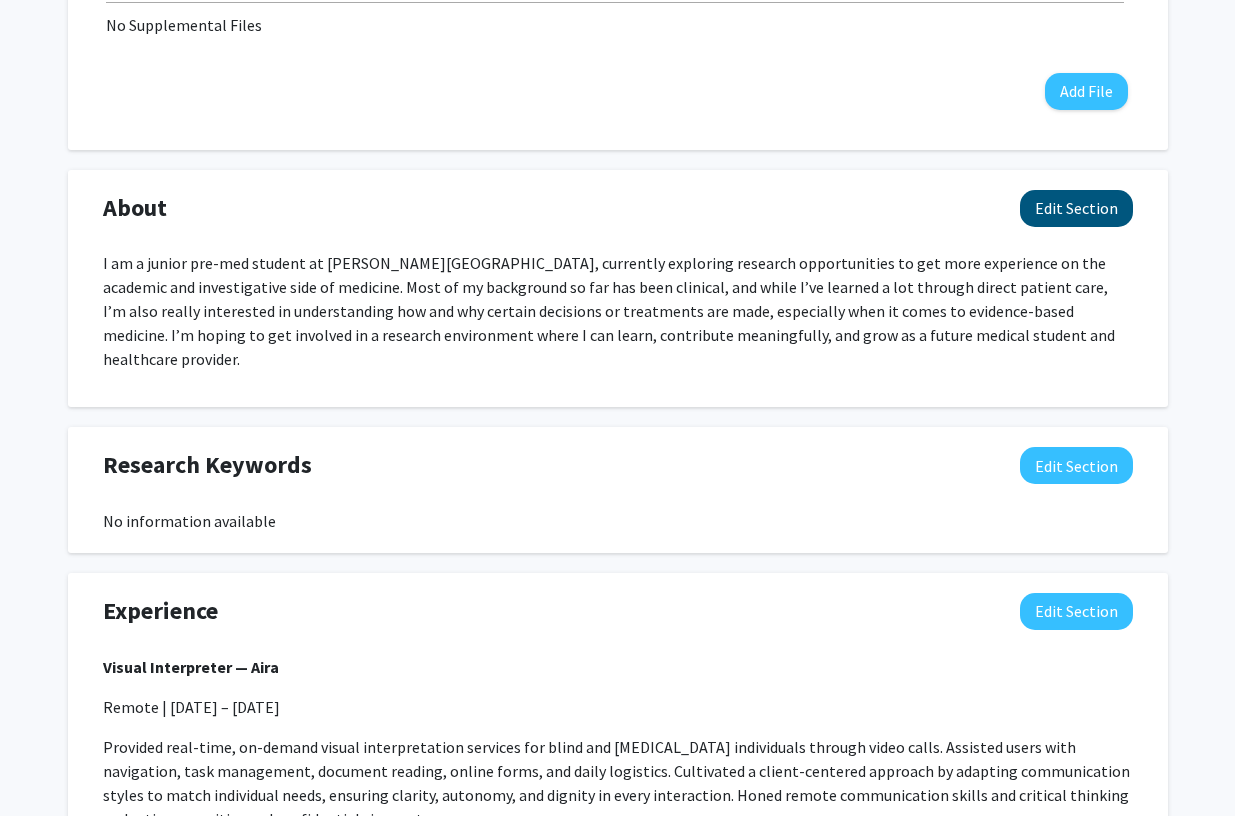 click on "Edit Section" 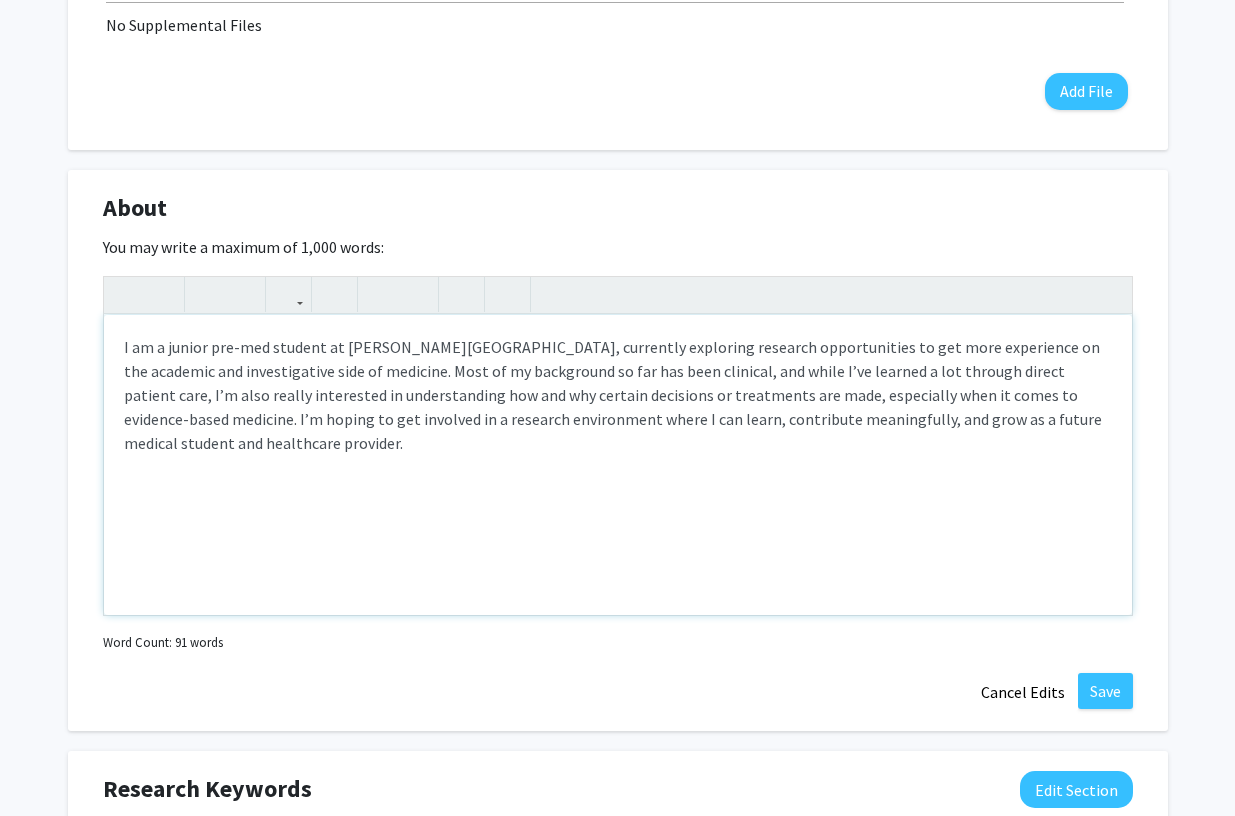 click on "I am a junior pre-med student at [PERSON_NAME][GEOGRAPHIC_DATA], currently exploring research opportunities to get more experience on the academic and investigative side of medicine. Most of my background so far has been clinical, and while I’ve learned a lot through direct patient care, I’m also really interested in understanding how and why certain decisions or treatments are made, especially when it comes to evidence-based medicine. I’m hoping to get involved in a research environment where I can learn, contribute meaningfully, and grow as a future medical student and healthcare provider." at bounding box center [618, 395] 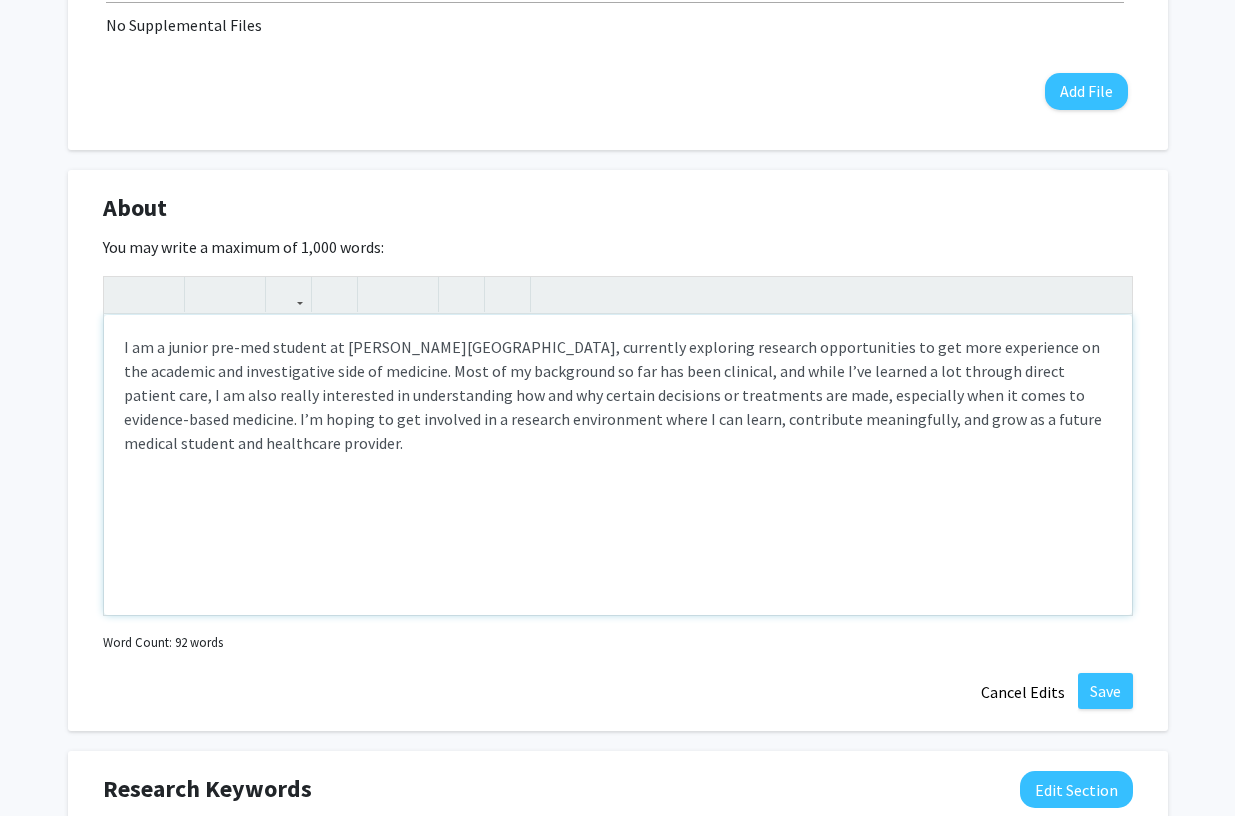 click on "I am a junior pre-med student at [PERSON_NAME][GEOGRAPHIC_DATA], currently exploring research opportunities to get more experience on the academic and investigative side of medicine. Most of my background so far has been clinical, and while I’ve learned a lot through direct patient care, I am also really interested in understanding how and why certain decisions or treatments are made, especially when it comes to evidence-based medicine. I’m hoping to get involved in a research environment where I can learn, contribute meaningfully, and grow as a future medical student and healthcare provider." at bounding box center [618, 395] 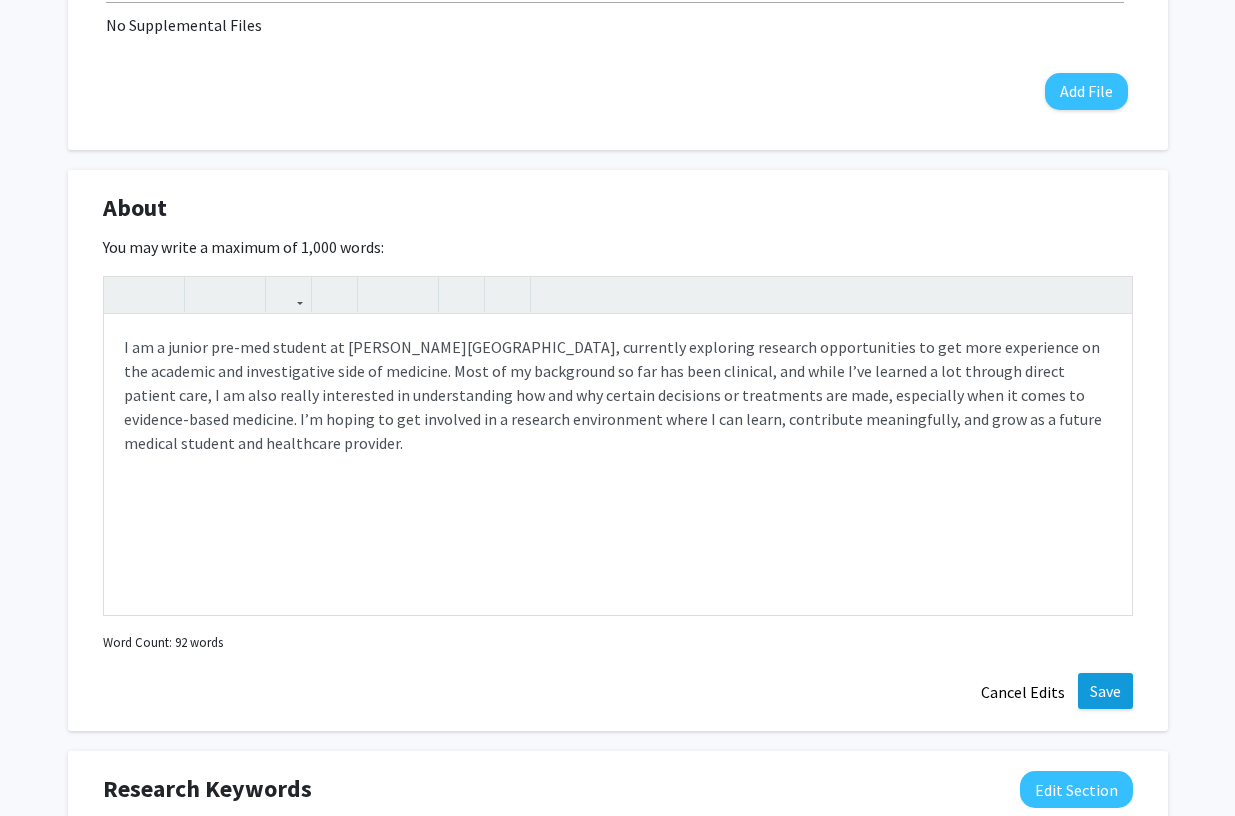 click on "Save" 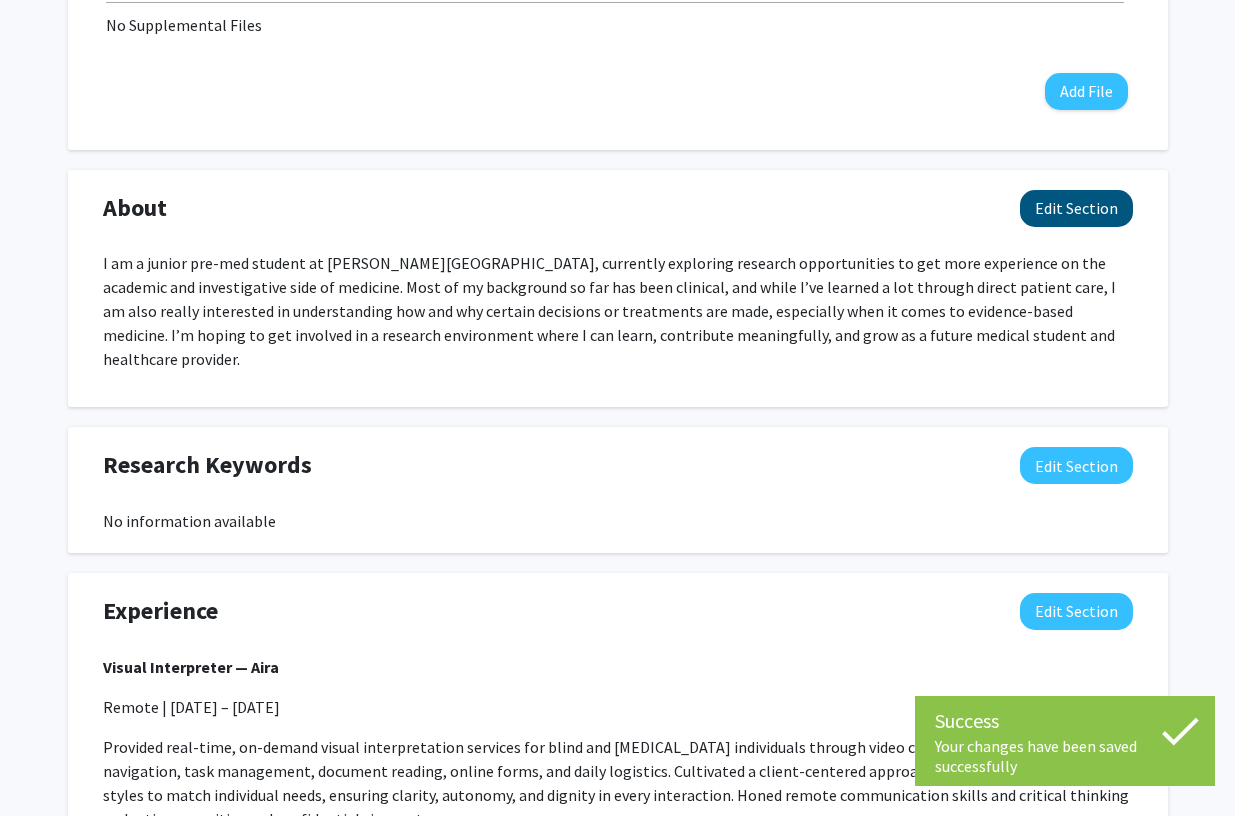 click on "Edit Section" 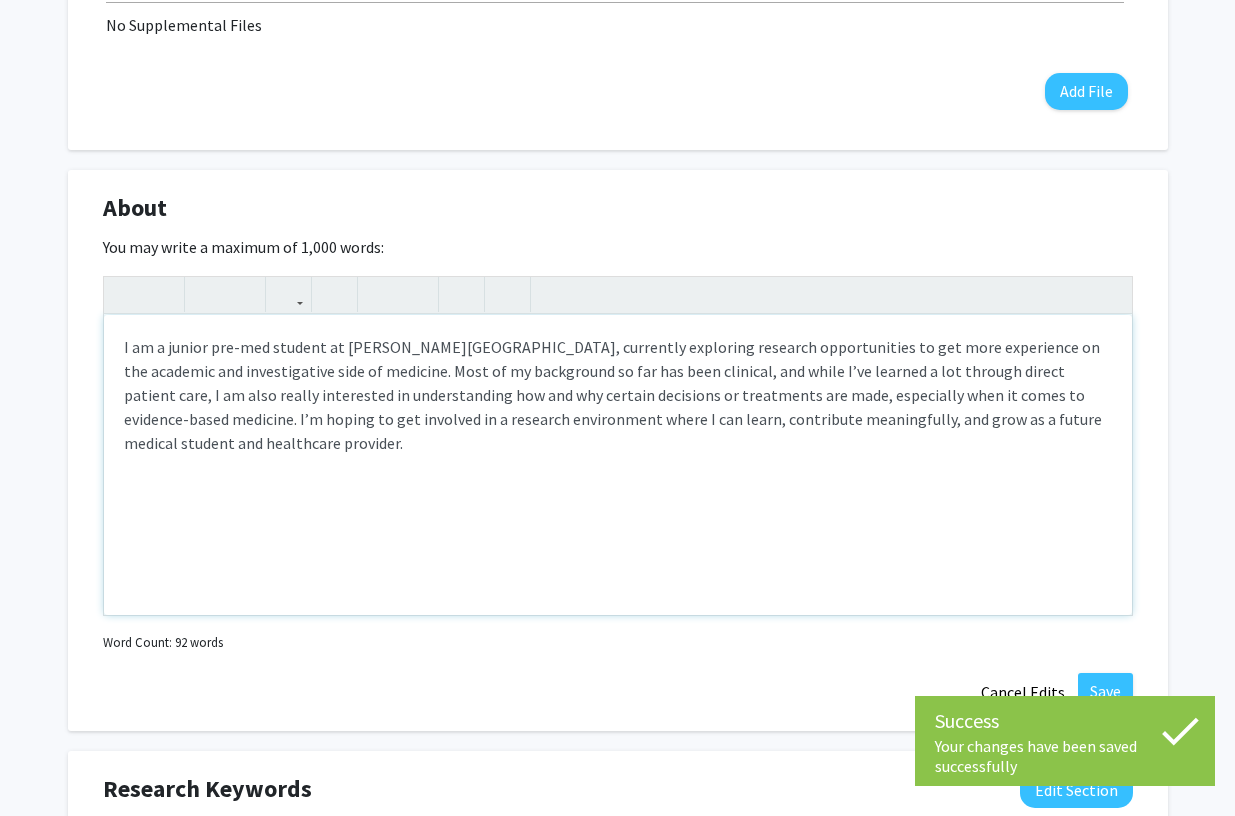 click on "I am a junior pre-med student at [PERSON_NAME][GEOGRAPHIC_DATA], currently exploring research opportunities to get more experience on the academic and investigative side of medicine. Most of my background so far has been clinical, and while I’ve learned a lot through direct patient care, I am also really interested in understanding how and why certain decisions or treatments are made, especially when it comes to evidence-based medicine. I’m hoping to get involved in a research environment where I can learn, contribute meaningfully, and grow as a future medical student and healthcare provider." at bounding box center [618, 395] 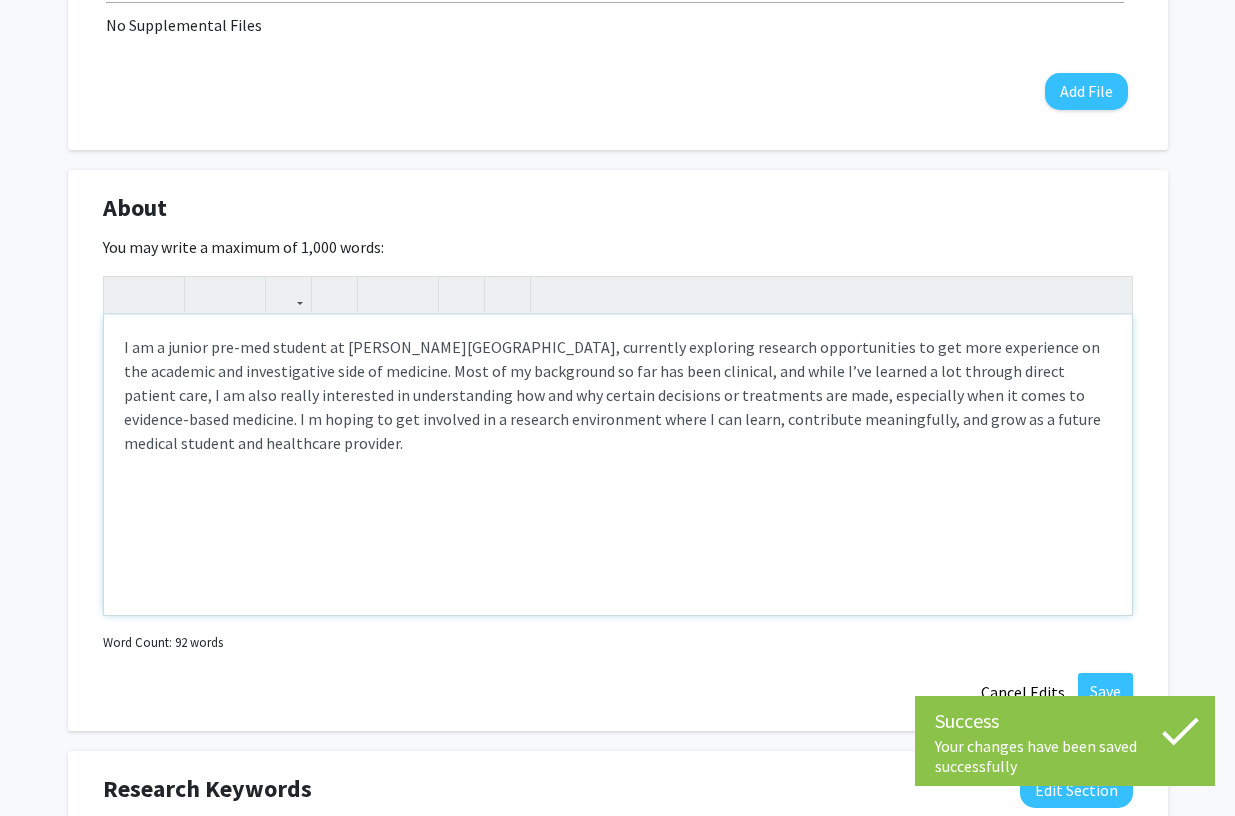 type on "<p>I am a junior pre-med student at [PERSON_NAME][GEOGRAPHIC_DATA], currently exploring research opportunities to get more experience on the academic and investigative side of medicine. Most of my background so far has been clinical, and while I’ve learned a lot through direct patient care, I am also really interested in understanding how and why certain decisions or treatments are made, especially when it comes to evidence-based medicine. I am hoping to get involved in a research environment where I can learn, contribute meaningfully, and grow as a future medical student and healthcare provider.</p>" 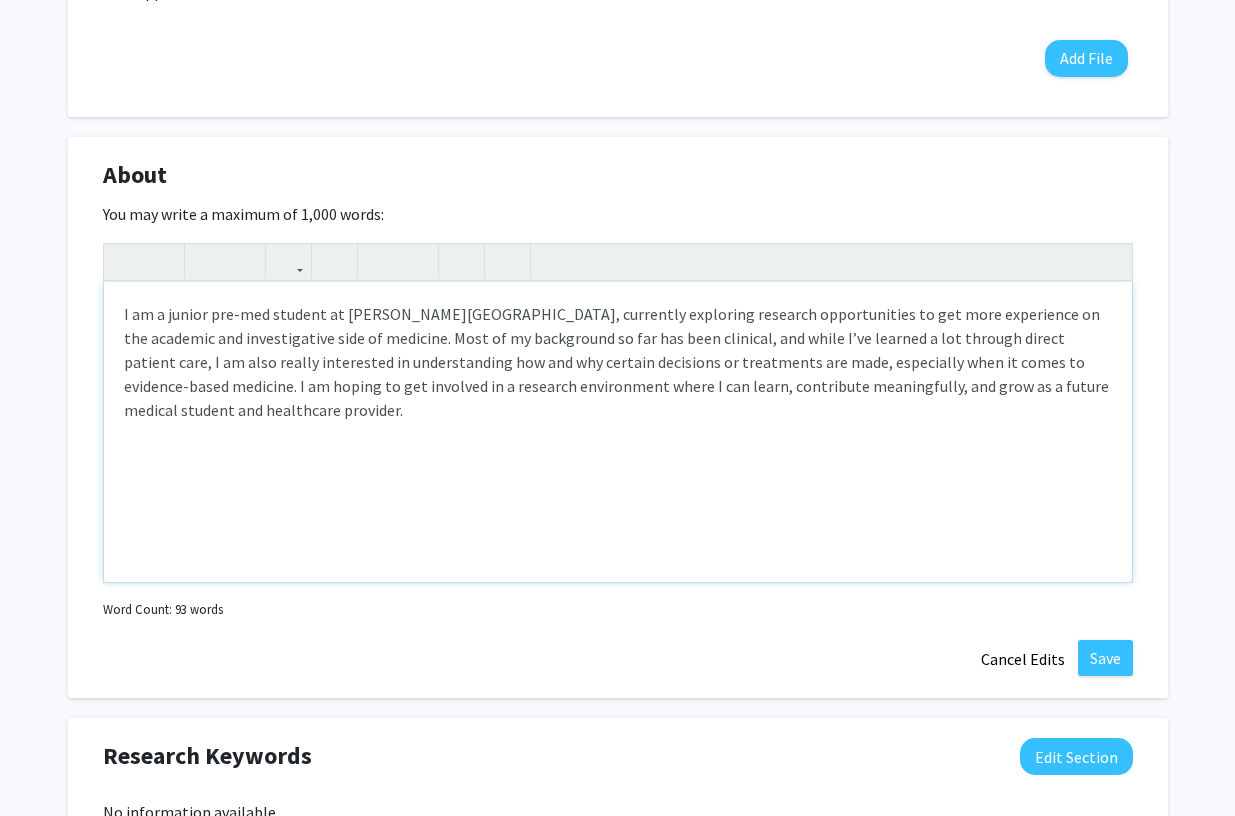 scroll, scrollTop: 799, scrollLeft: 0, axis: vertical 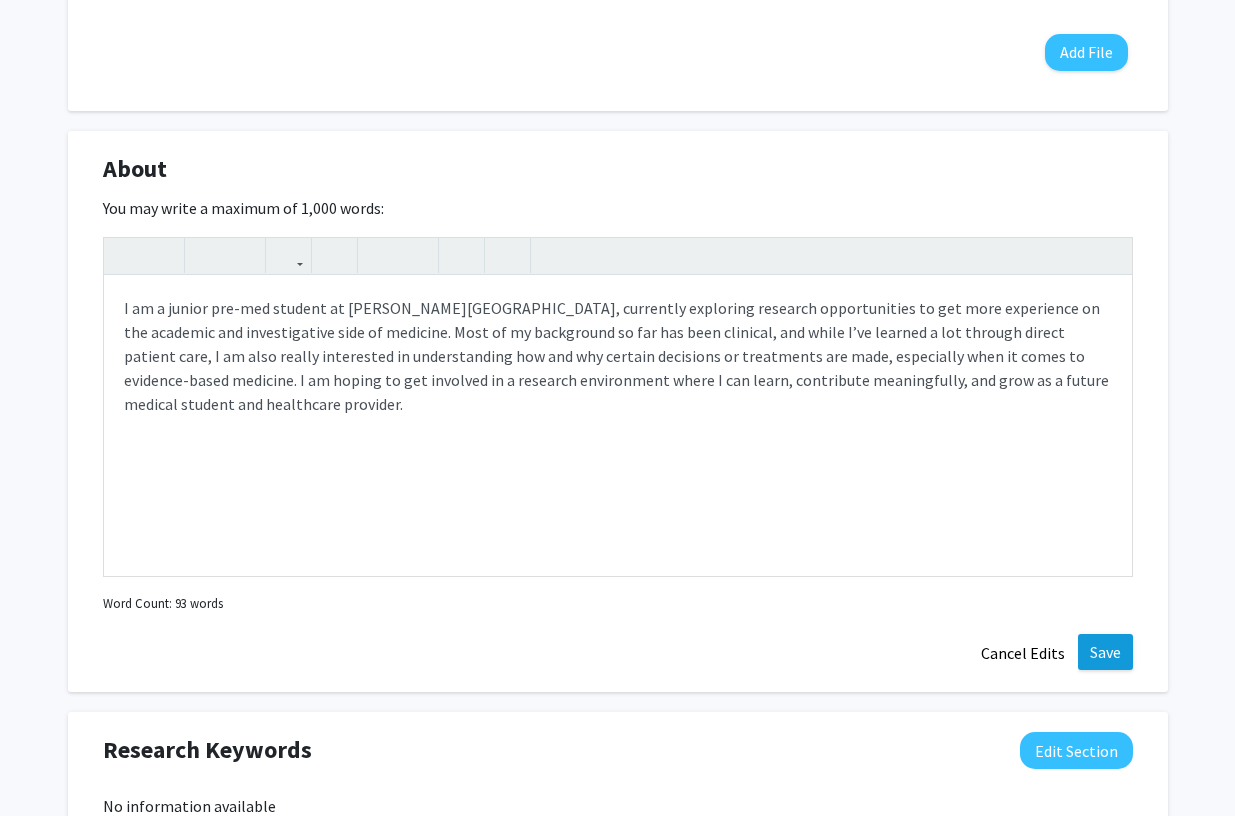 click on "Save" 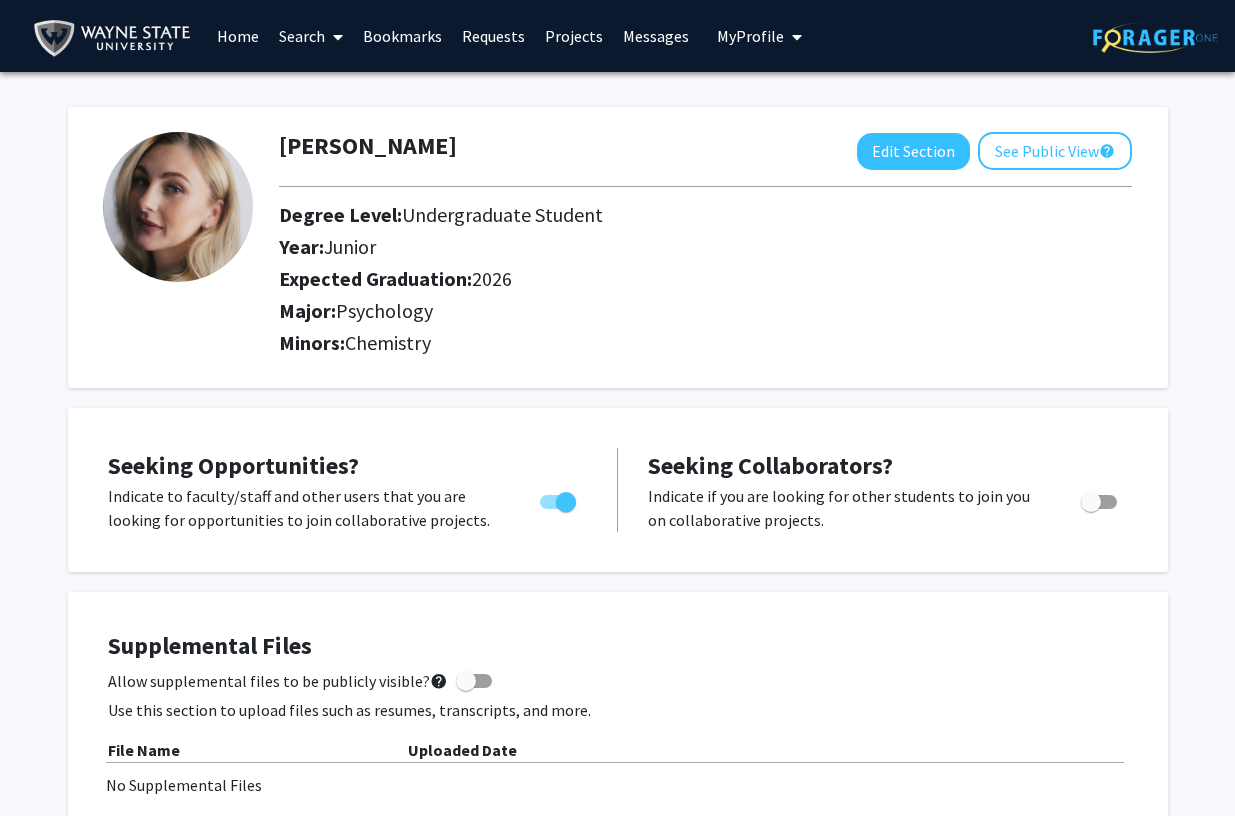 scroll, scrollTop: 0, scrollLeft: 0, axis: both 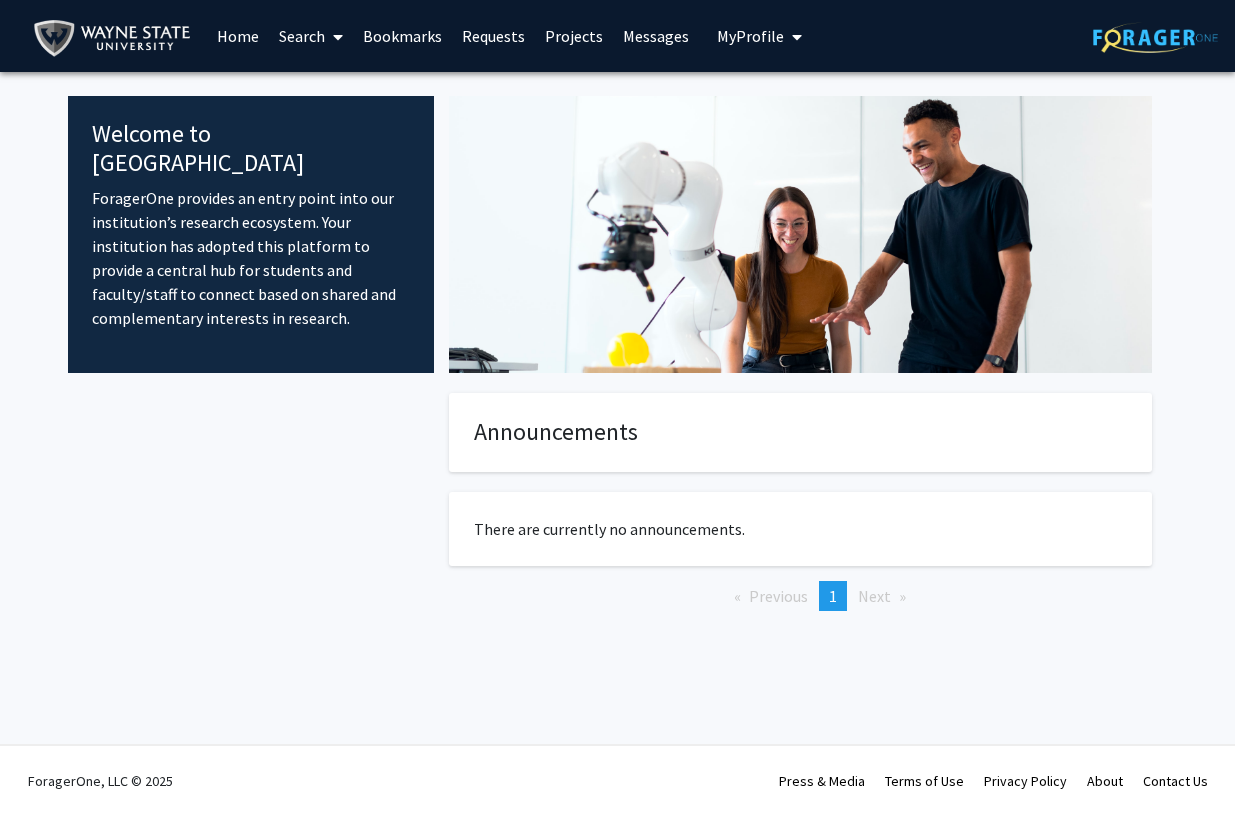 click on "Search" at bounding box center (311, 36) 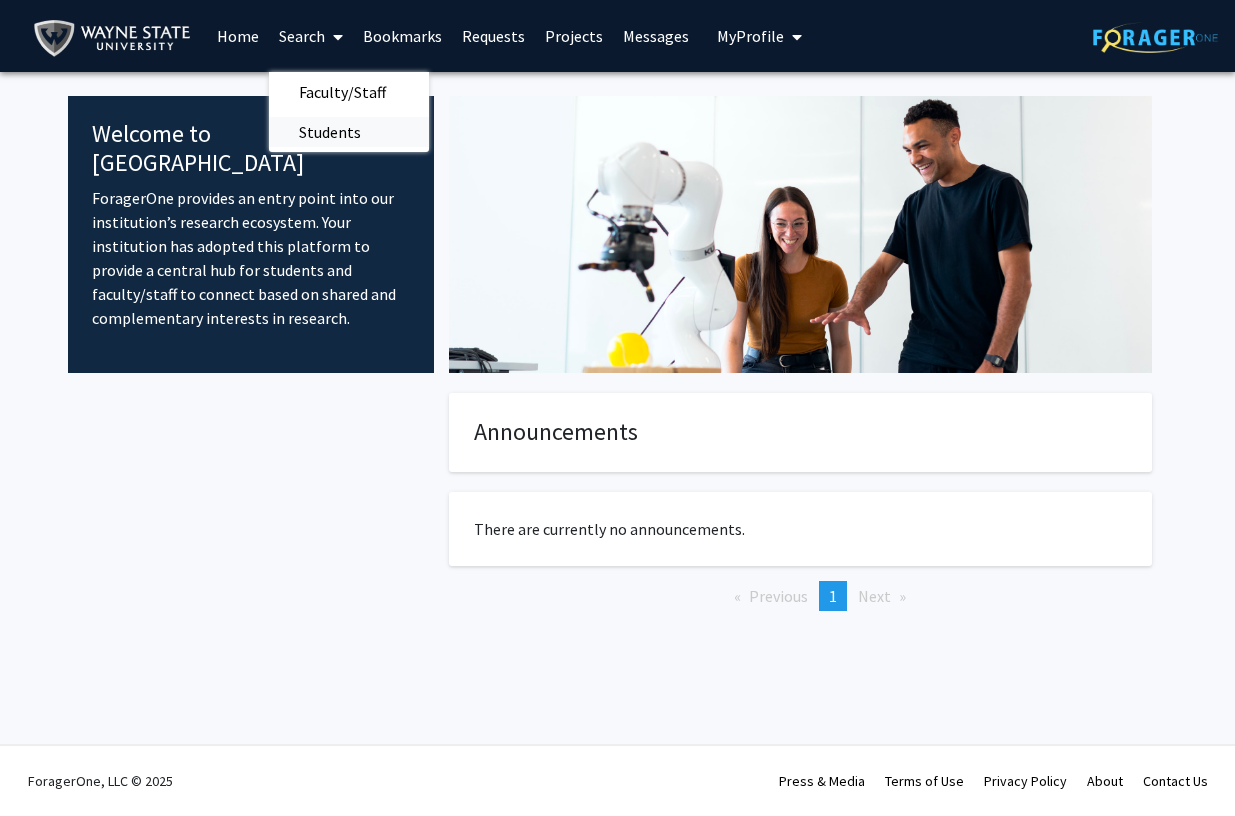 click on "Students" at bounding box center [330, 132] 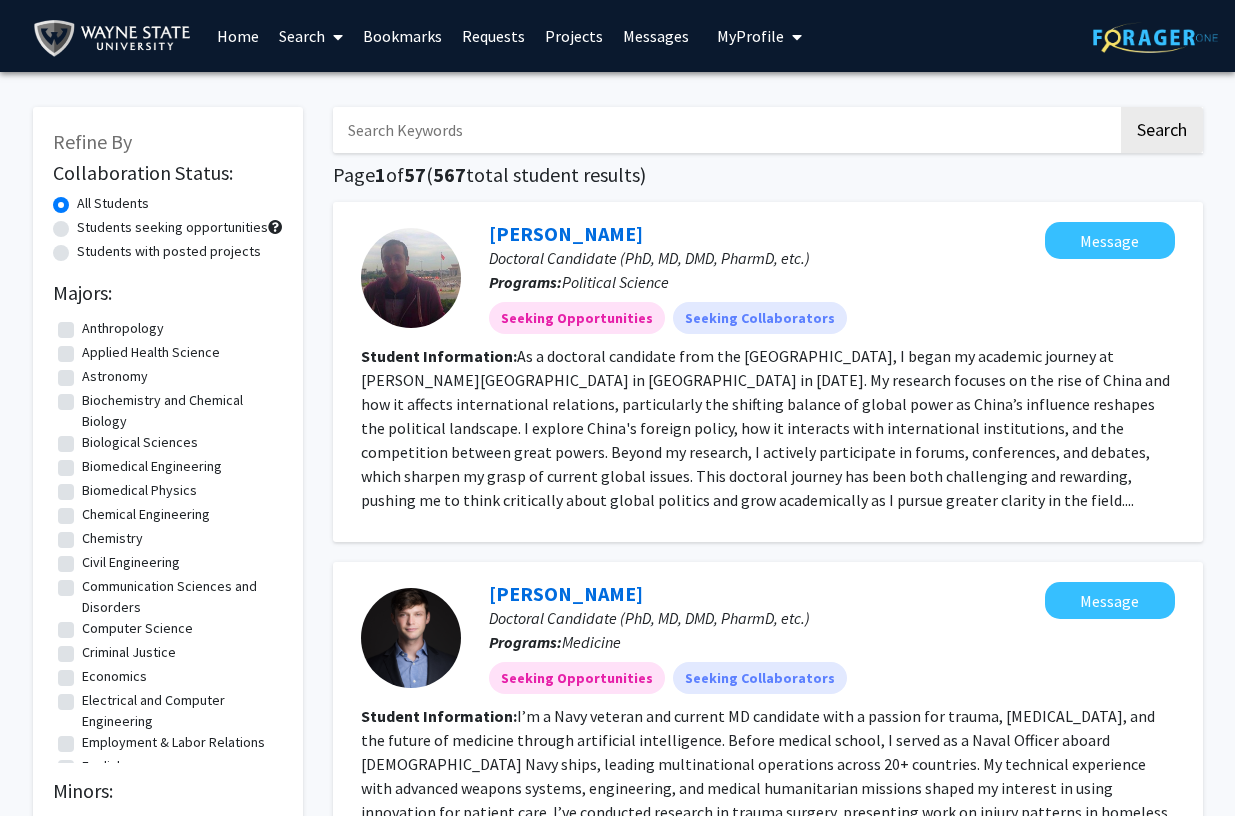 scroll, scrollTop: 0, scrollLeft: 0, axis: both 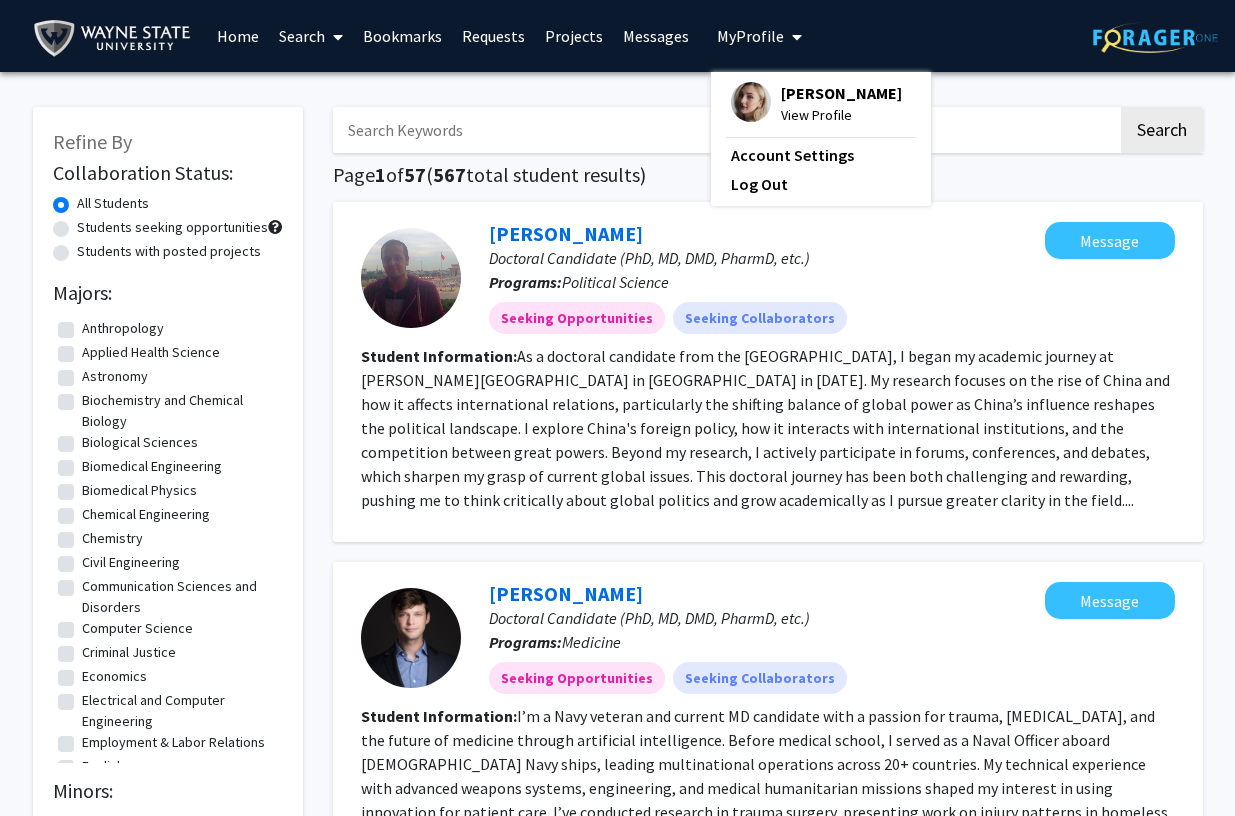 click on "[PERSON_NAME] View Profile" at bounding box center (816, 104) 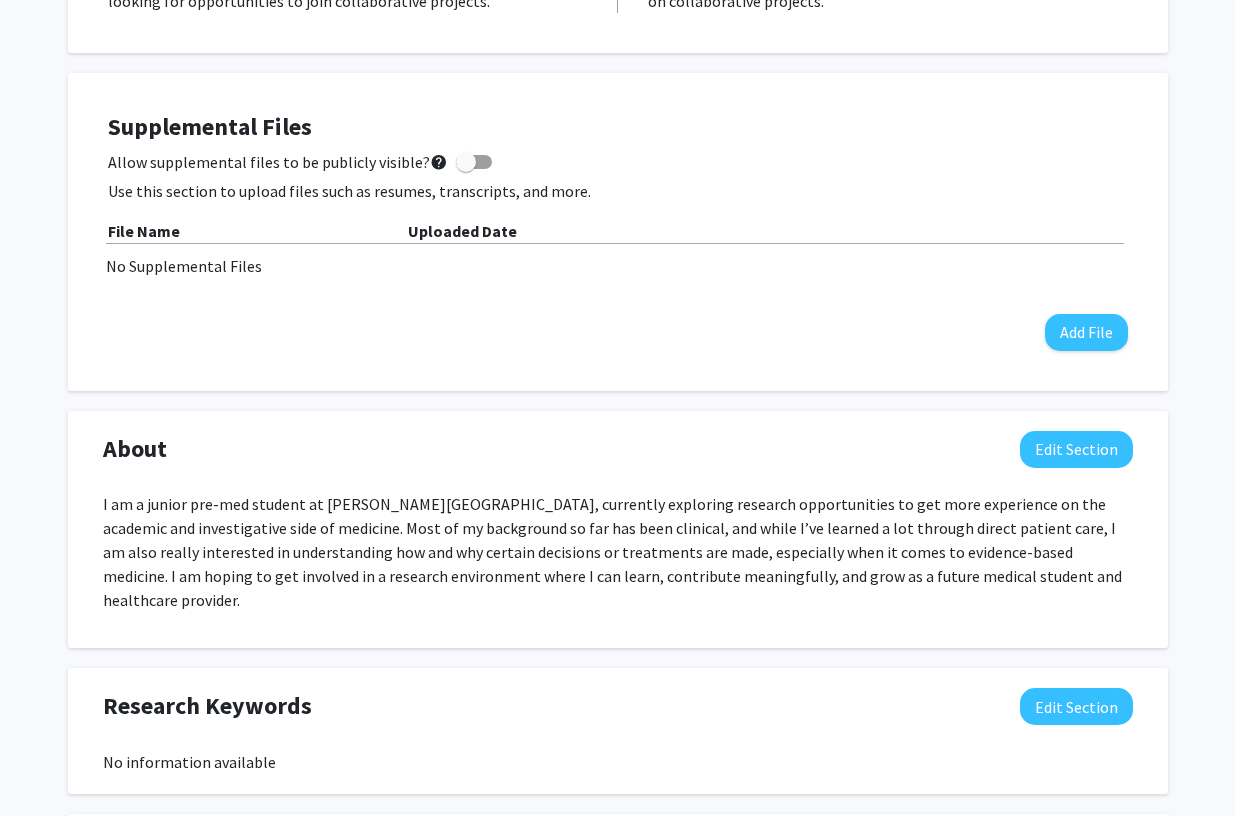 scroll, scrollTop: 520, scrollLeft: 0, axis: vertical 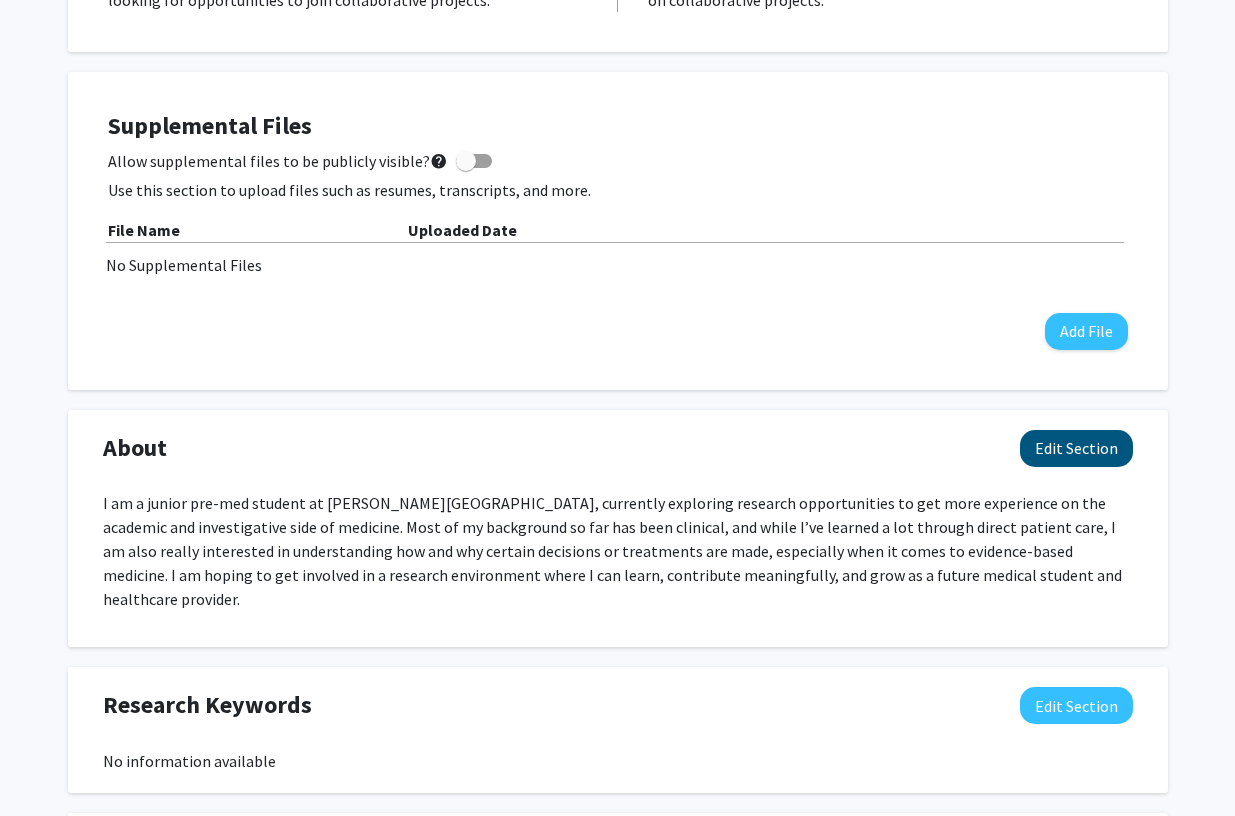 click on "Edit Section" 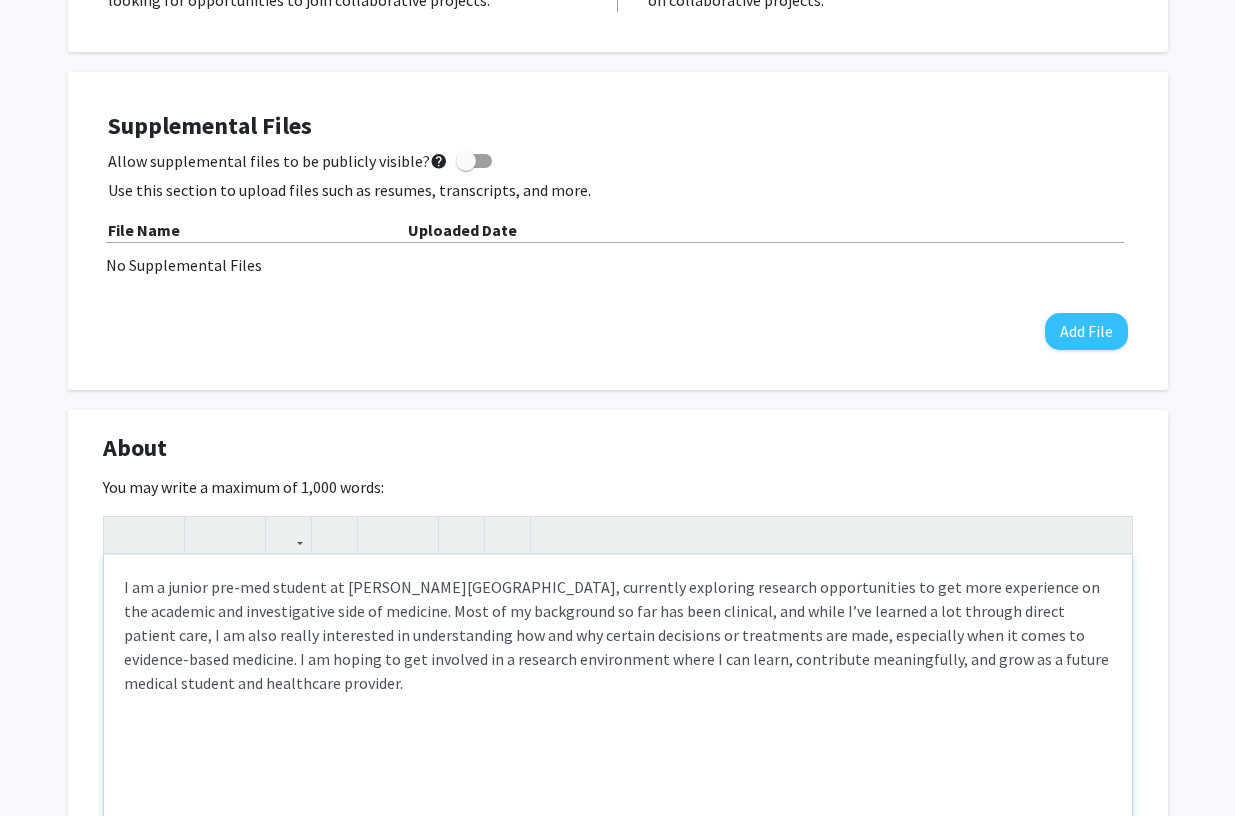 click on "I am a junior pre-med student at [PERSON_NAME][GEOGRAPHIC_DATA], currently exploring research opportunities to get more experience on the academic and investigative side of medicine. Most of my background so far has been clinical, and while I’ve learned a lot through direct patient care, I am also really interested in understanding how and why certain decisions or treatments are made, especially when it comes to evidence-based medicine. I am hoping to get involved in a research environment where I can learn, contribute meaningfully, and grow as a future medical student and healthcare provider." at bounding box center (618, 705) 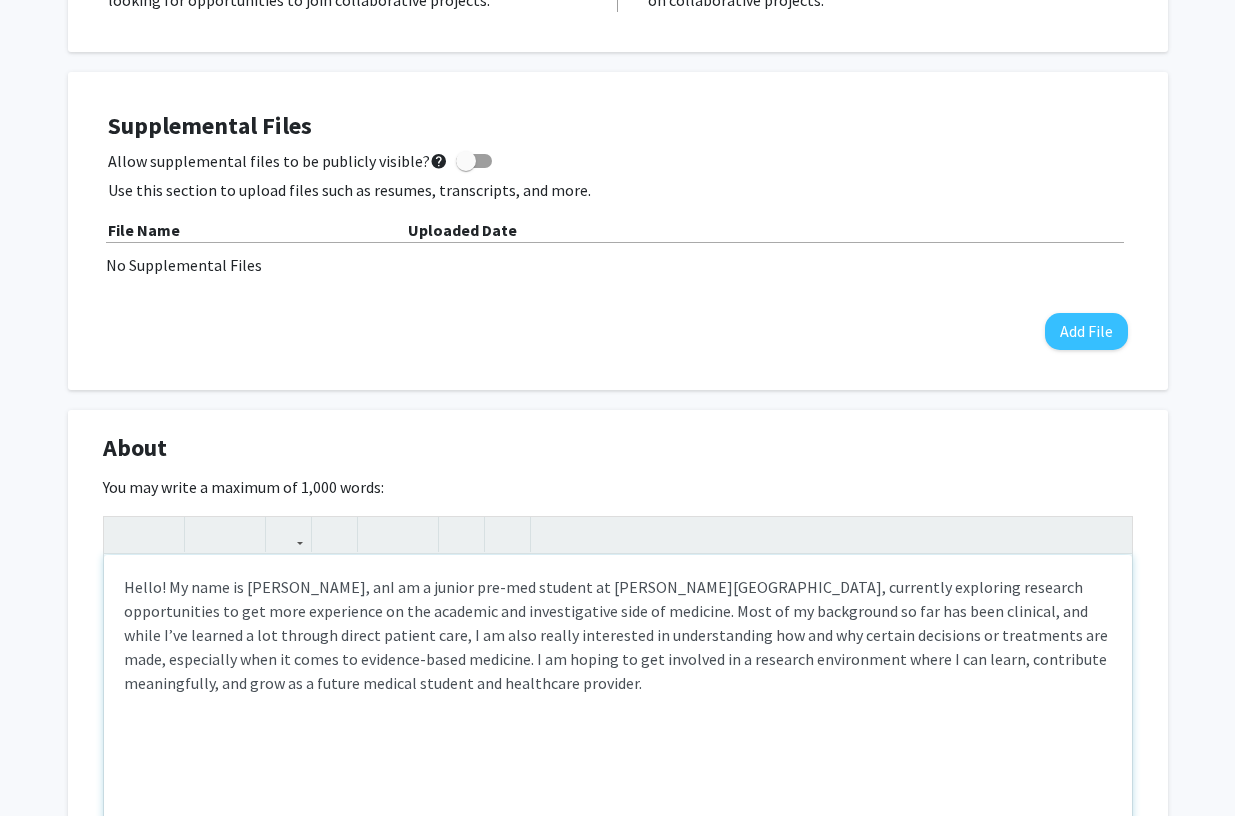 type on "<p>Hello! My name is [PERSON_NAME], and I am a junior pre-med student at [PERSON_NAME][GEOGRAPHIC_DATA], currently exploring research opportunities to get more experience on the academic and investigative side of medicine. Most of my background so far has been clinical, and while I’ve learned a lot through direct patient care, I am also really interested in understanding how and why certain decisions or treatments are made, especially when it comes to evidence-based medicine. I am hoping to get involved in a research environment where I can learn, contribute meaningfully, and grow as a future medical student and healthcare provider.</p>" 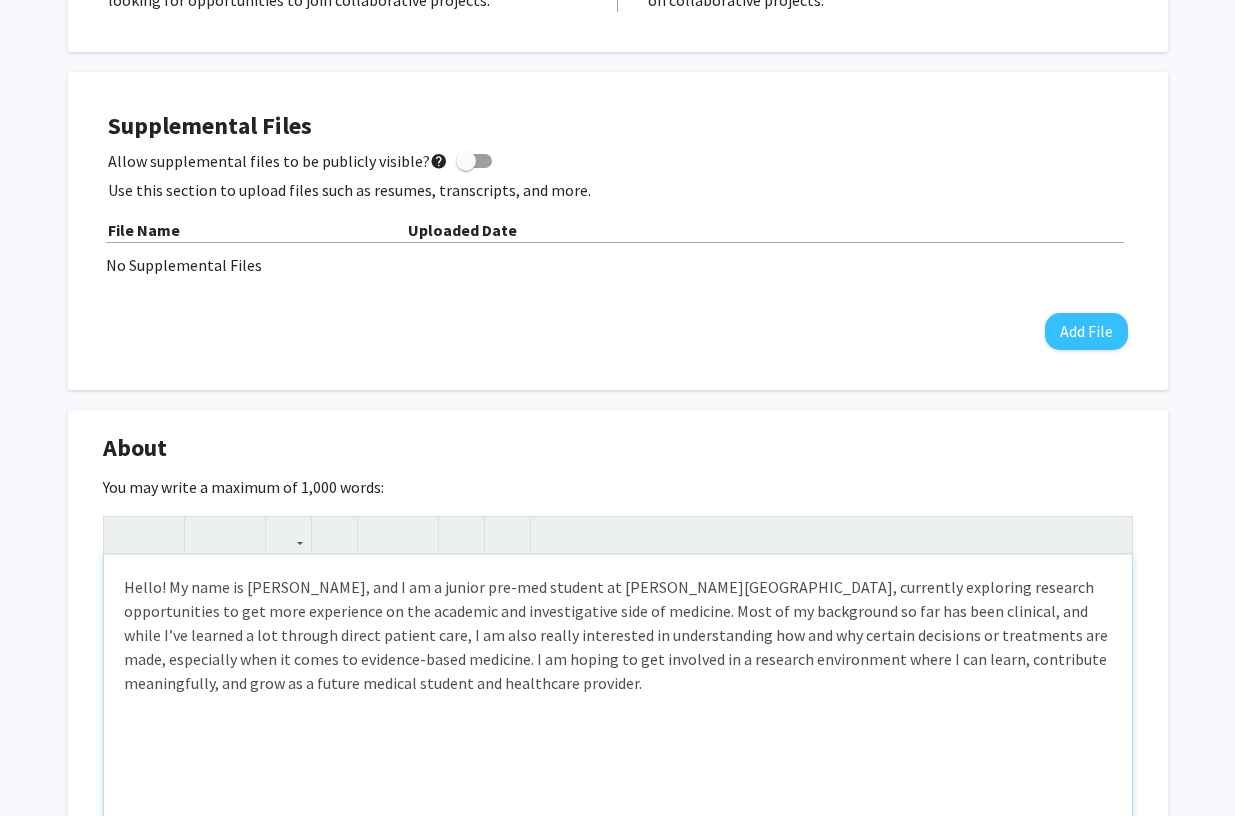 click on "Hello! My name is [PERSON_NAME], and I am a junior pre-med student at [PERSON_NAME][GEOGRAPHIC_DATA], currently exploring research opportunities to get more experience on the academic and investigative side of medicine. Most of my background so far has been clinical, and while I’ve learned a lot through direct patient care, I am also really interested in understanding how and why certain decisions or treatments are made, especially when it comes to evidence-based medicine. I am hoping to get involved in a research environment where I can learn, contribute meaningfully, and grow as a future medical student and healthcare provider." at bounding box center (618, 705) 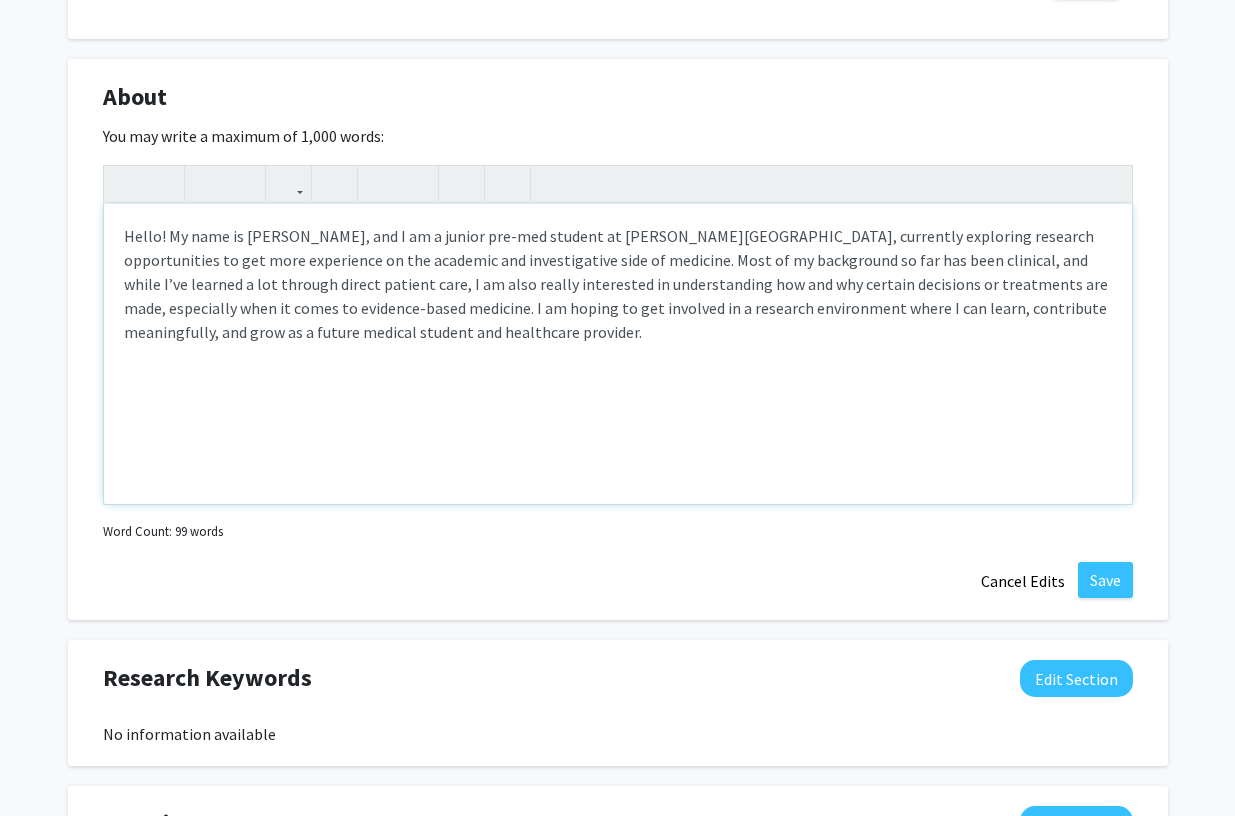scroll, scrollTop: 874, scrollLeft: 0, axis: vertical 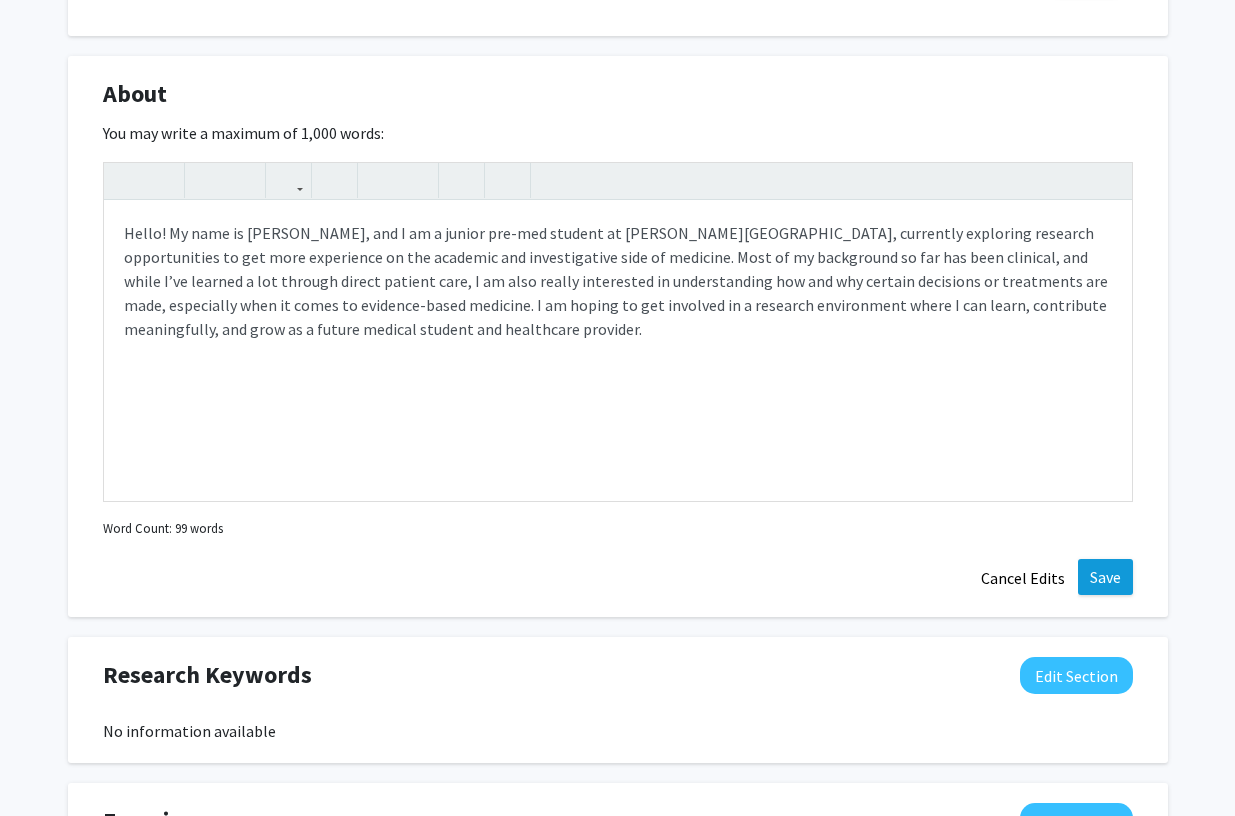 click on "Save" 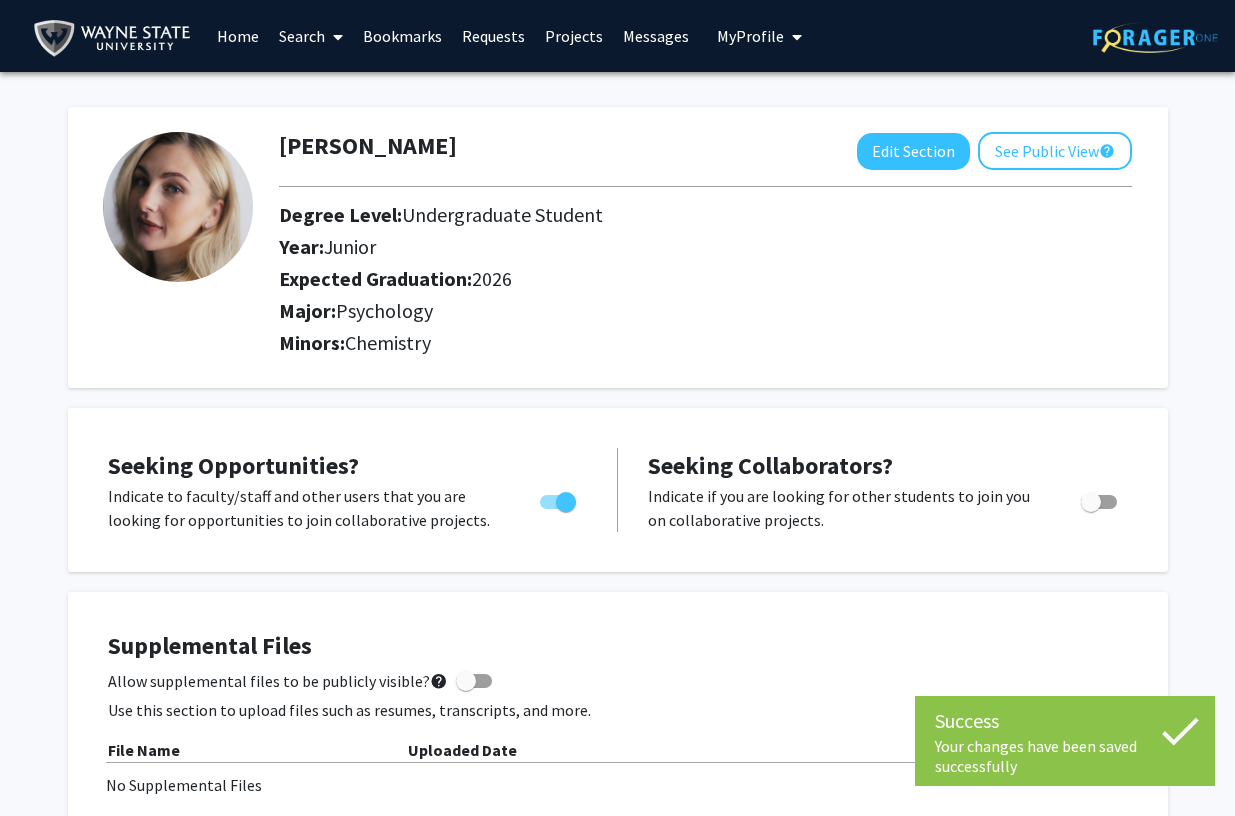 scroll, scrollTop: 0, scrollLeft: 0, axis: both 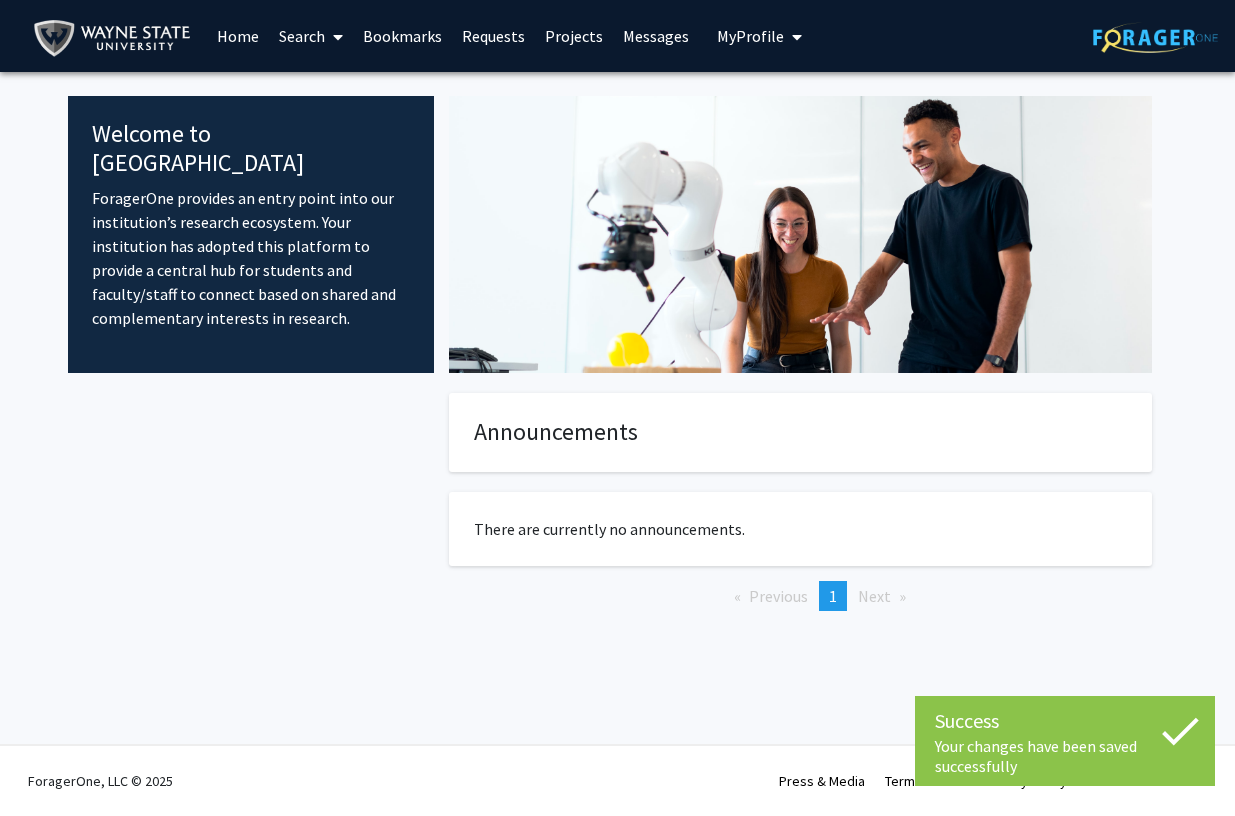 click on "Home" at bounding box center (238, 36) 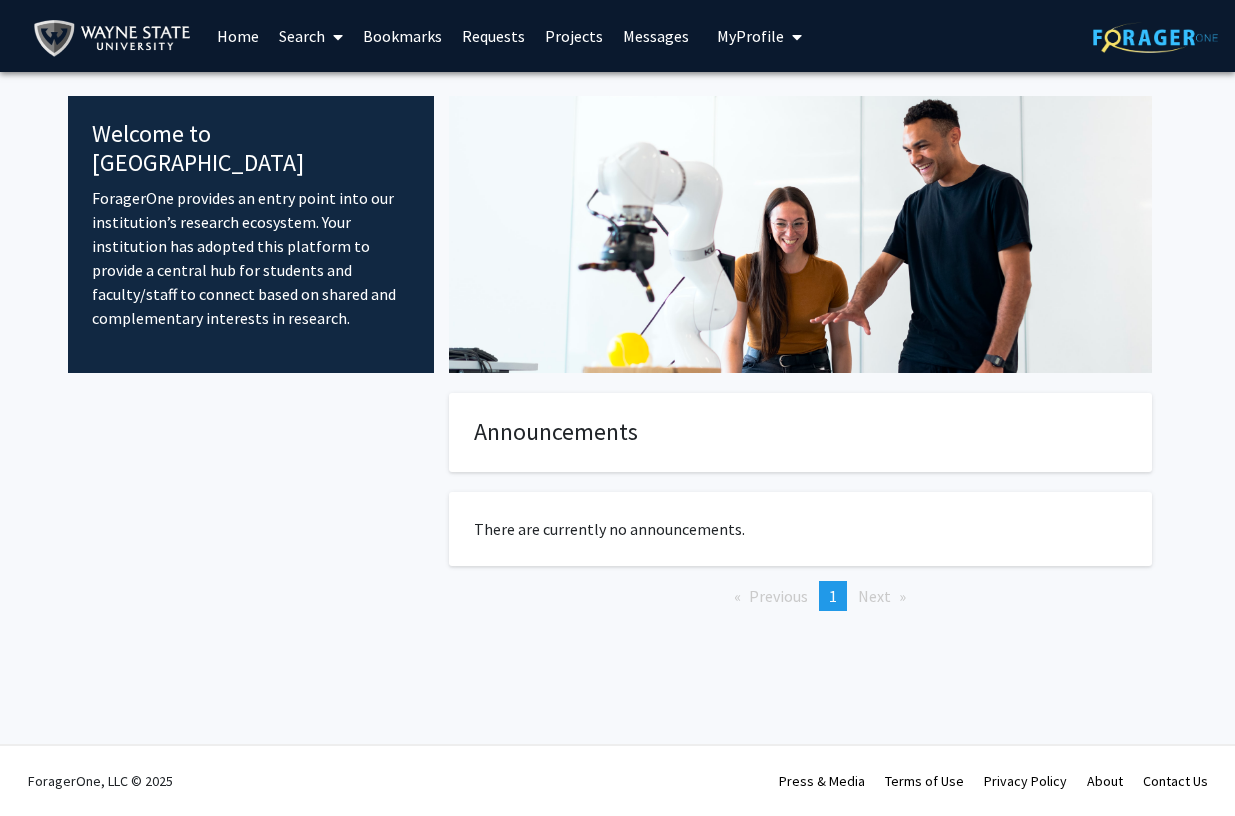 click on "My   Profile" at bounding box center [750, 36] 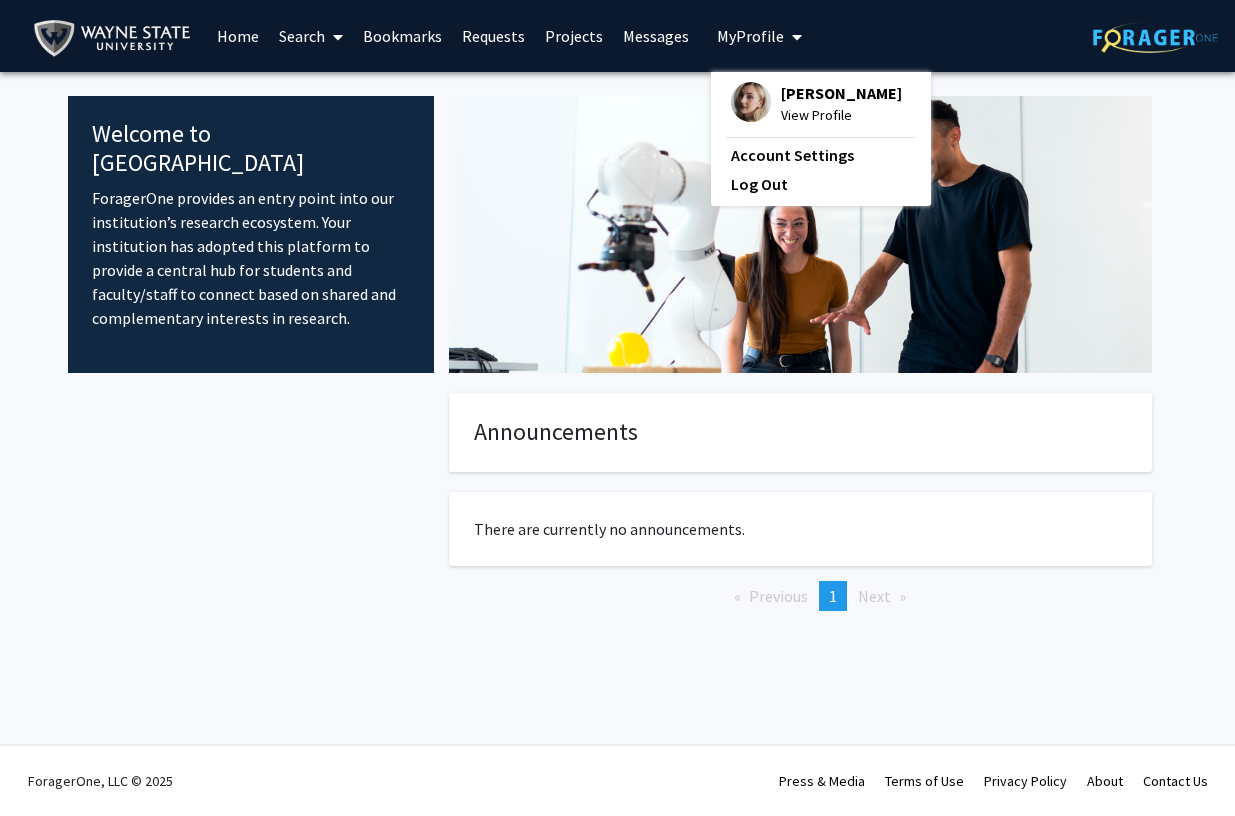 click on "[PERSON_NAME]" at bounding box center [841, 93] 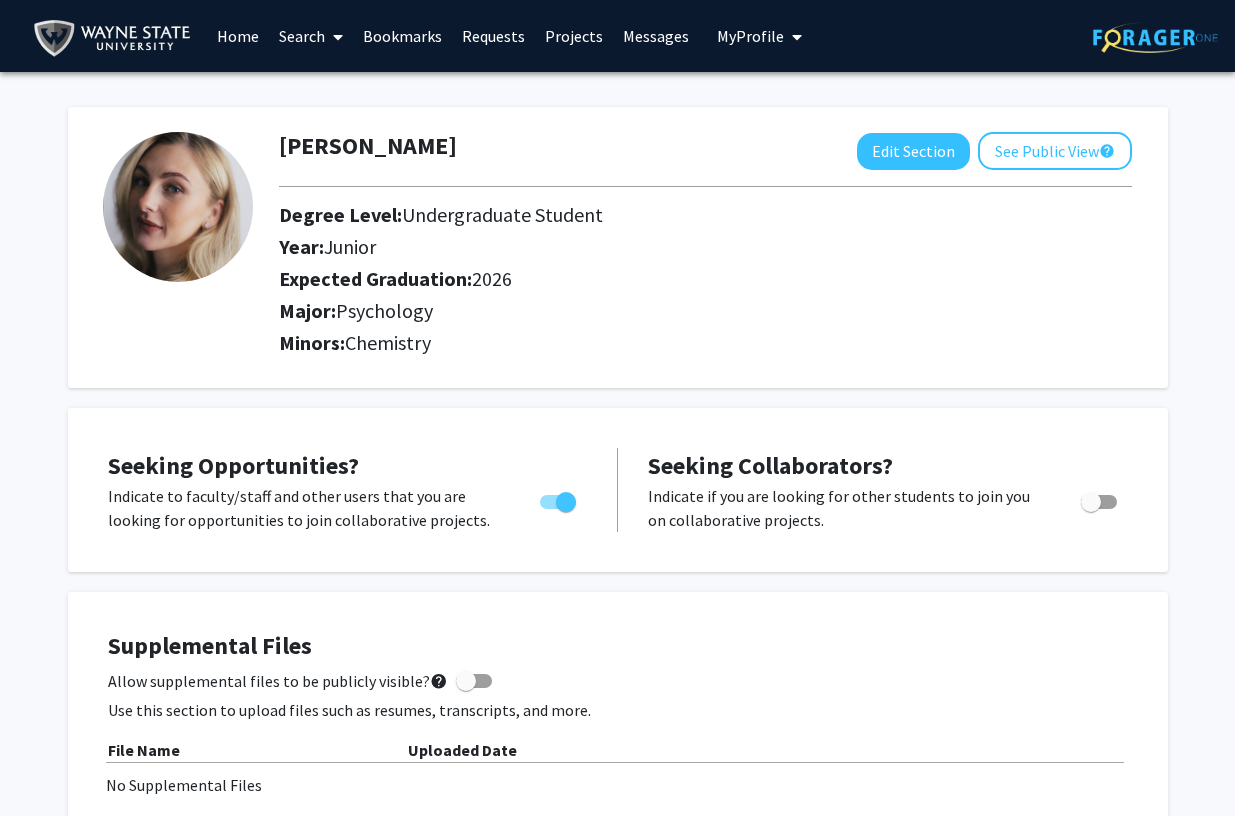 scroll, scrollTop: 0, scrollLeft: 0, axis: both 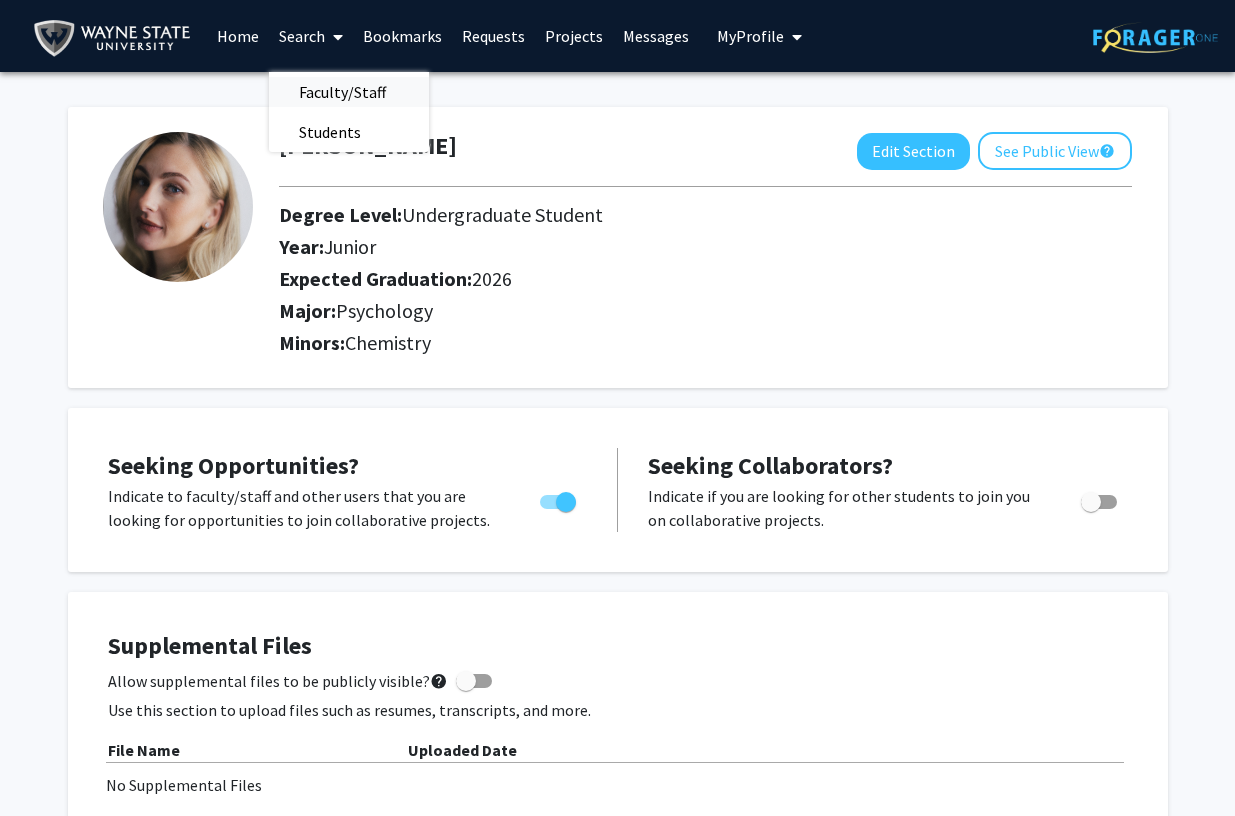 click on "Faculty/Staff" at bounding box center (342, 92) 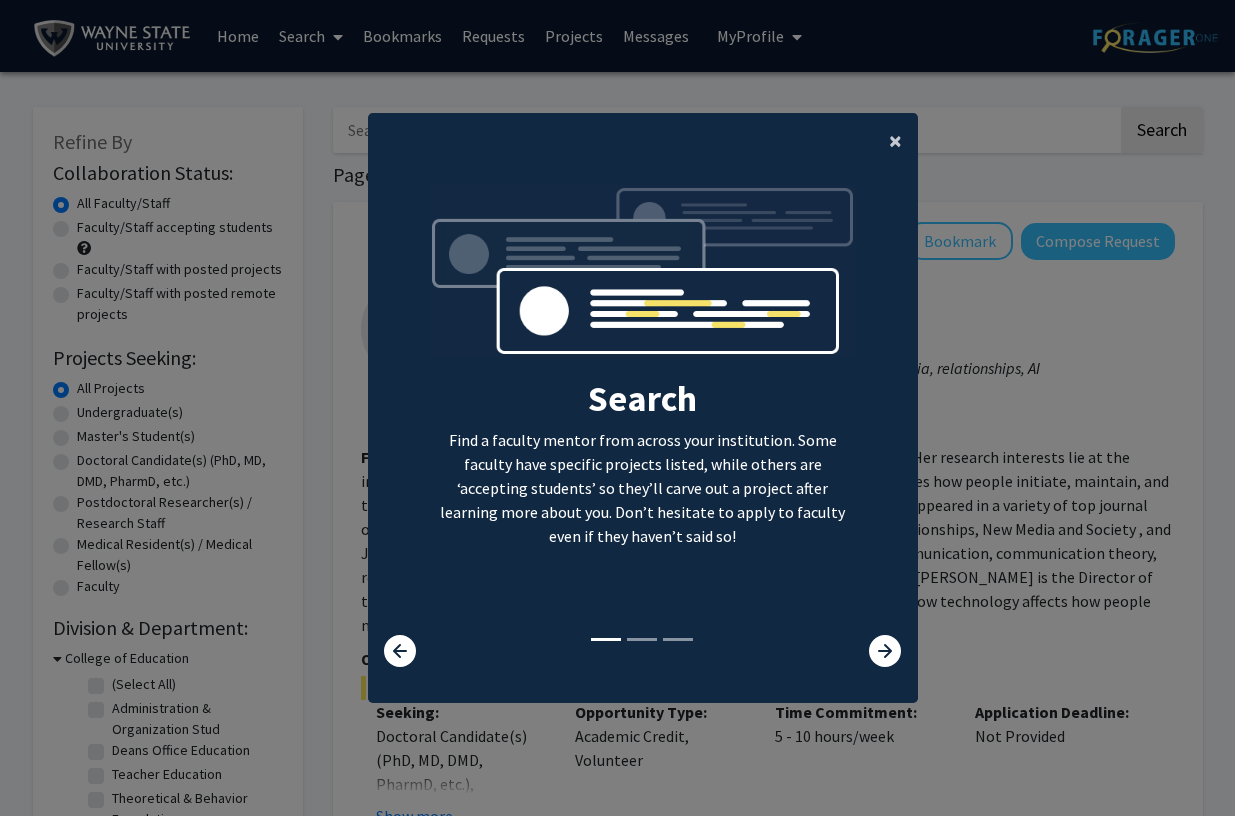 click on "×" 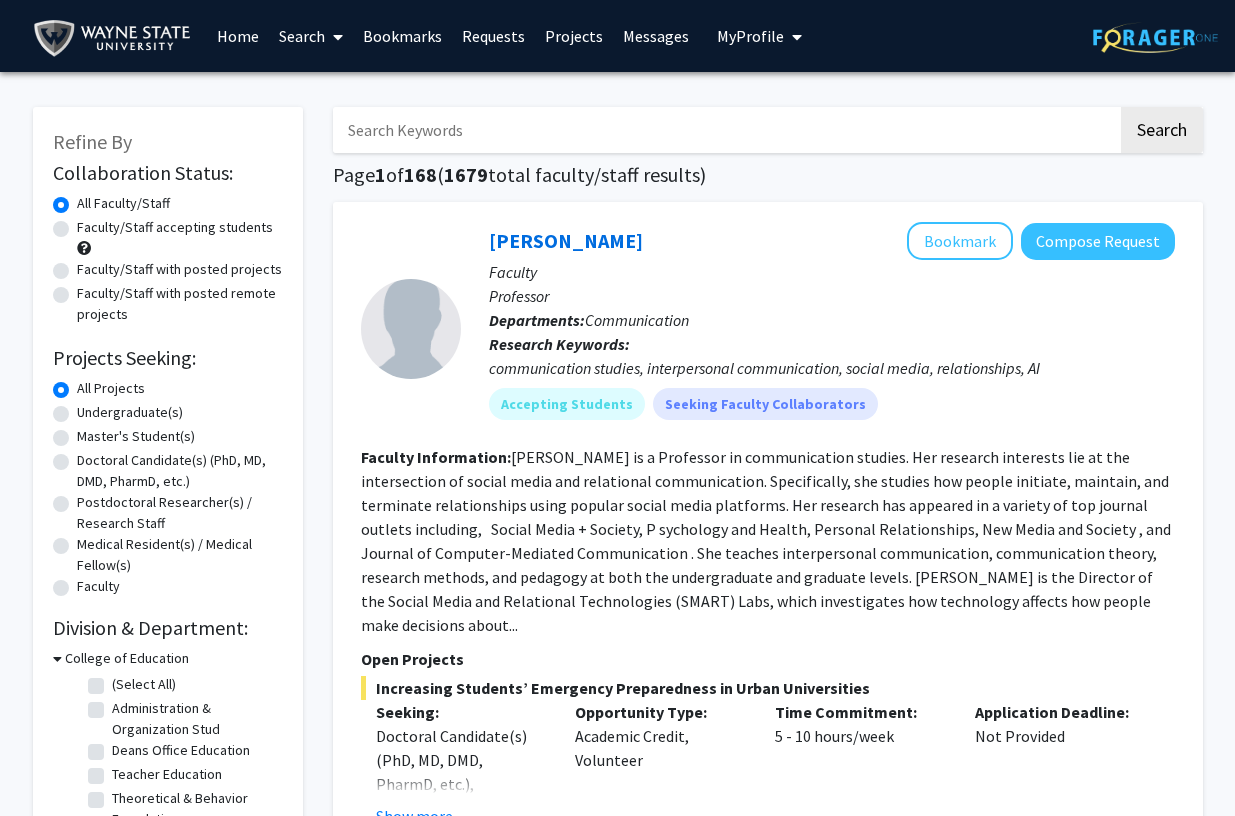 click on "All Projects" 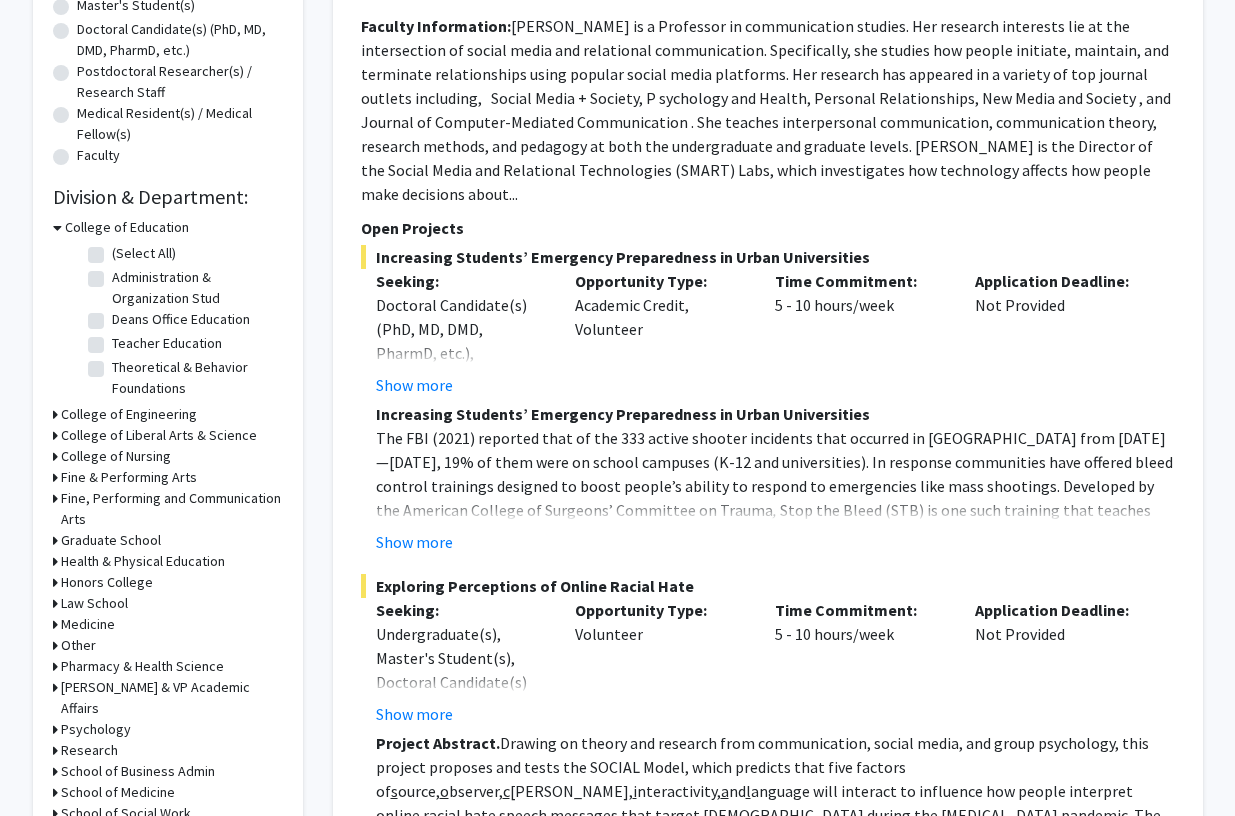 scroll, scrollTop: 439, scrollLeft: 0, axis: vertical 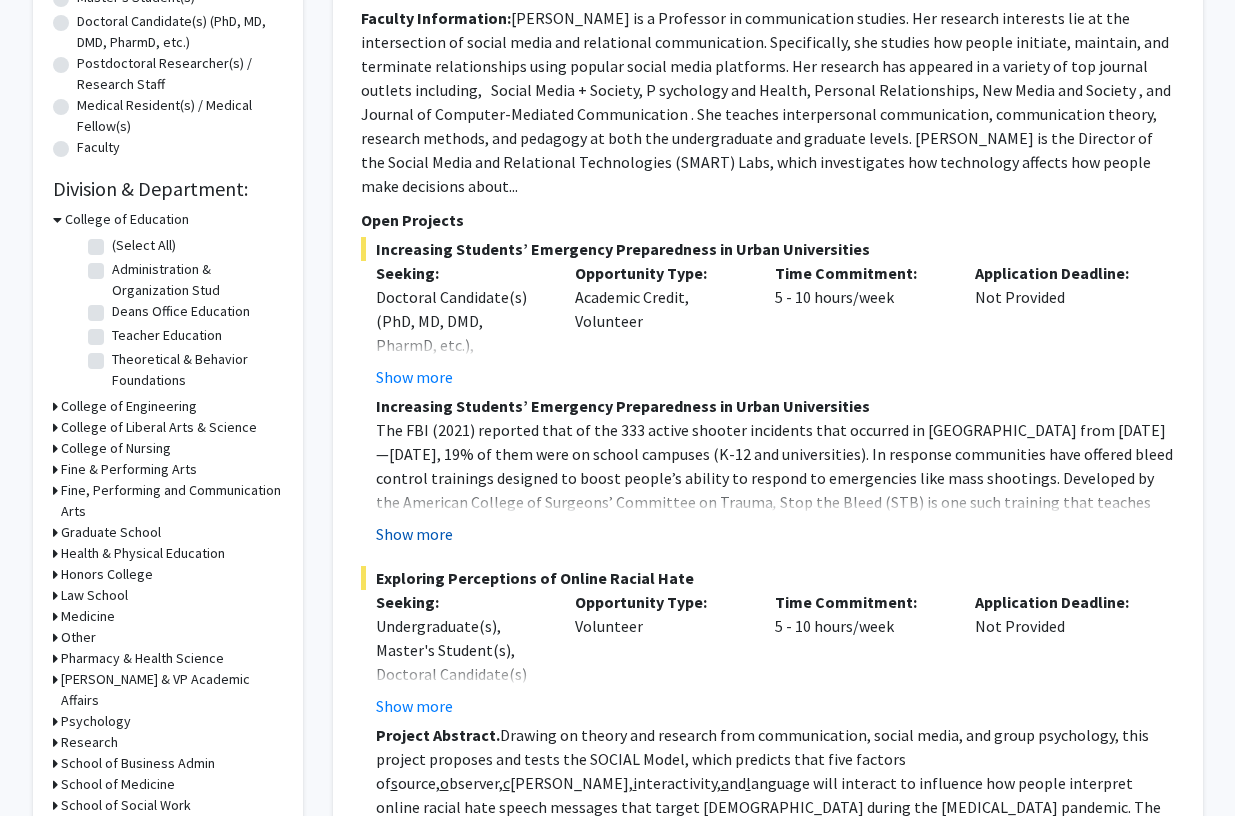 click on "Show more" 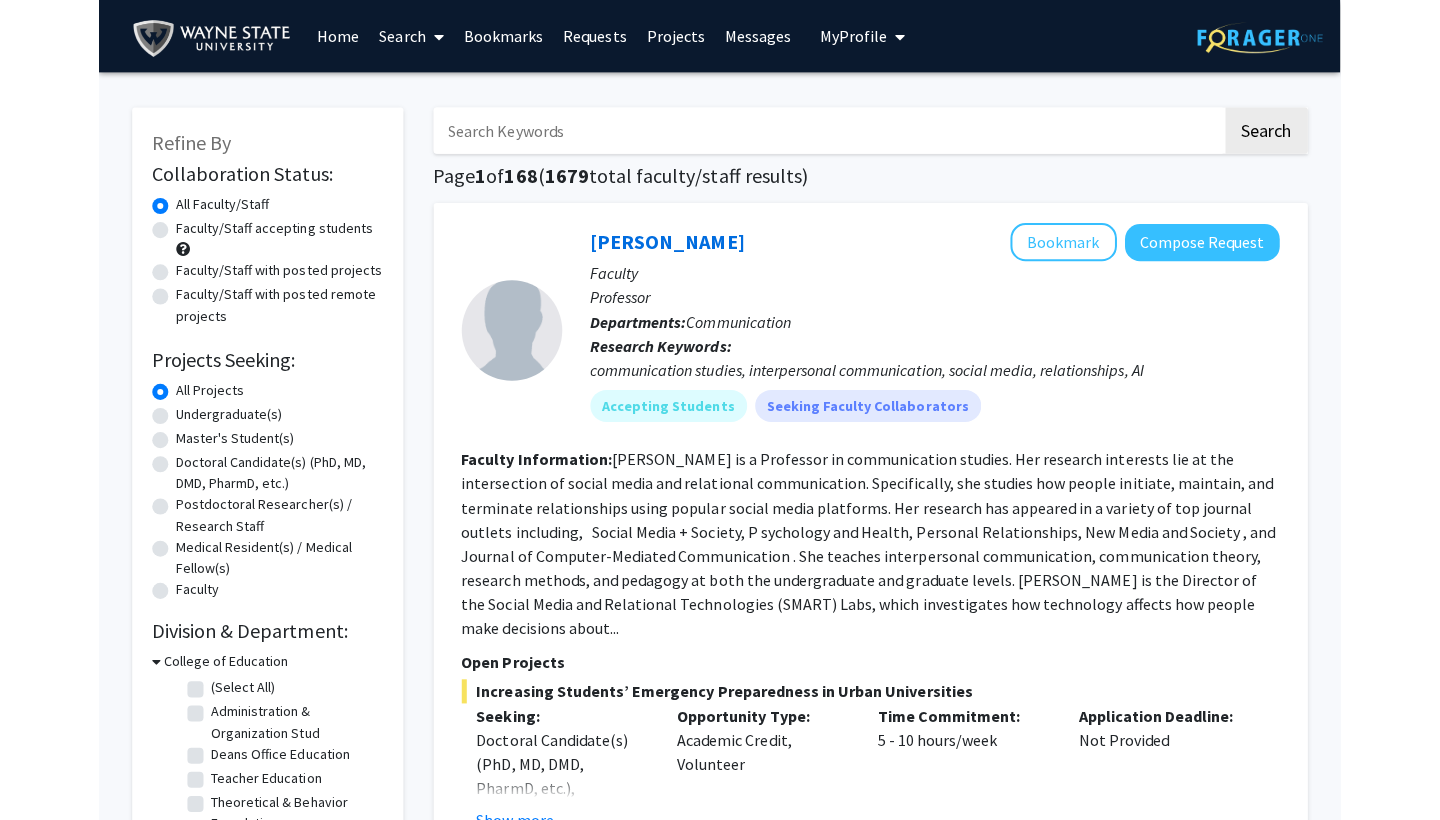 scroll, scrollTop: 0, scrollLeft: 0, axis: both 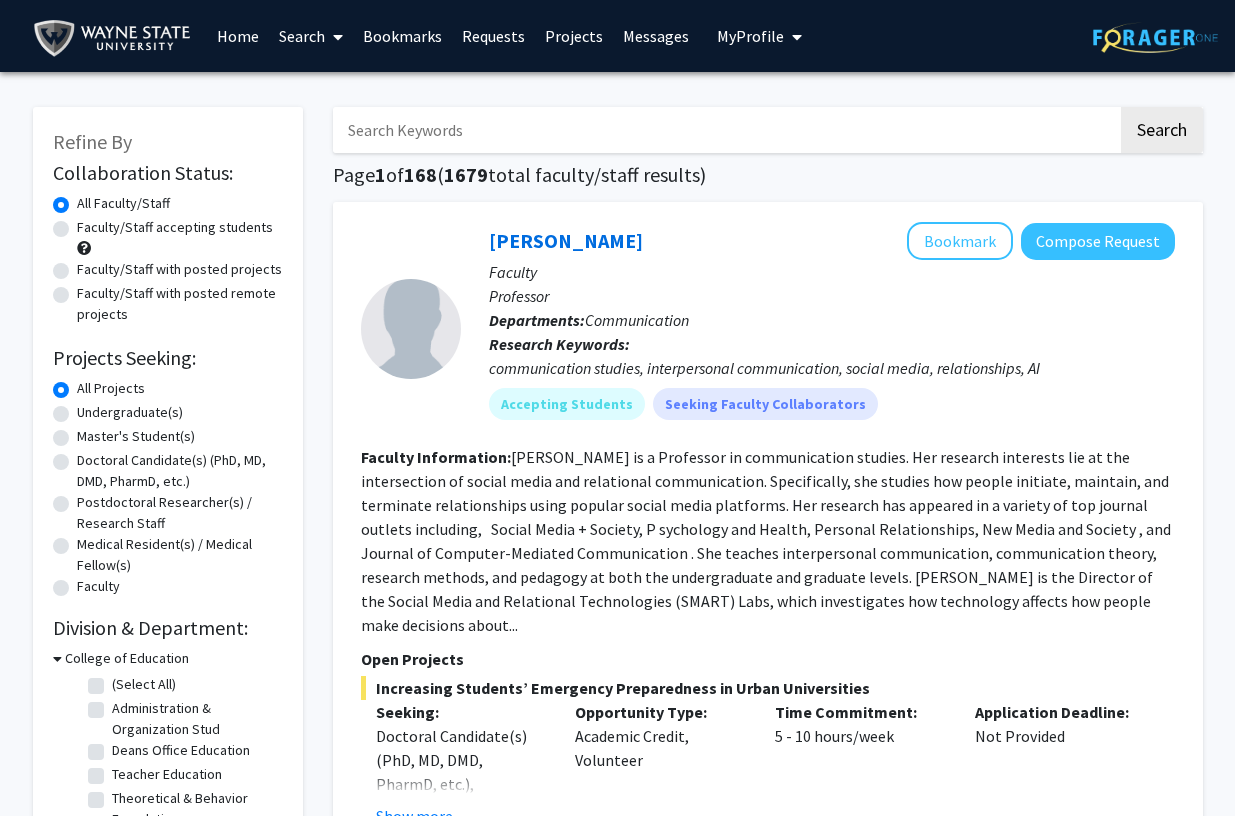 click on "My   Profile" at bounding box center [750, 36] 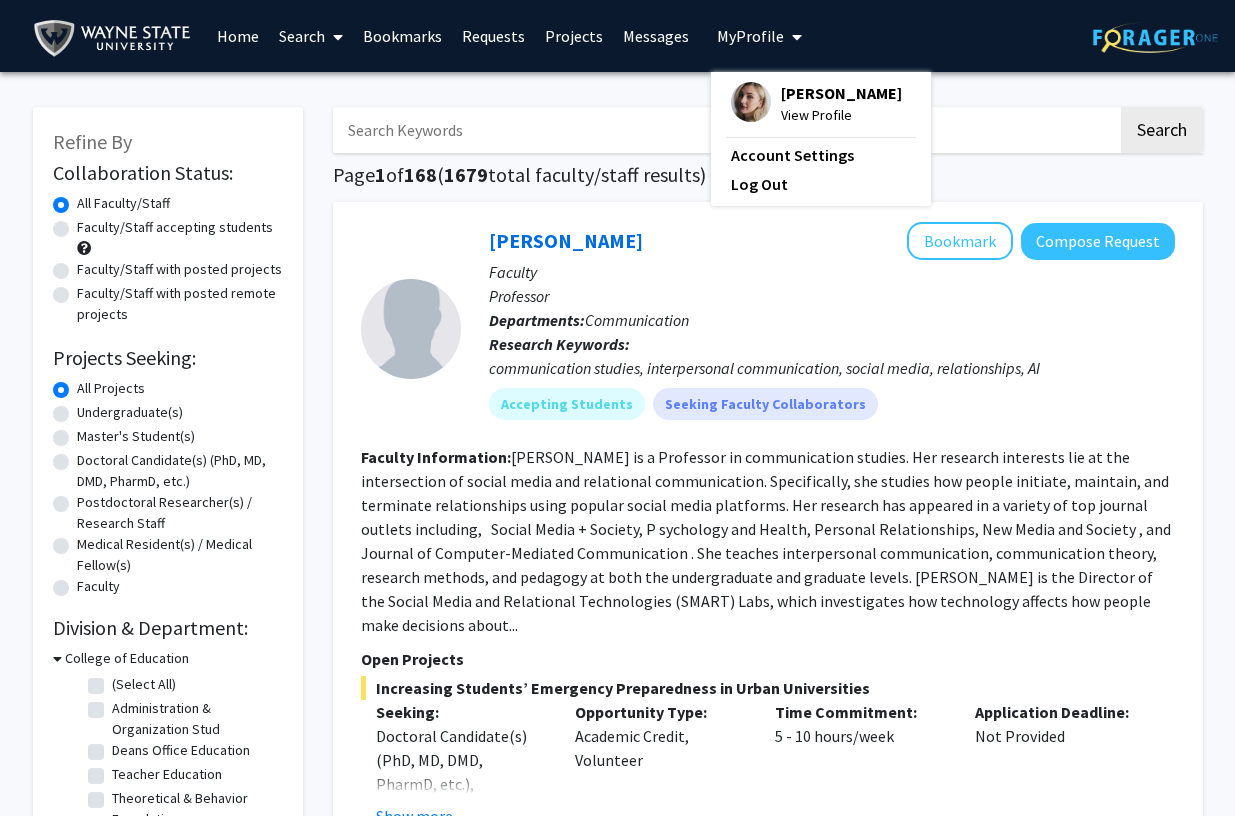 click on "View Profile" at bounding box center [841, 115] 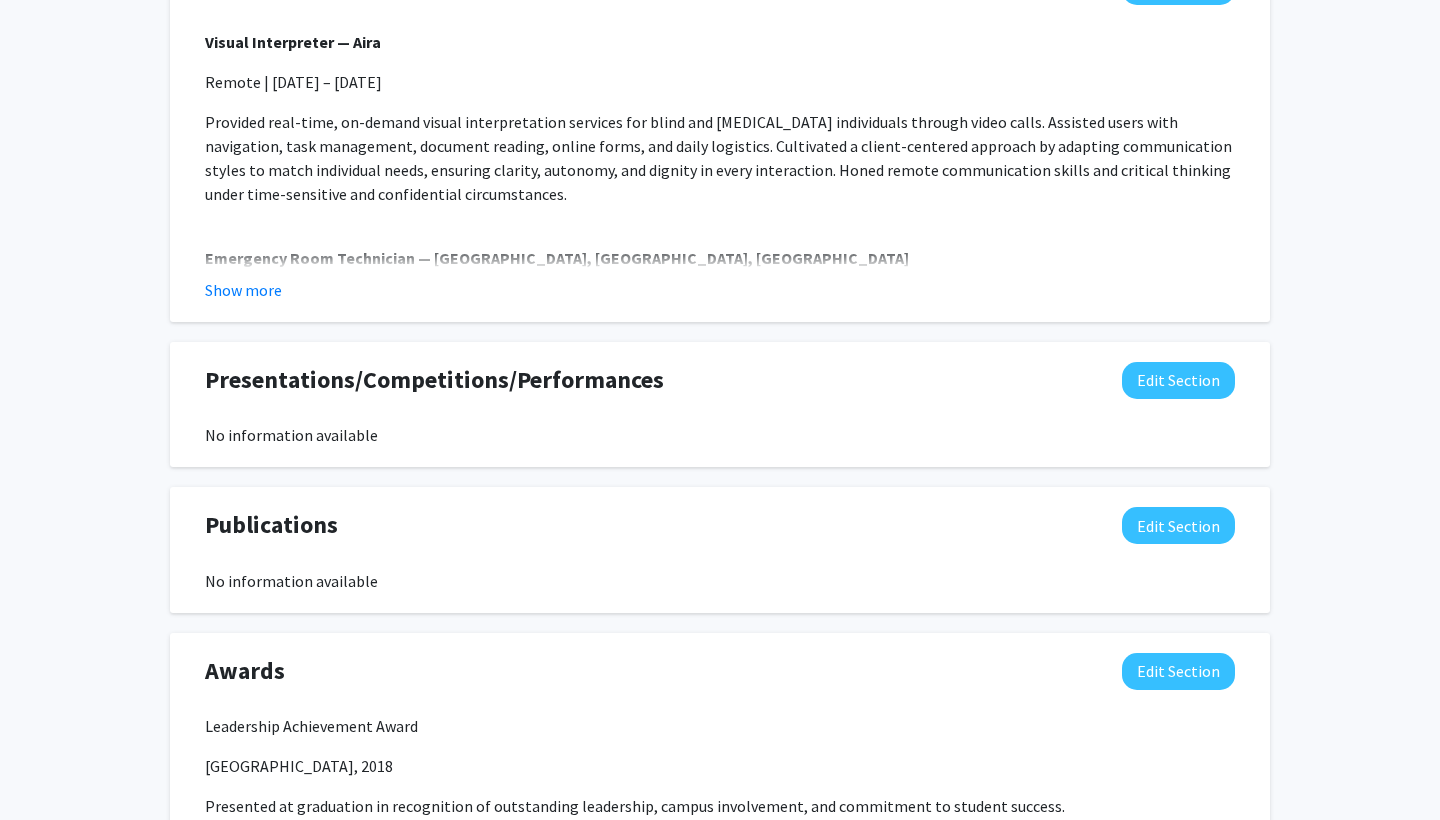 scroll, scrollTop: 1366, scrollLeft: 0, axis: vertical 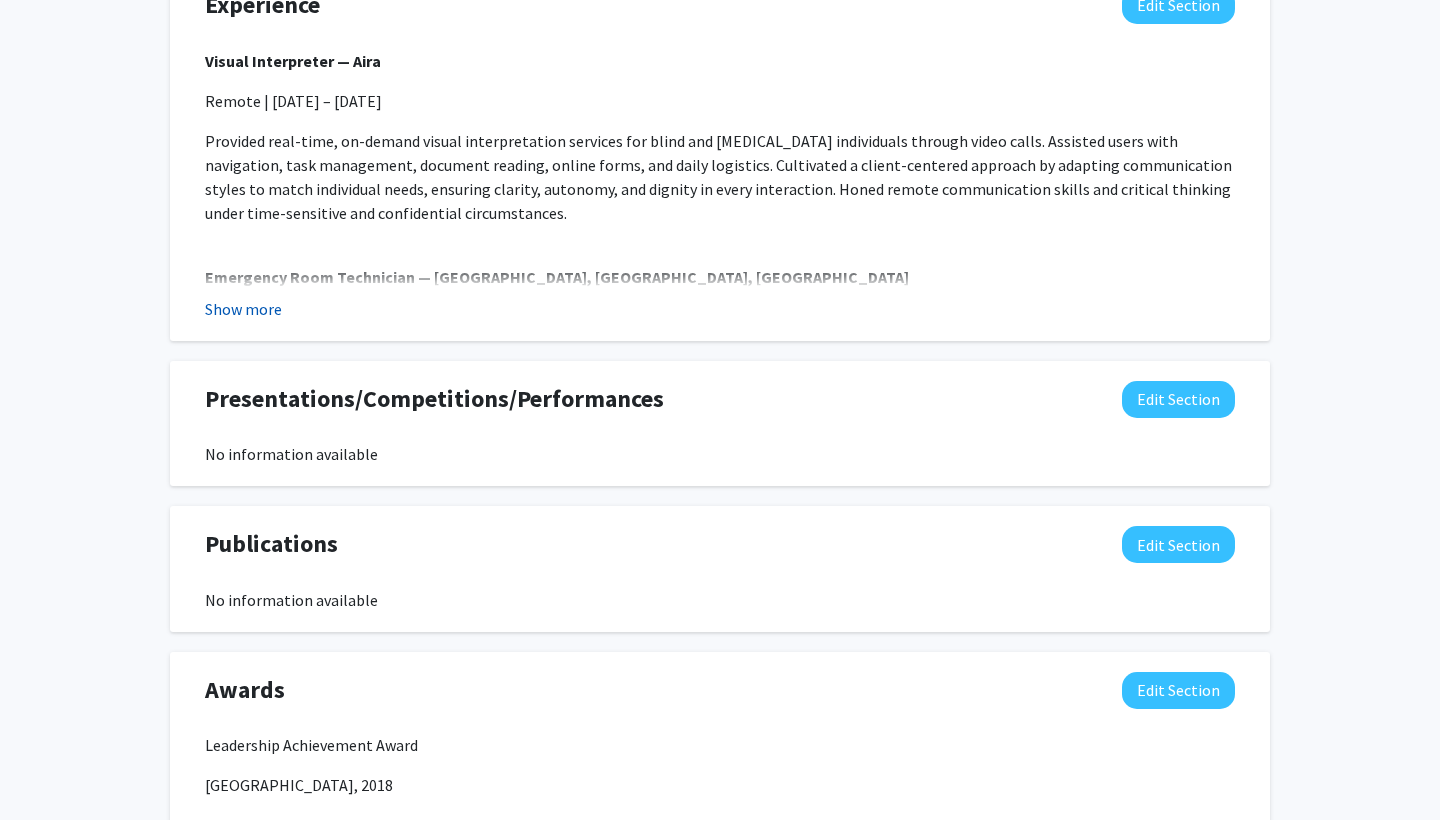 click on "Show more" 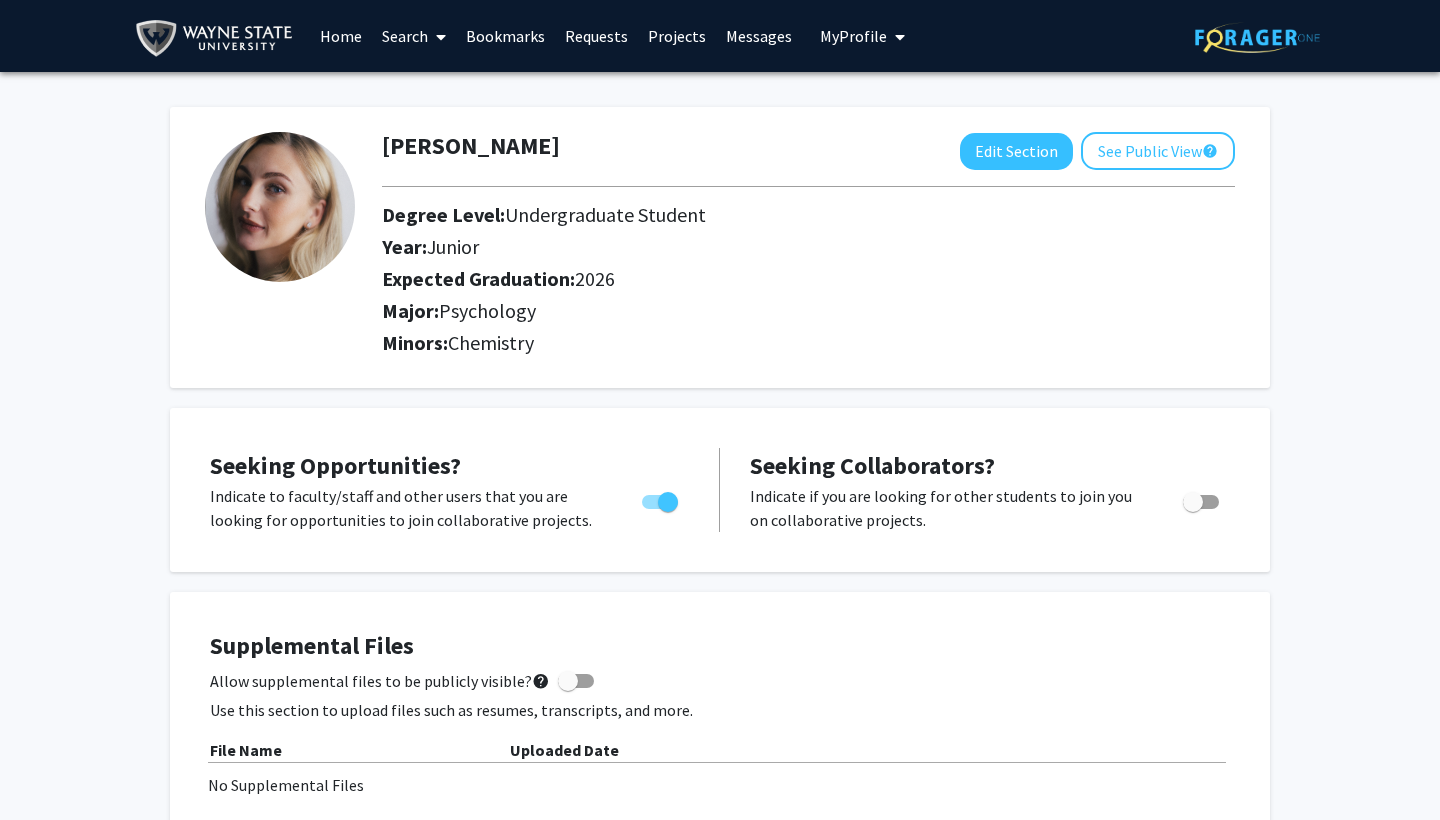 scroll, scrollTop: 0, scrollLeft: 0, axis: both 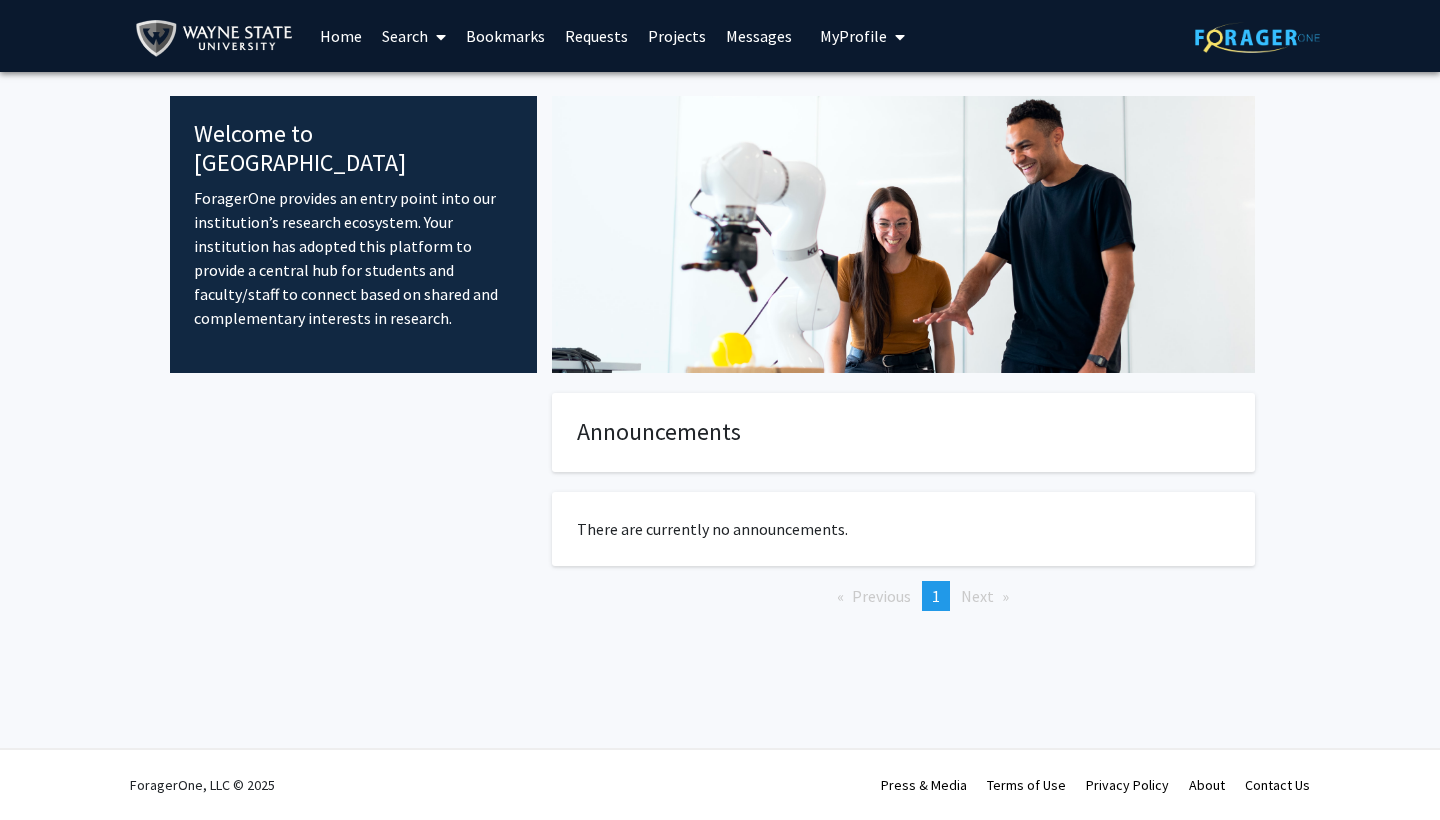 click at bounding box center (437, 37) 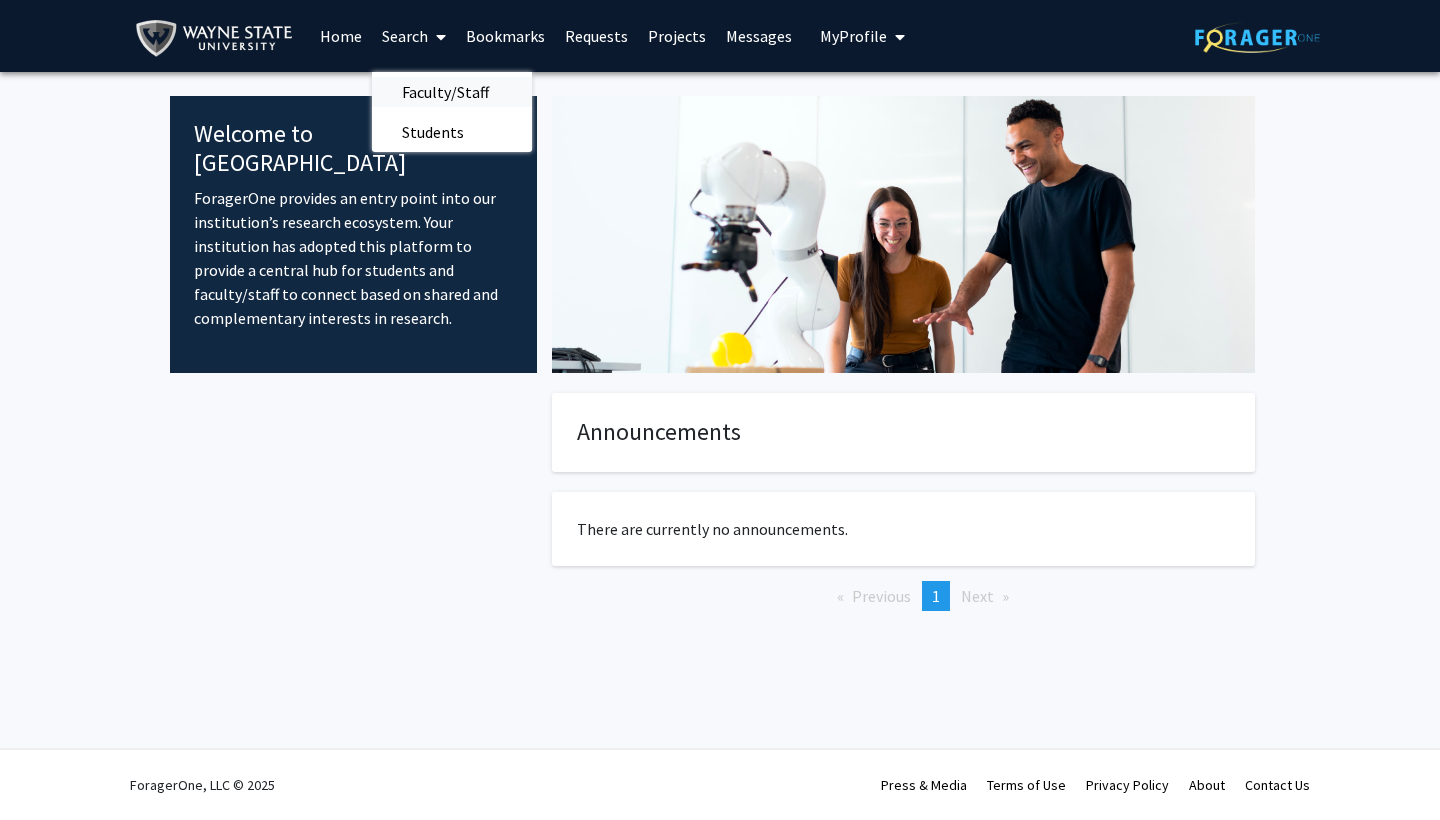 click on "Faculty/Staff" at bounding box center (445, 92) 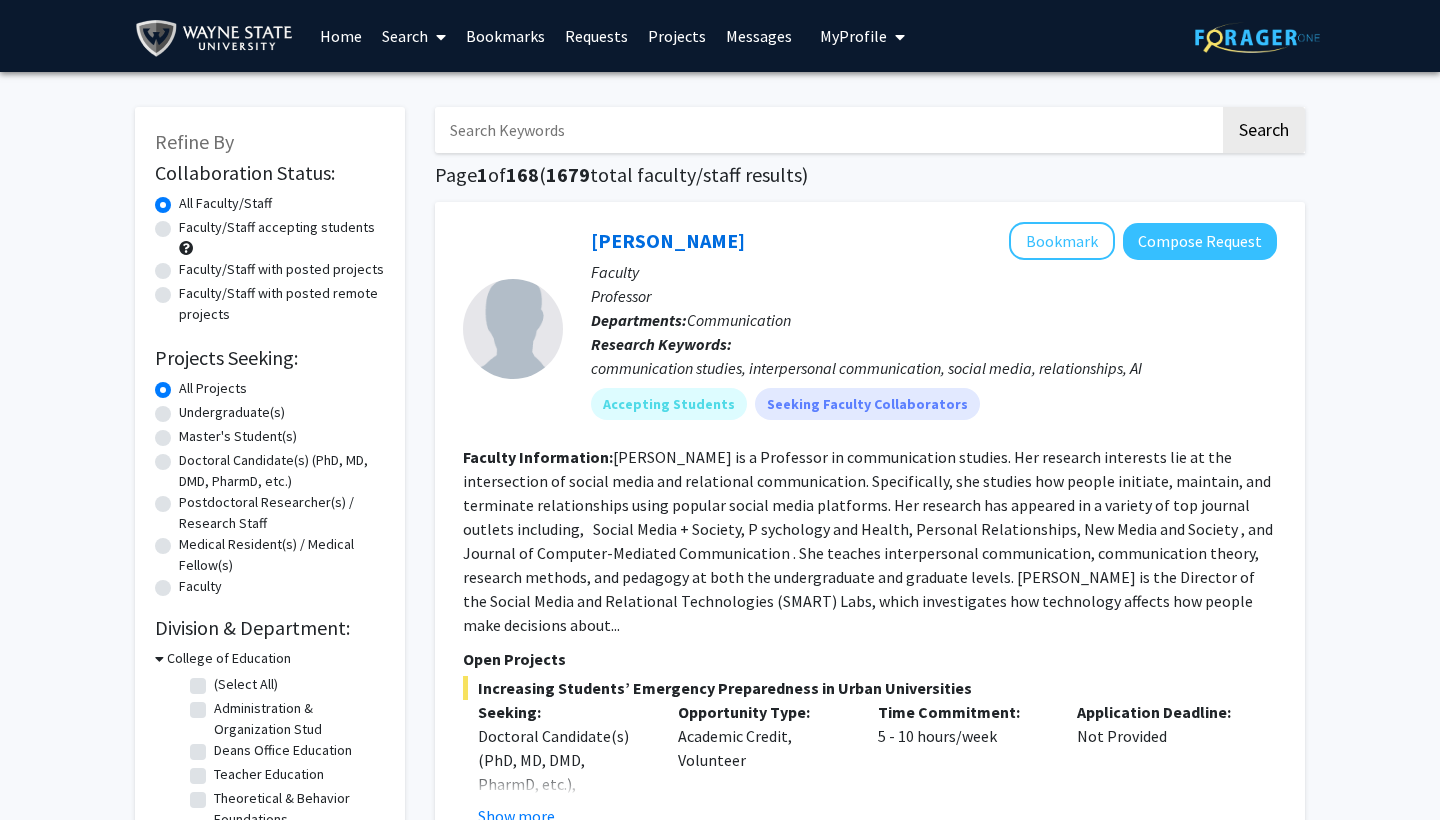 click on "Undergraduate(s)" 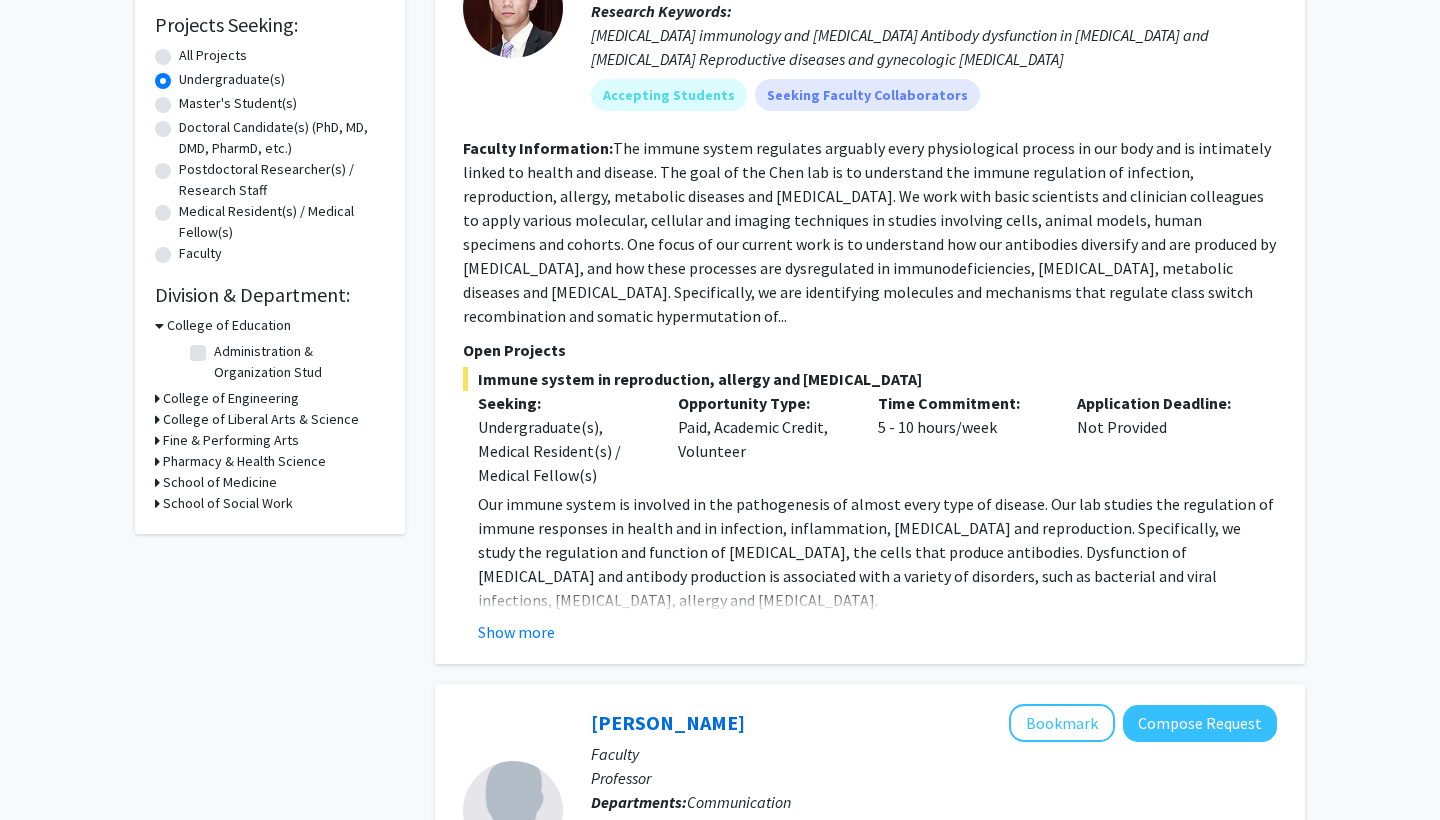 scroll, scrollTop: 333, scrollLeft: 0, axis: vertical 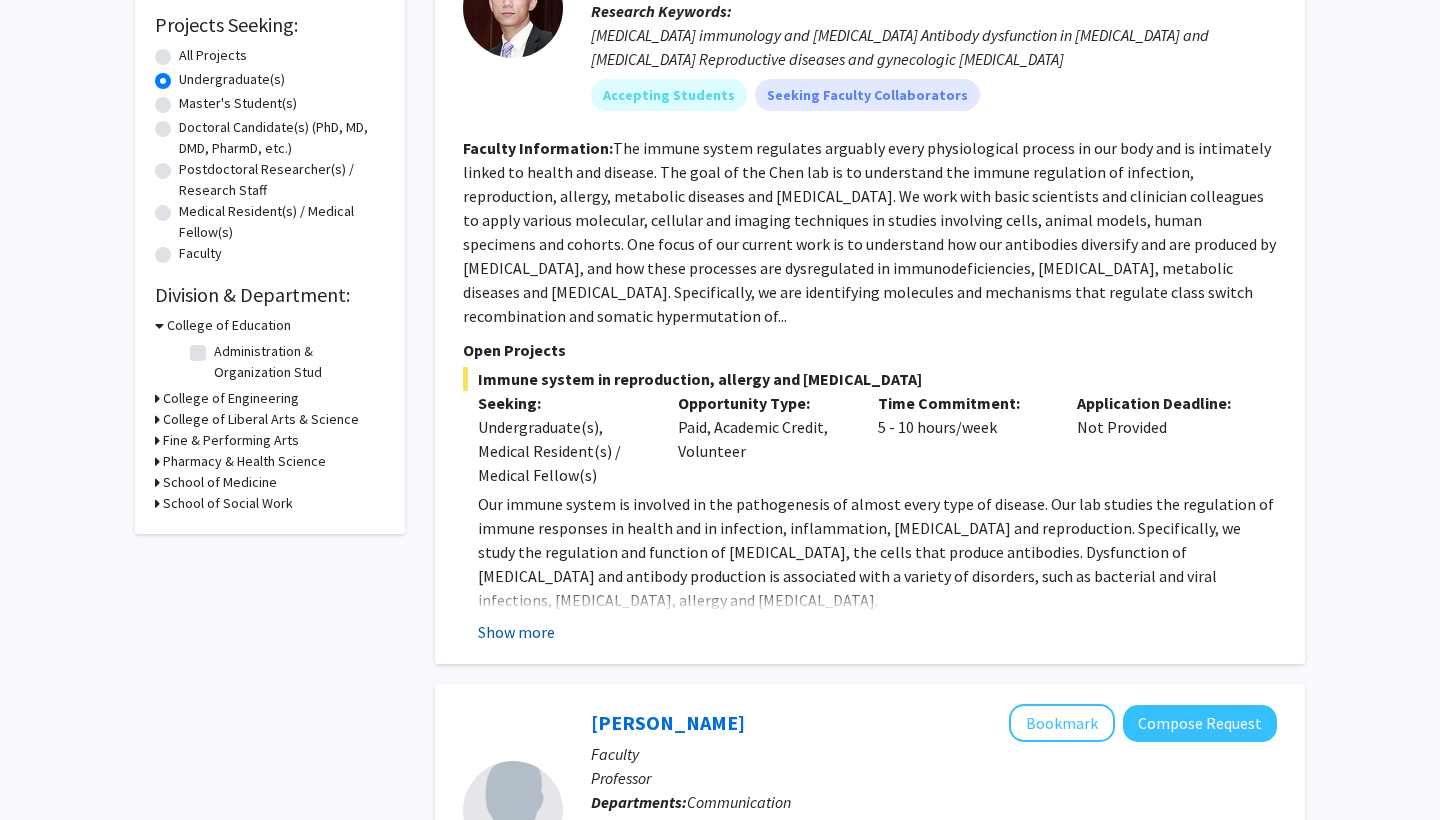 click on "Show more" 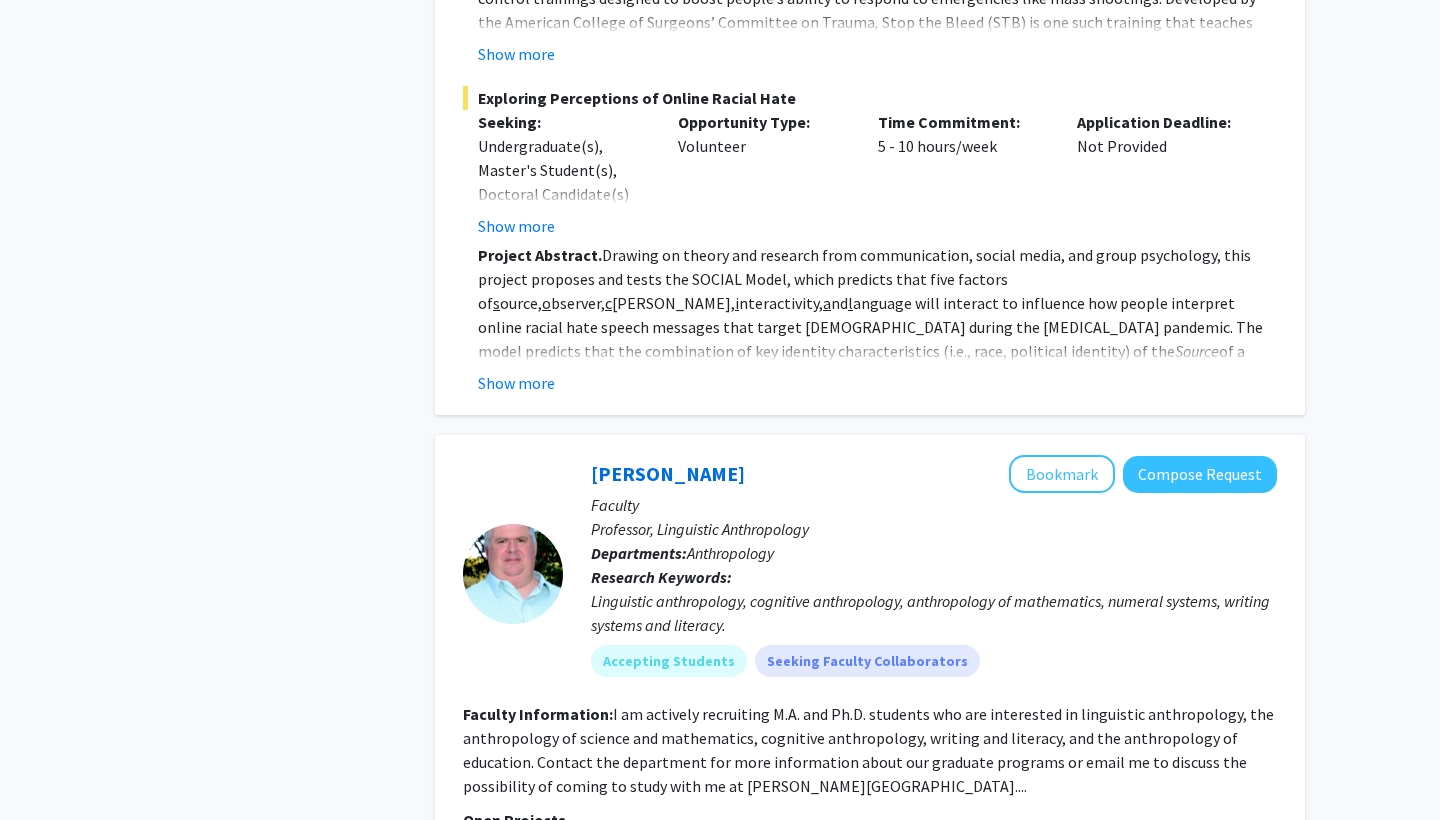 scroll, scrollTop: 2337, scrollLeft: 0, axis: vertical 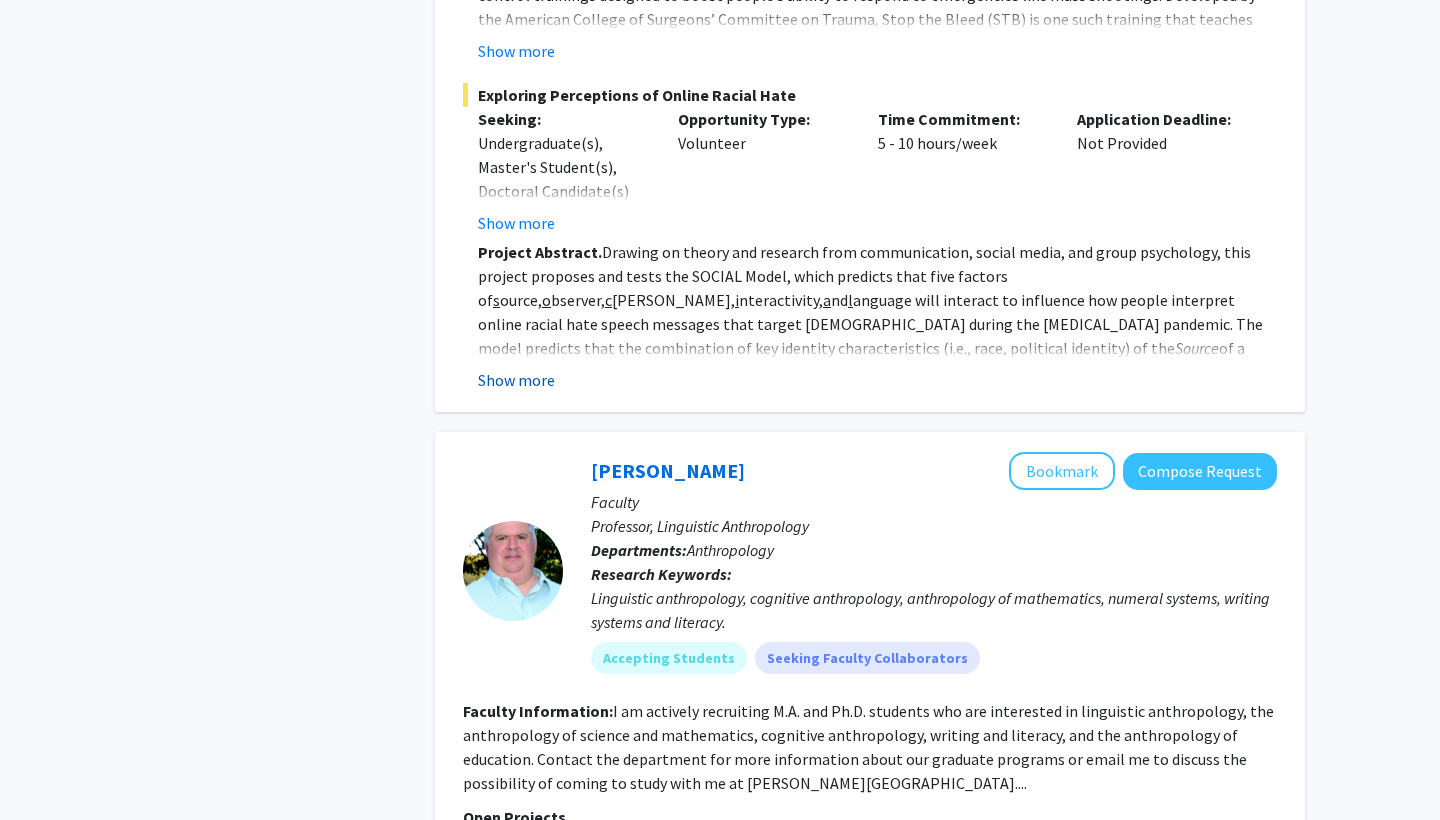 click on "Show more" 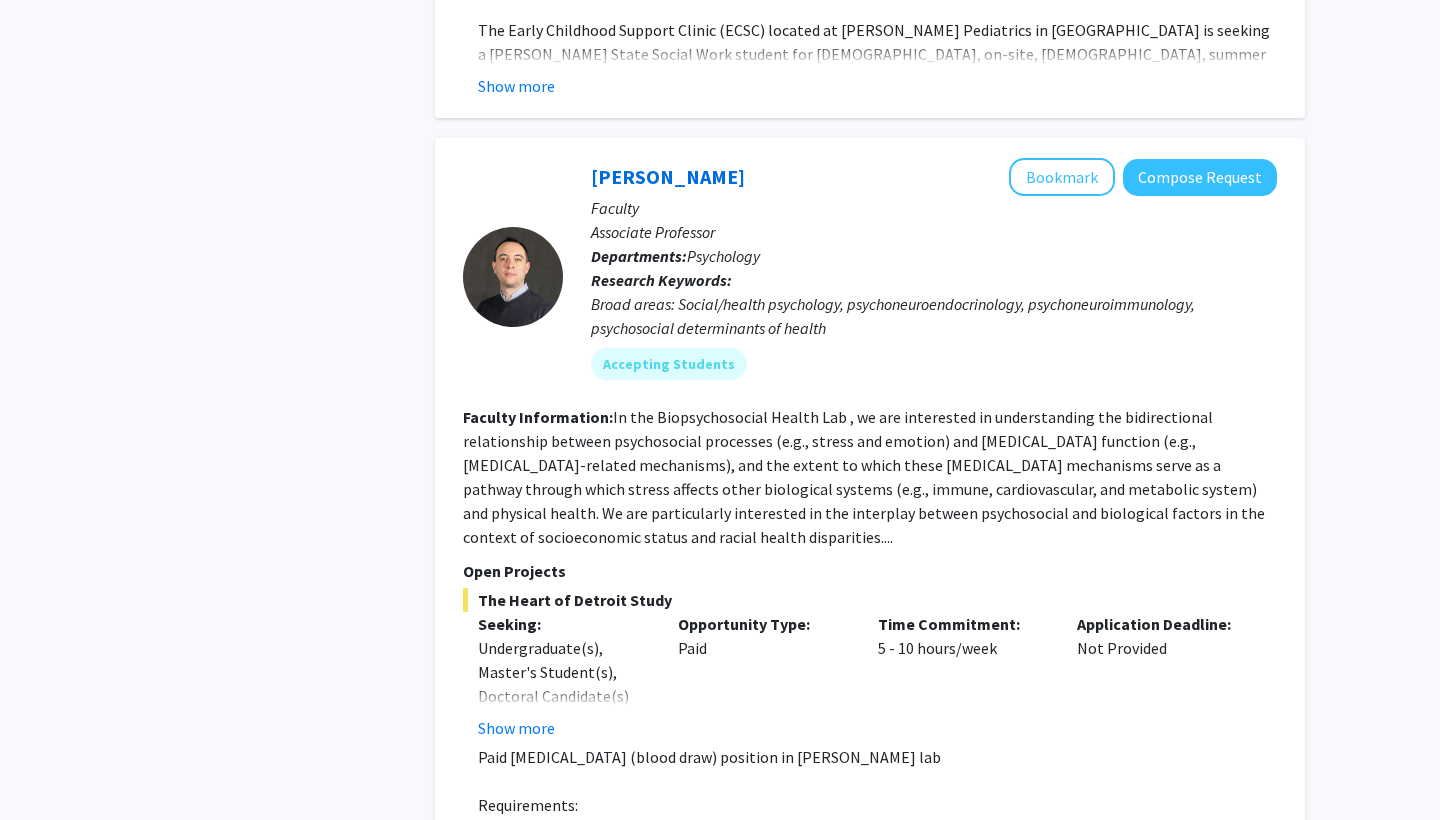 scroll, scrollTop: 9162, scrollLeft: 0, axis: vertical 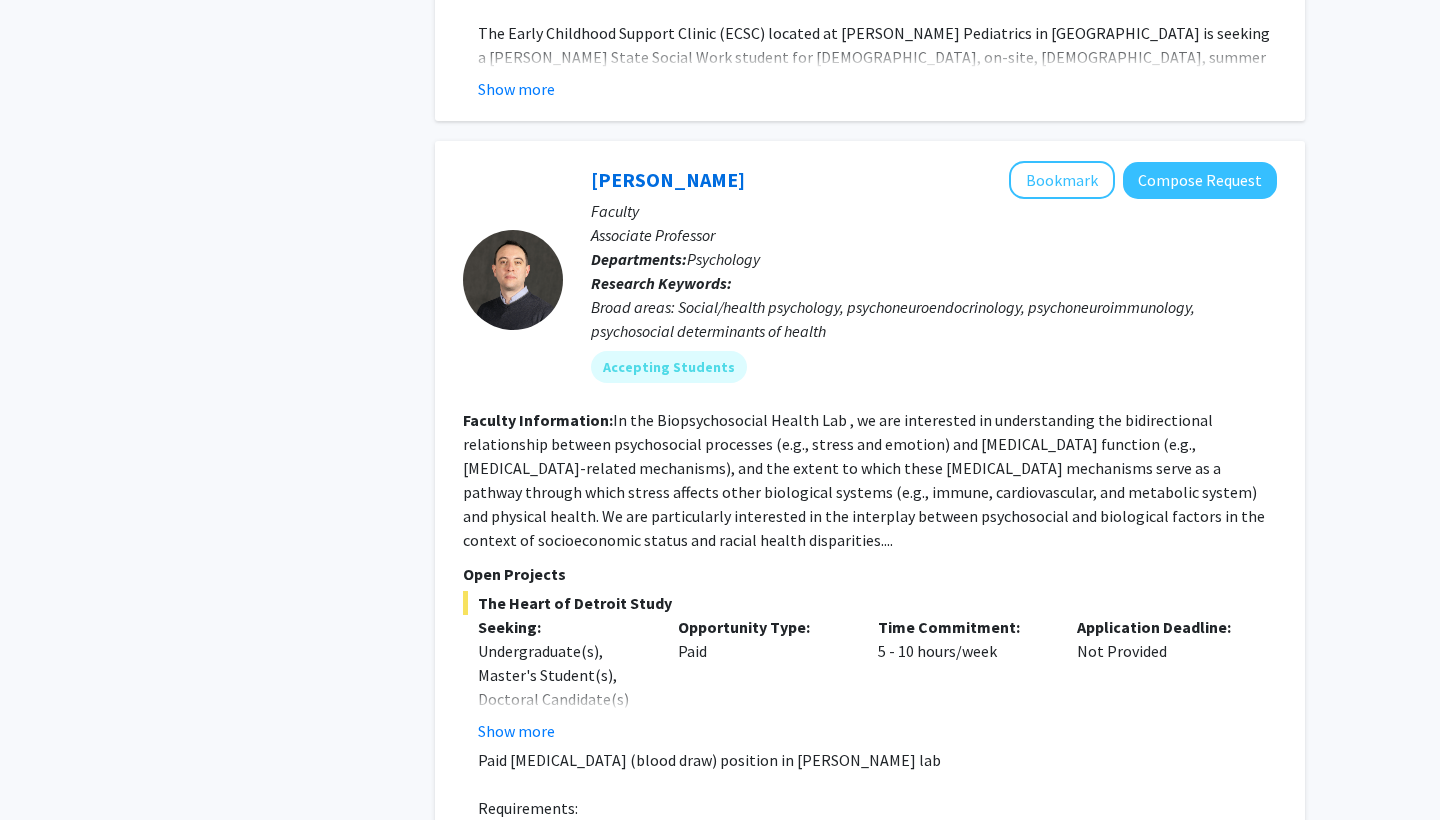 click on "Show more" 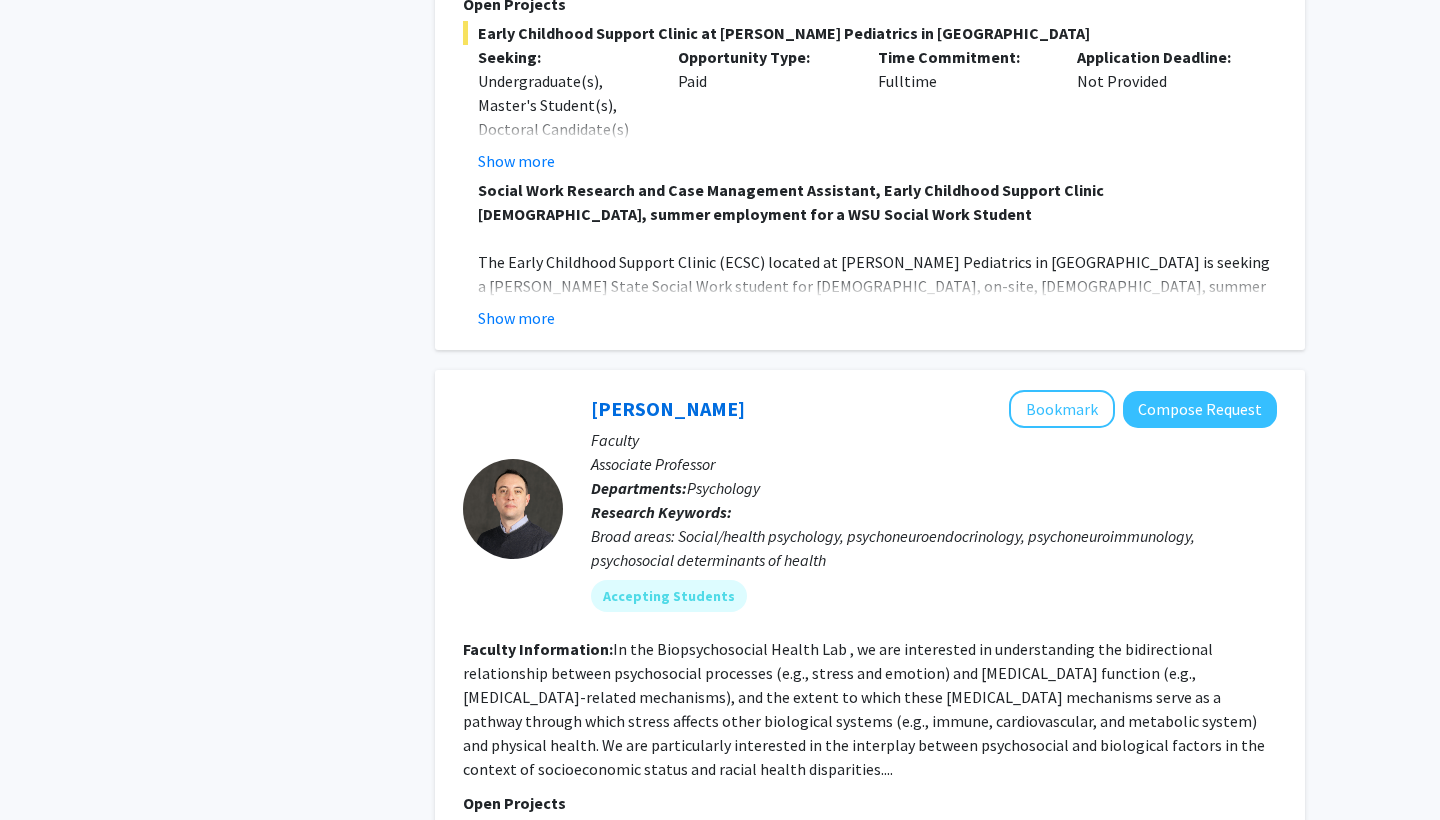 scroll, scrollTop: 8874, scrollLeft: 0, axis: vertical 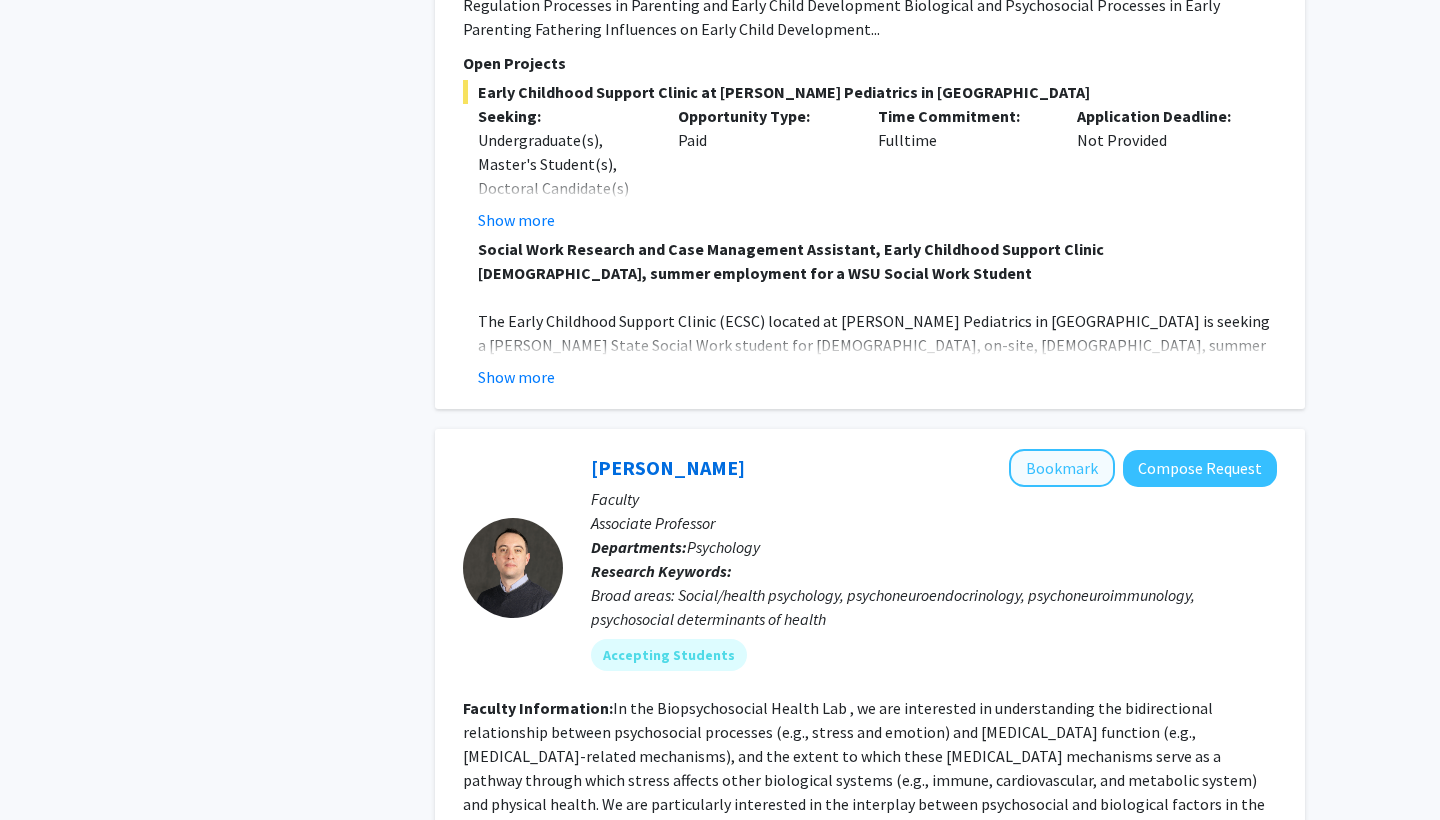 click on "Bookmark" 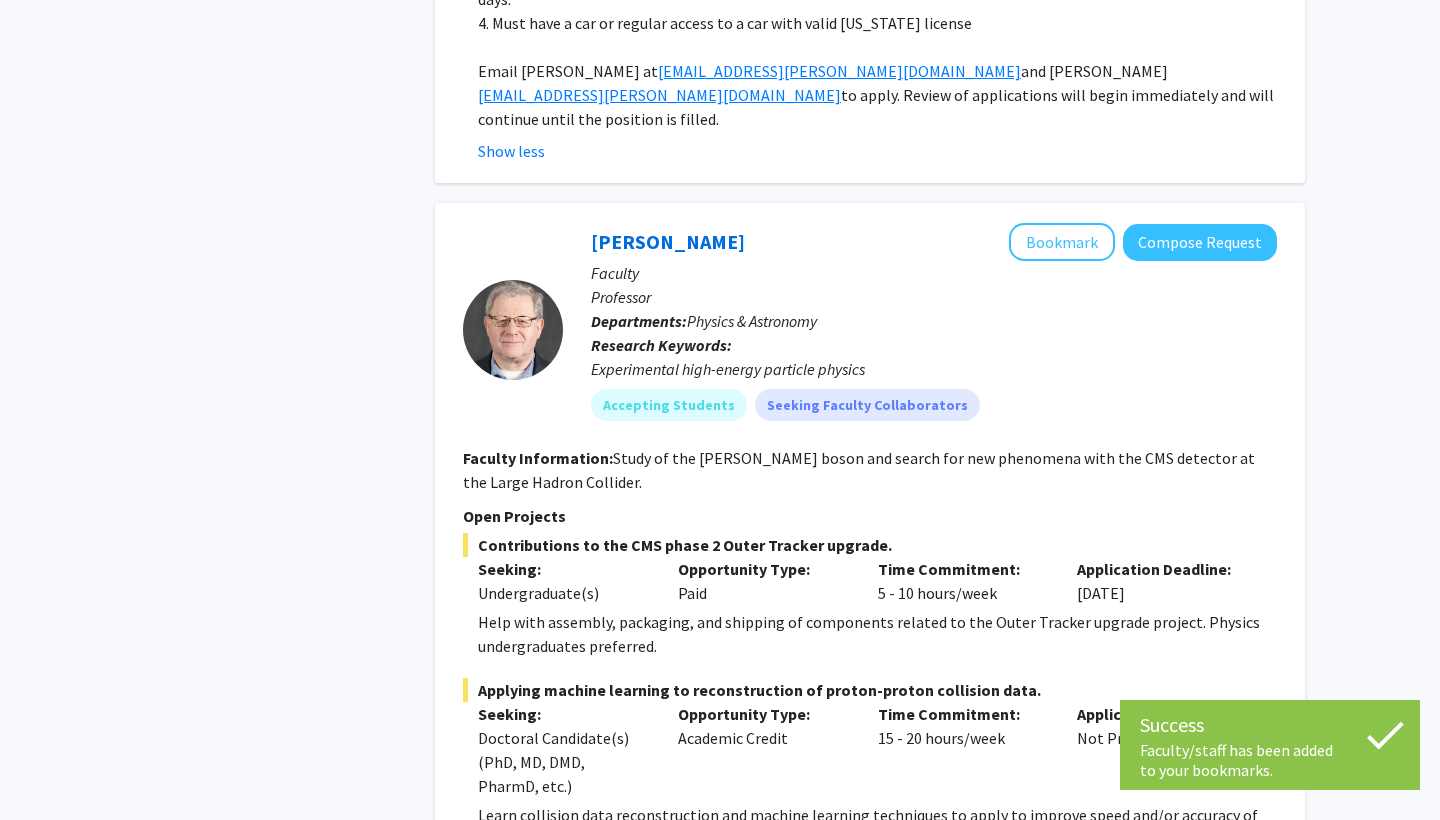 scroll, scrollTop: 10137, scrollLeft: 0, axis: vertical 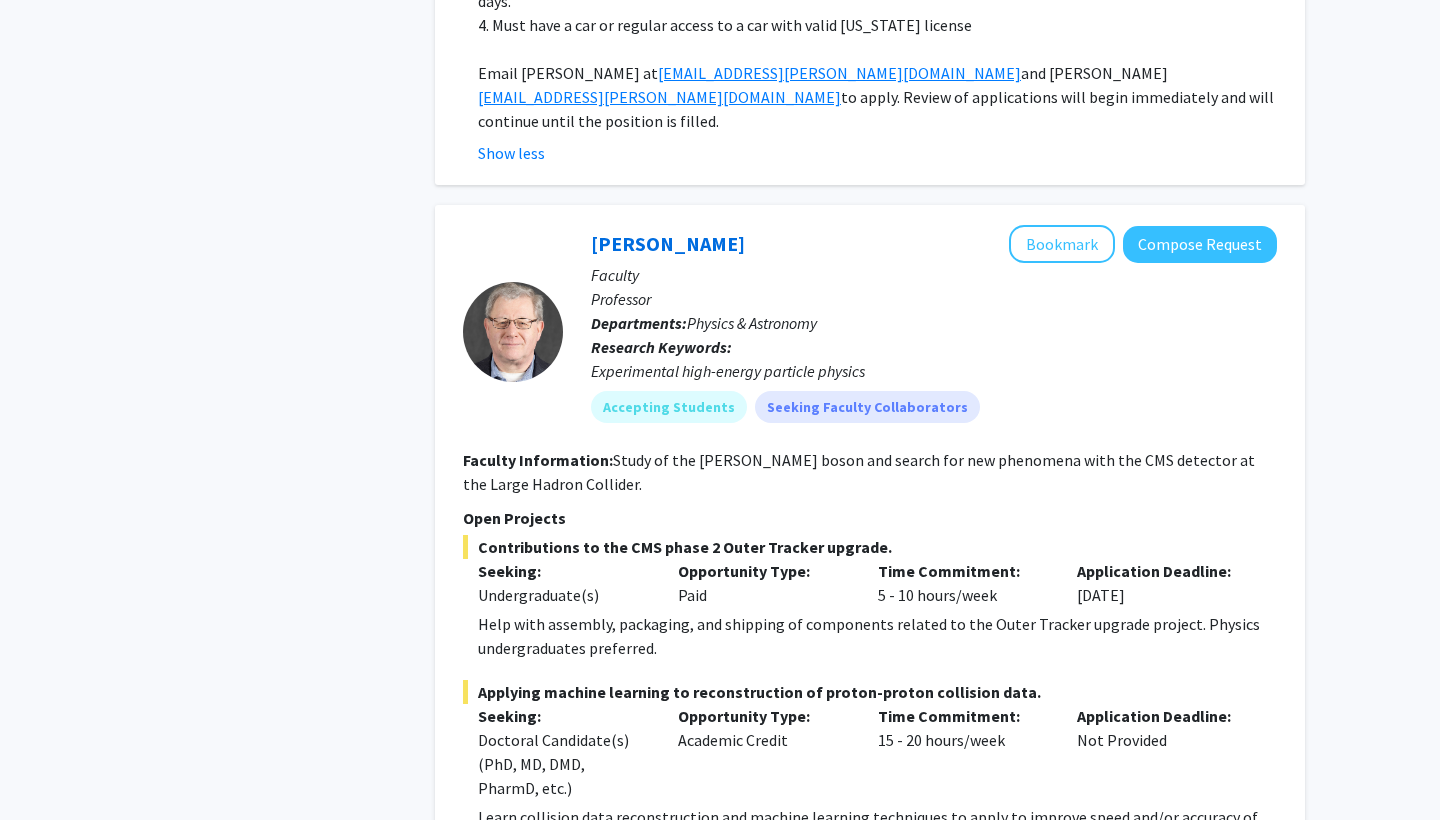 click on "2" 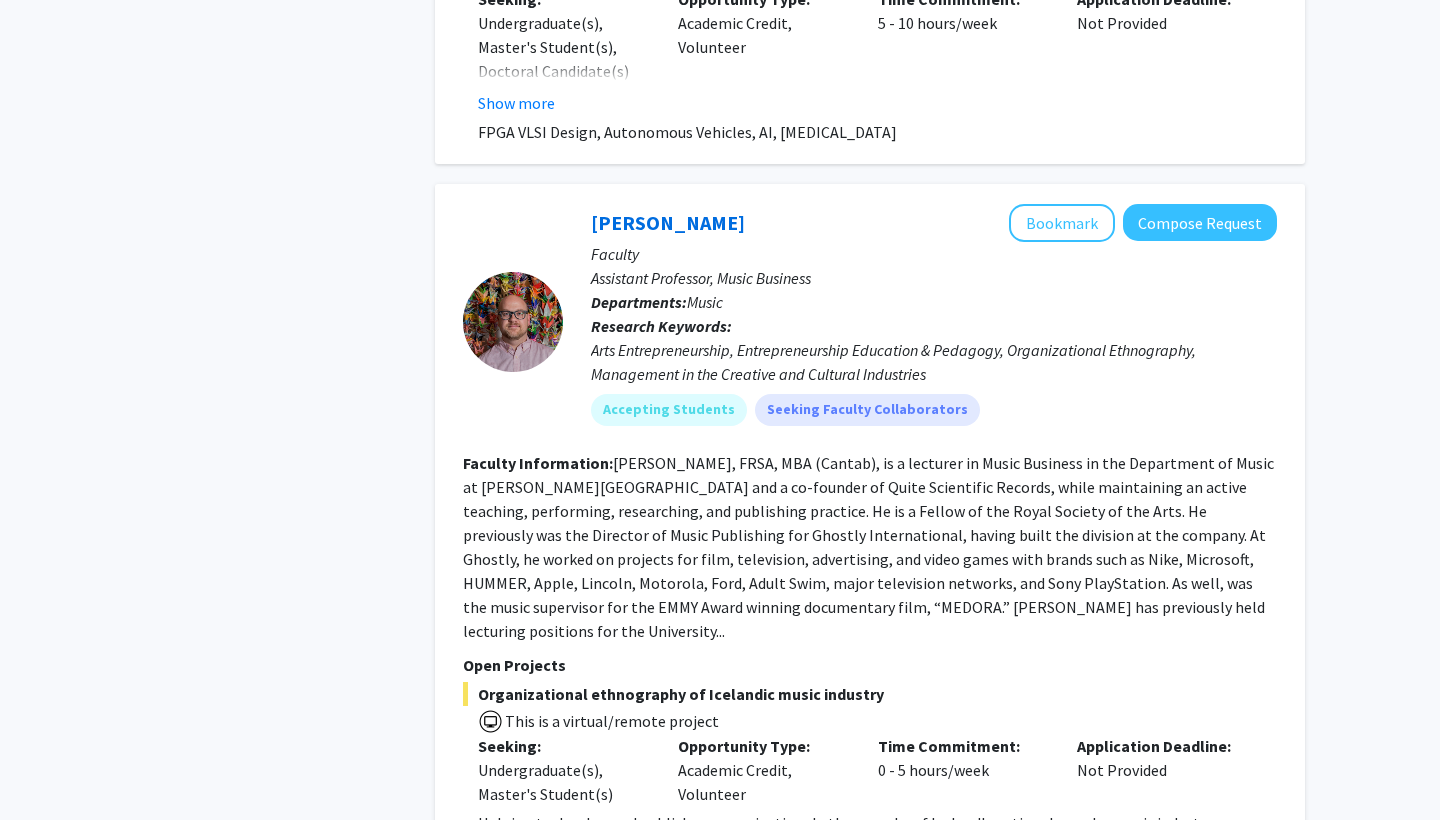 scroll, scrollTop: 5025, scrollLeft: 0, axis: vertical 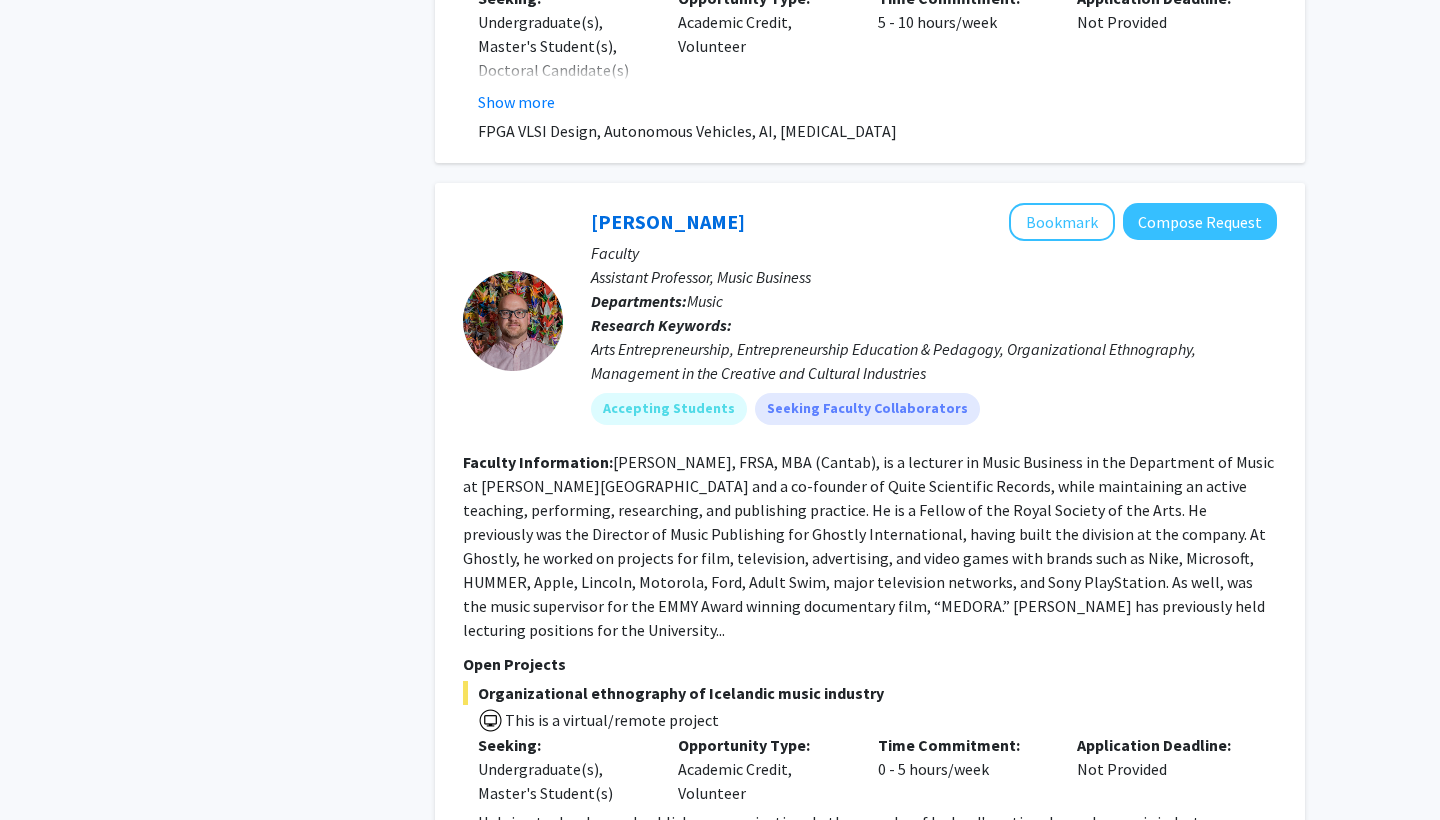 click on "1" 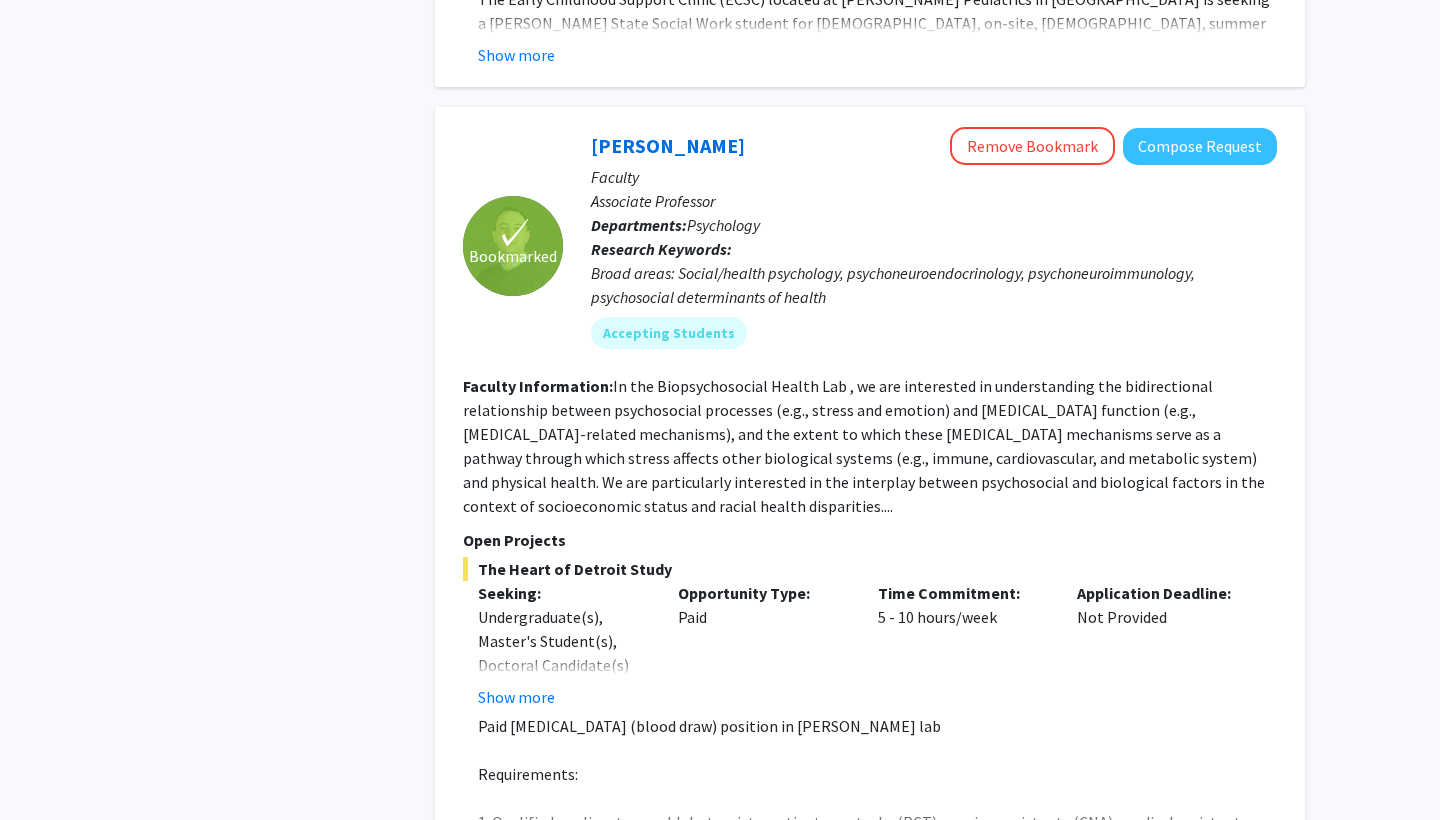 scroll, scrollTop: 8478, scrollLeft: 0, axis: vertical 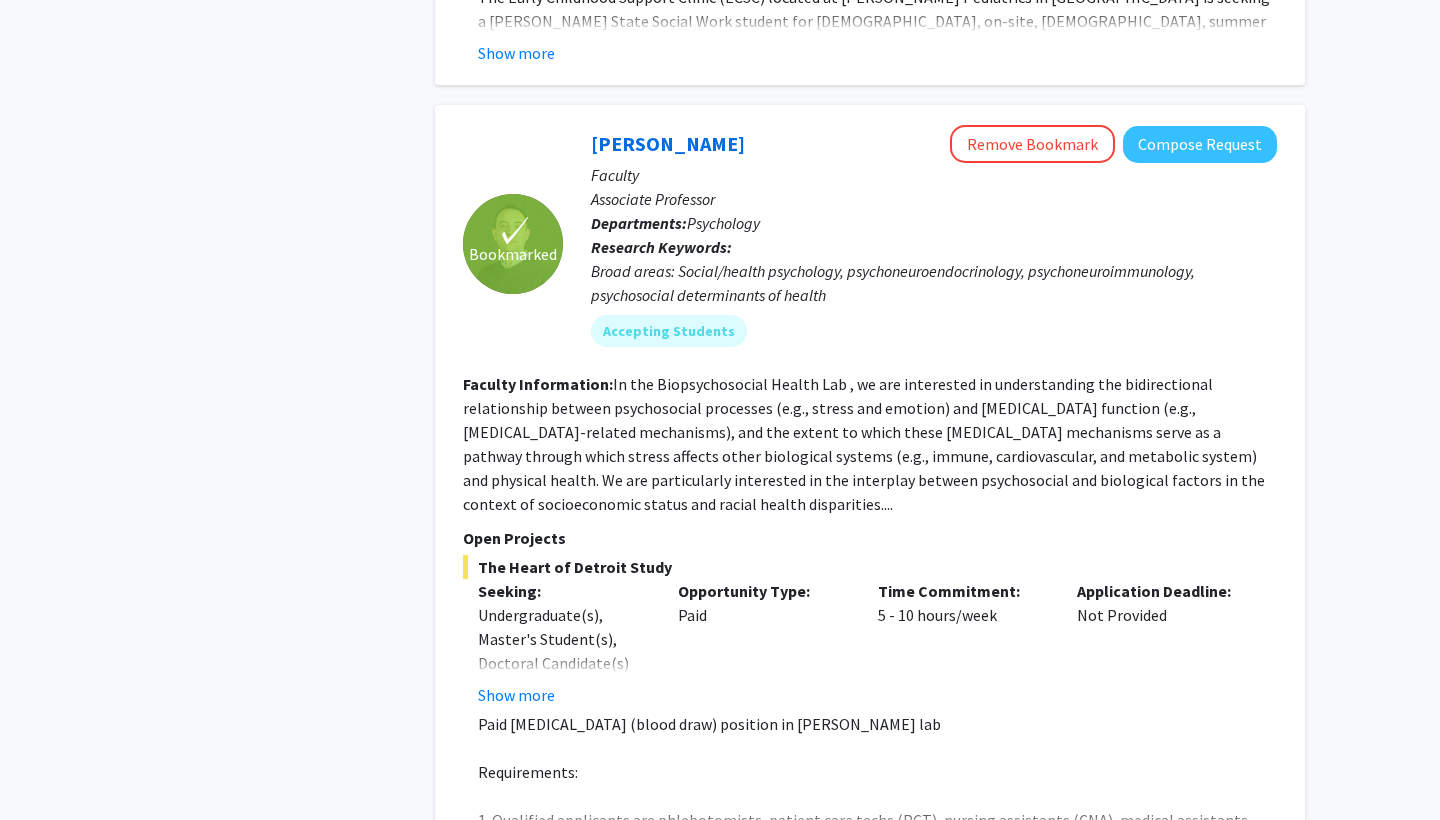 drag, startPoint x: 914, startPoint y: 610, endPoint x: 685, endPoint y: 617, distance: 229.10696 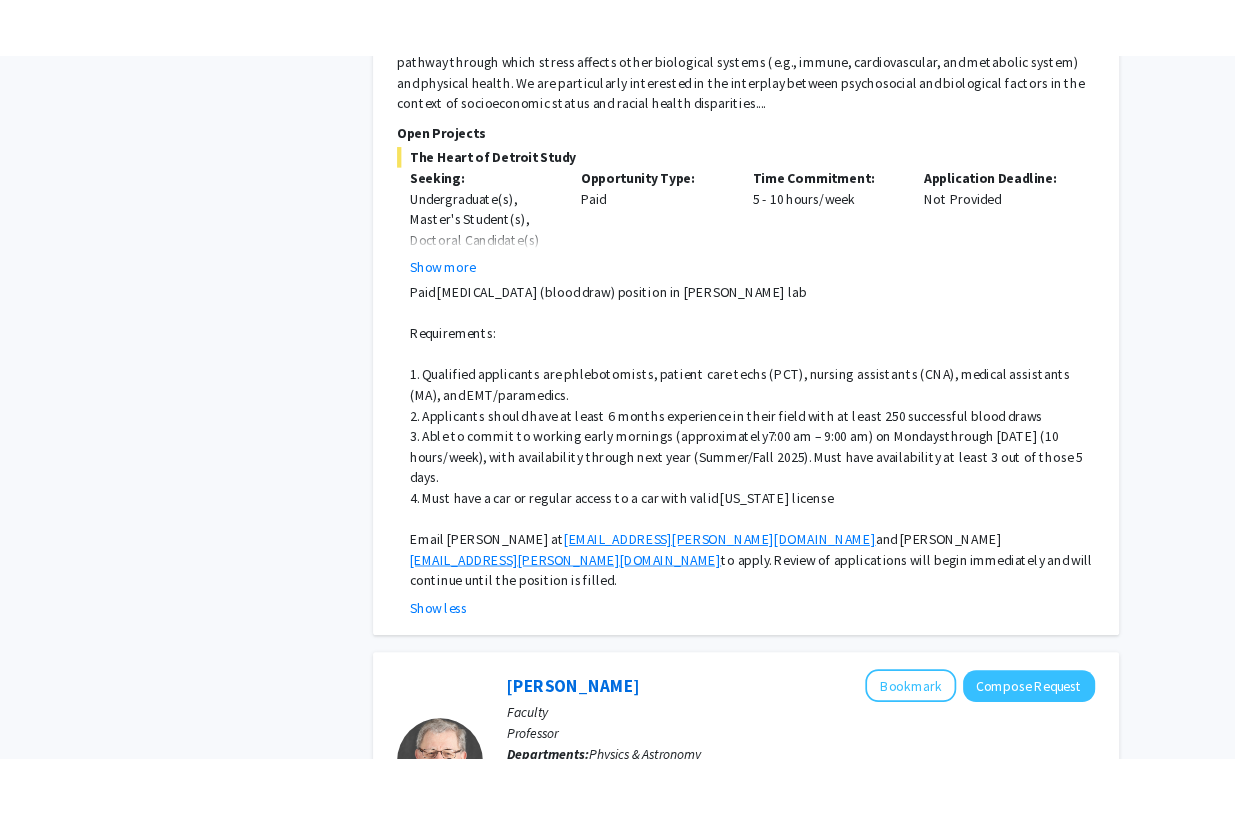 scroll, scrollTop: 8927, scrollLeft: 0, axis: vertical 